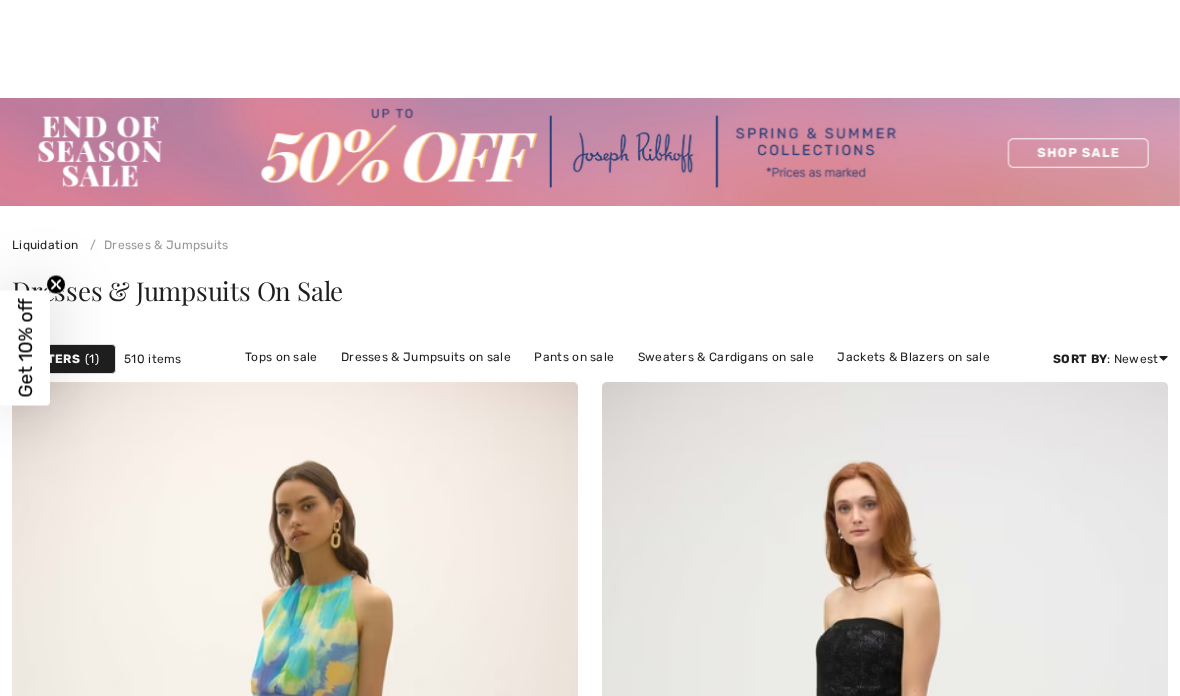 scroll, scrollTop: 7539, scrollLeft: 0, axis: vertical 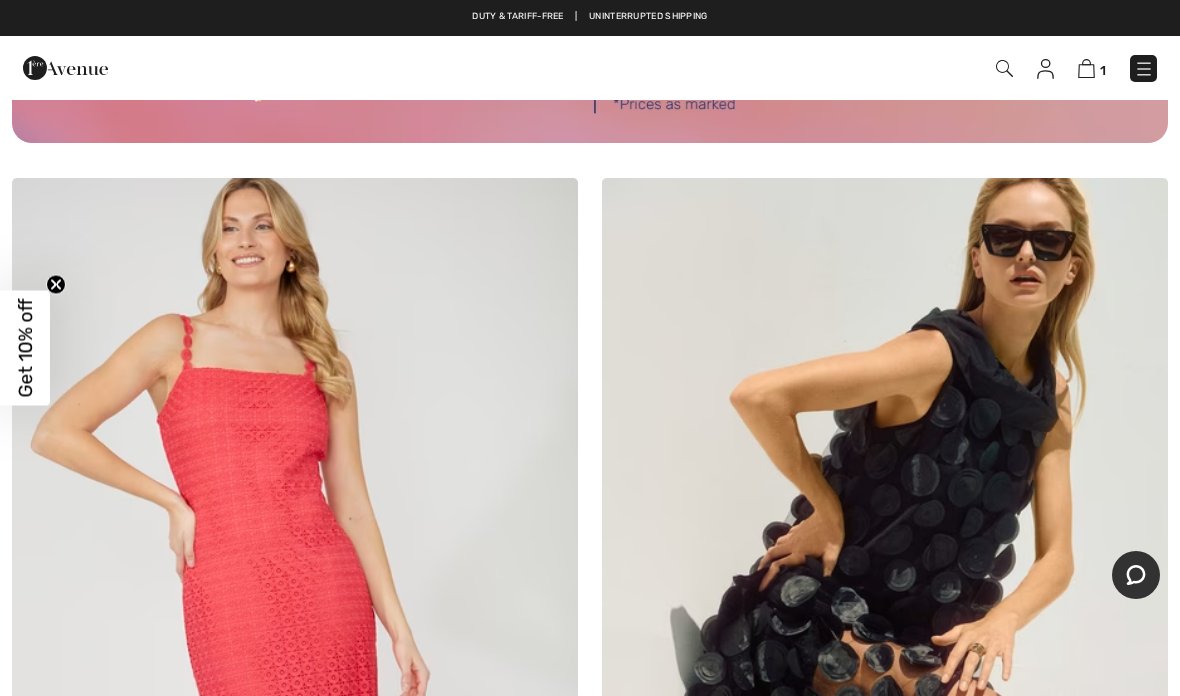 click at bounding box center (885, 602) 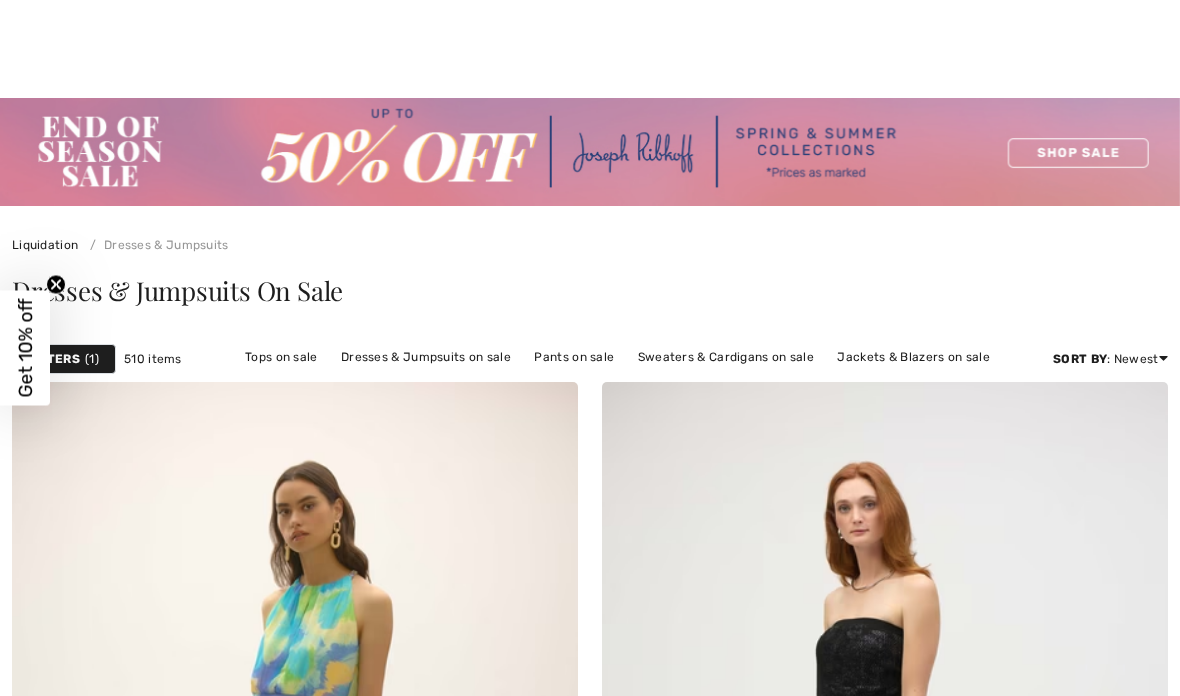 scroll, scrollTop: 241, scrollLeft: 0, axis: vertical 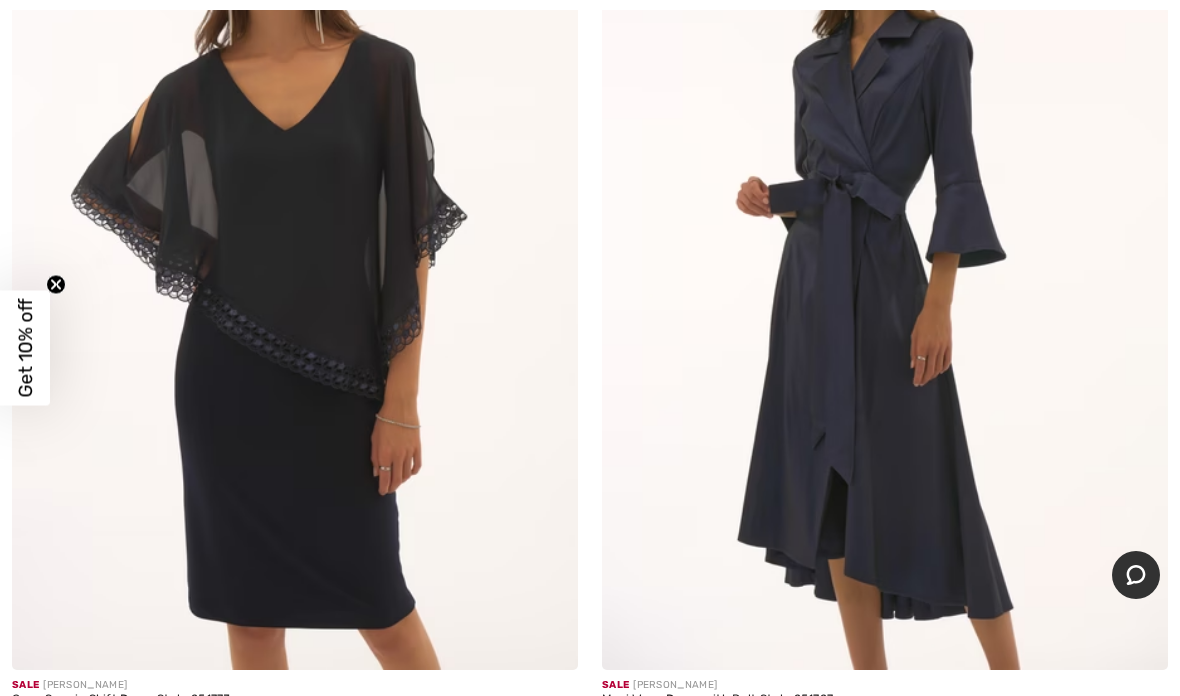 click at bounding box center [57, 741] 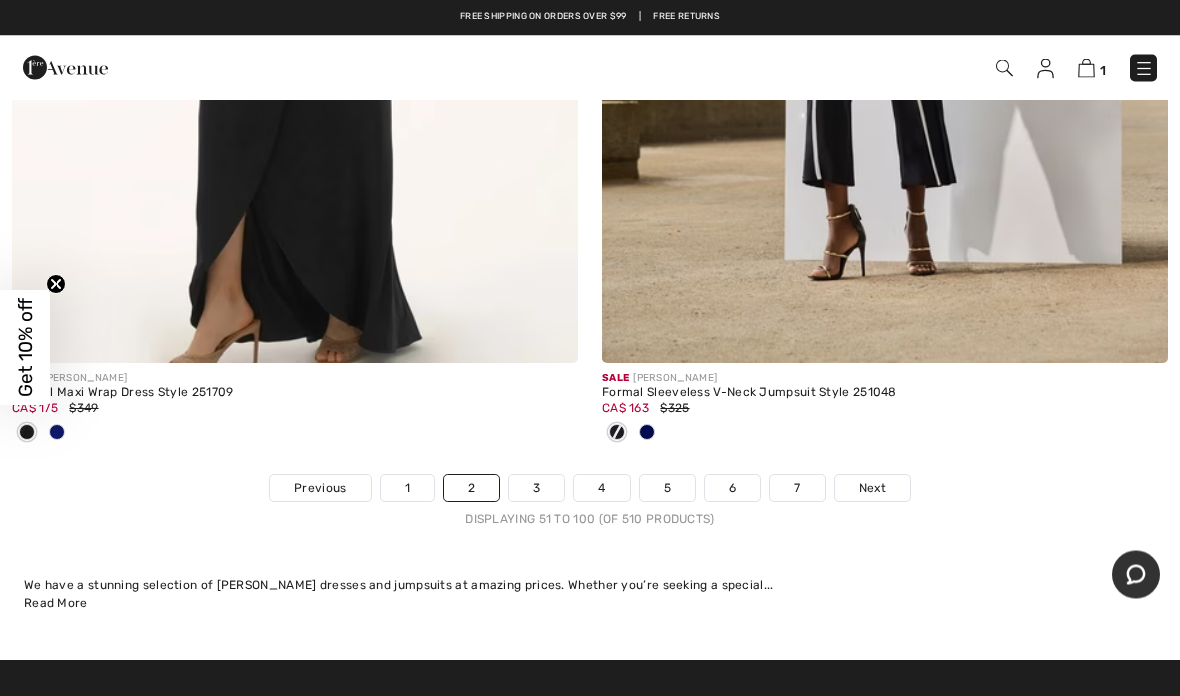 scroll, scrollTop: 24458, scrollLeft: 0, axis: vertical 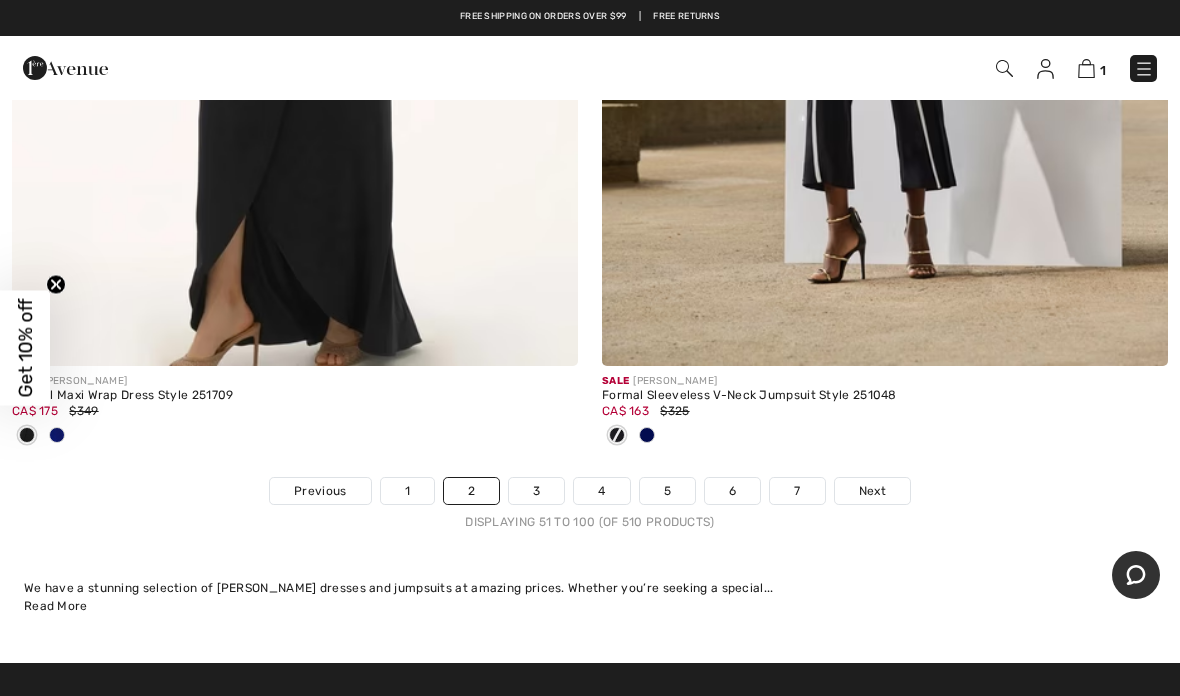 click on "Next" at bounding box center (872, 491) 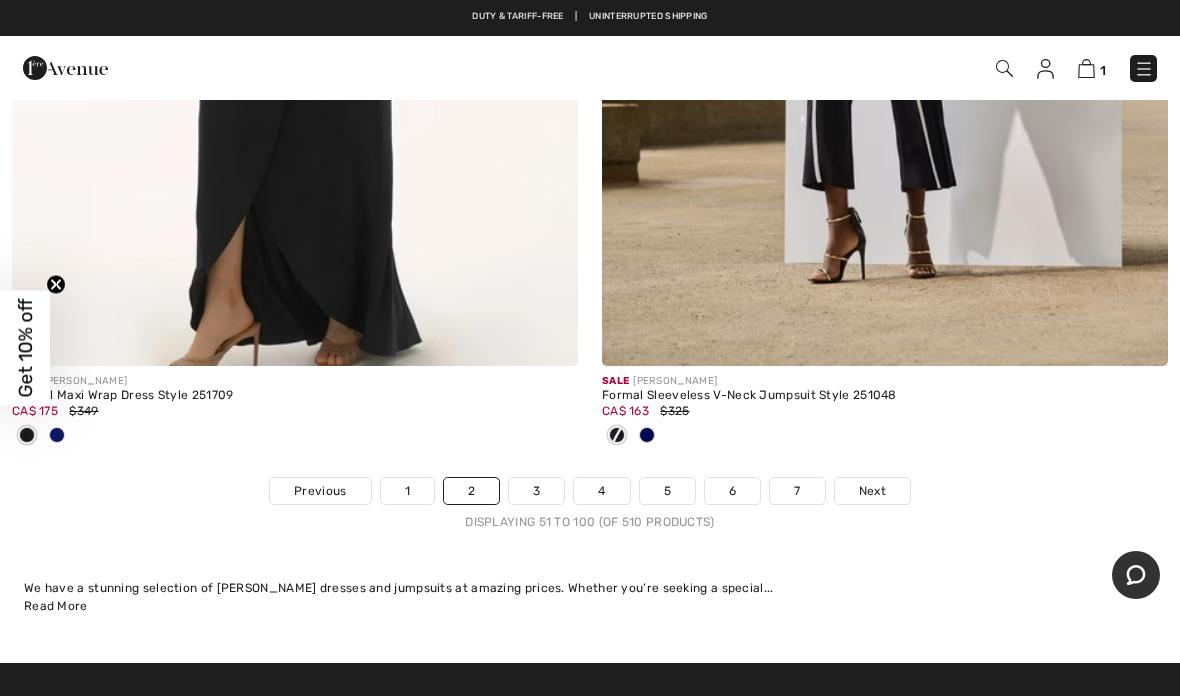 click on "Next" at bounding box center (872, 491) 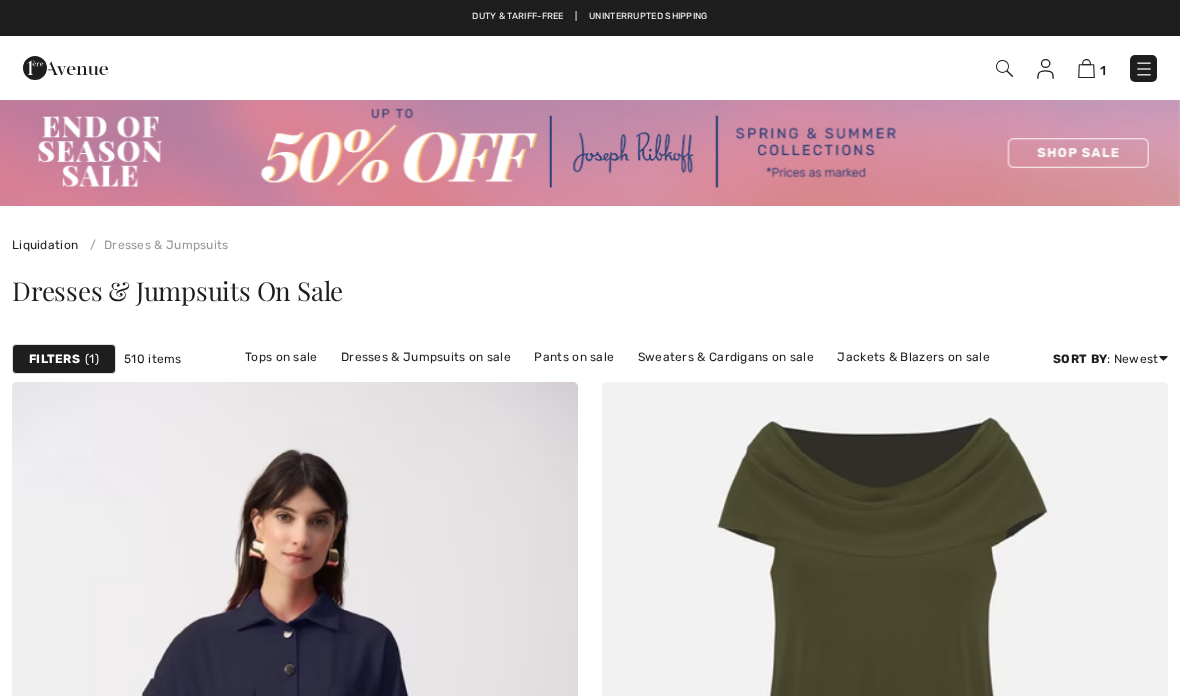 scroll, scrollTop: -52, scrollLeft: 0, axis: vertical 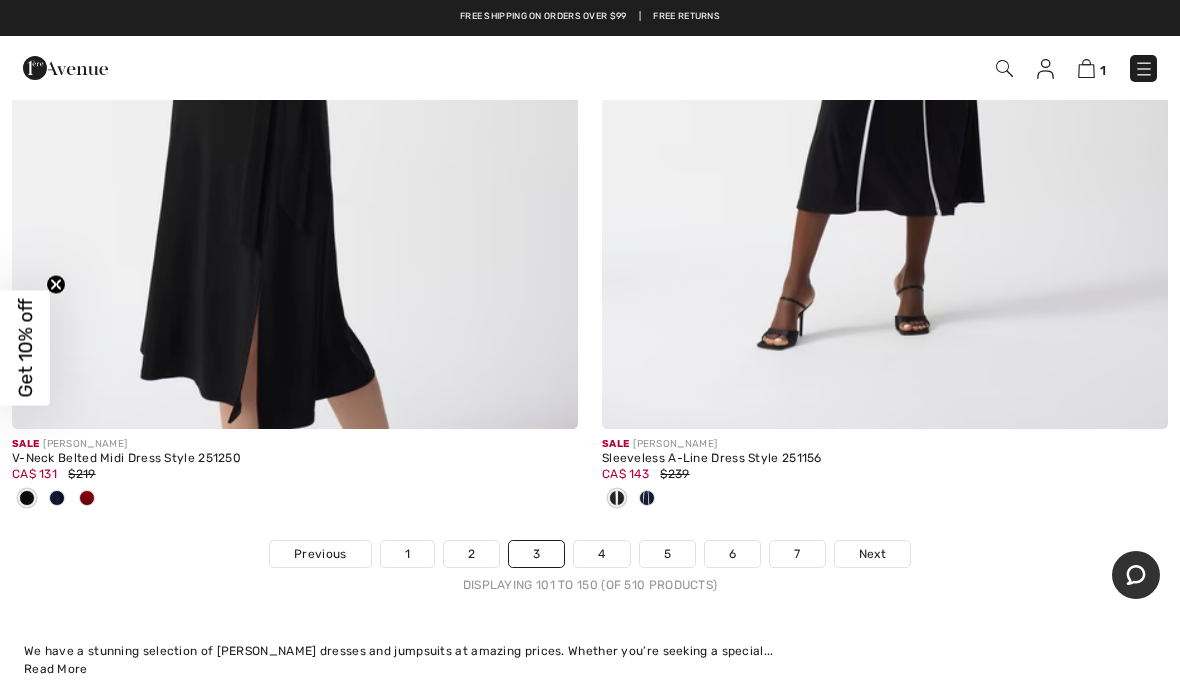 click on "Next" at bounding box center (872, 554) 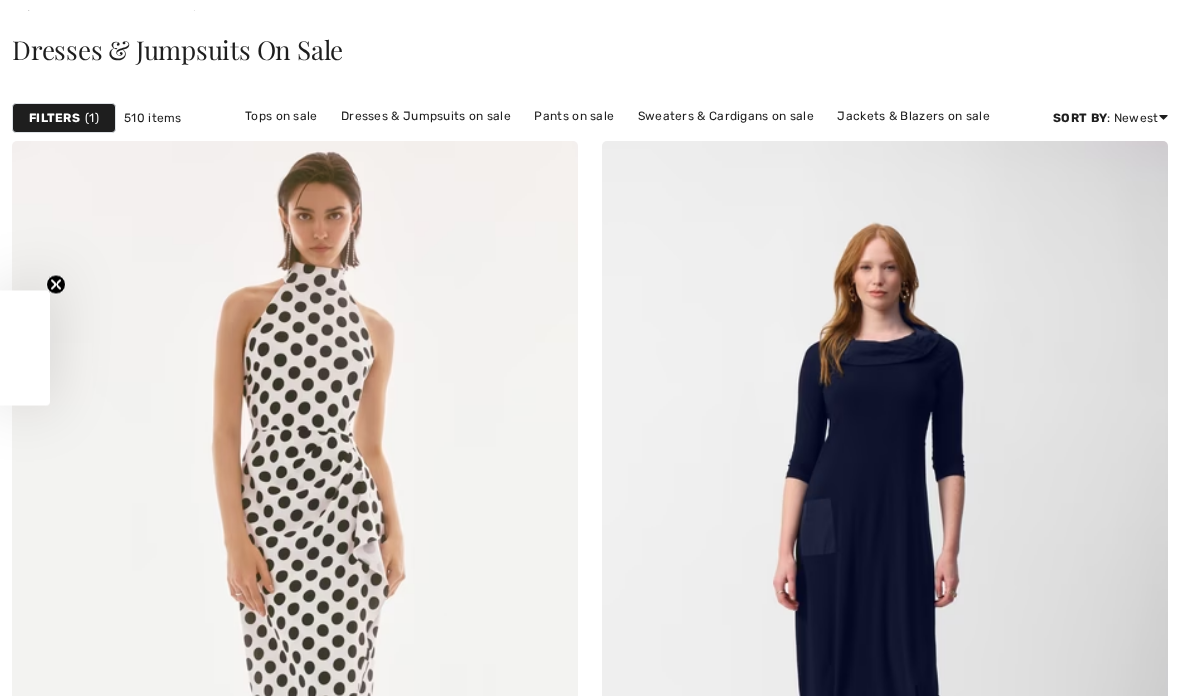 scroll, scrollTop: 265, scrollLeft: 0, axis: vertical 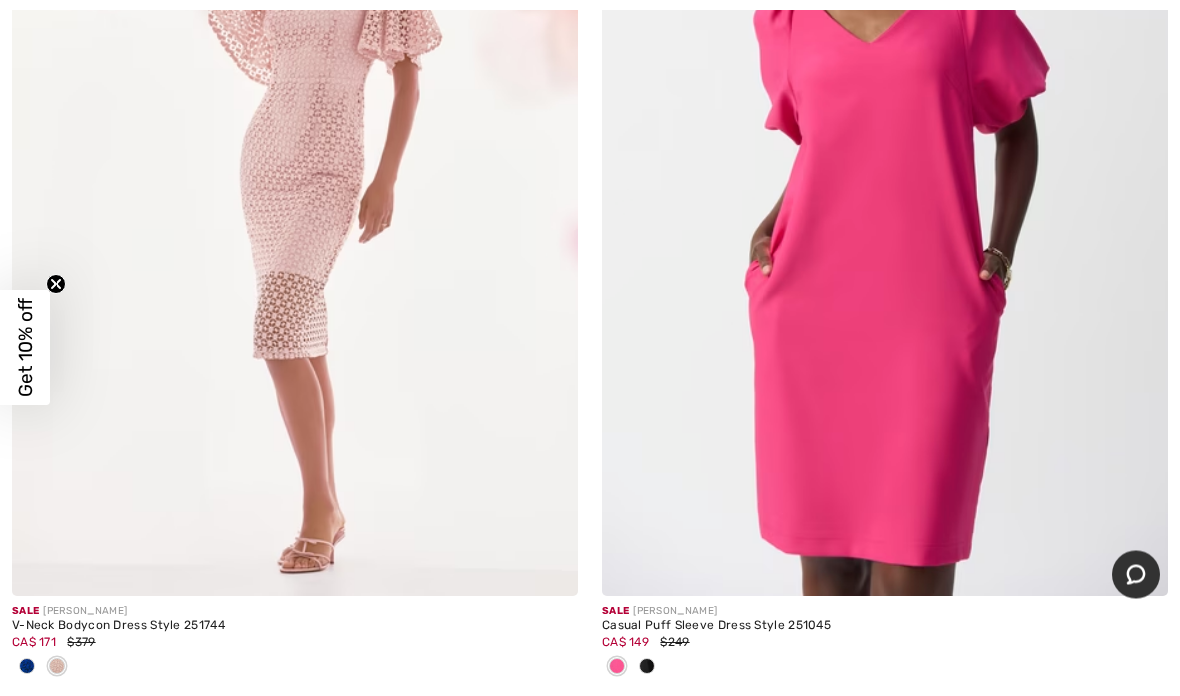 click at bounding box center [647, 667] 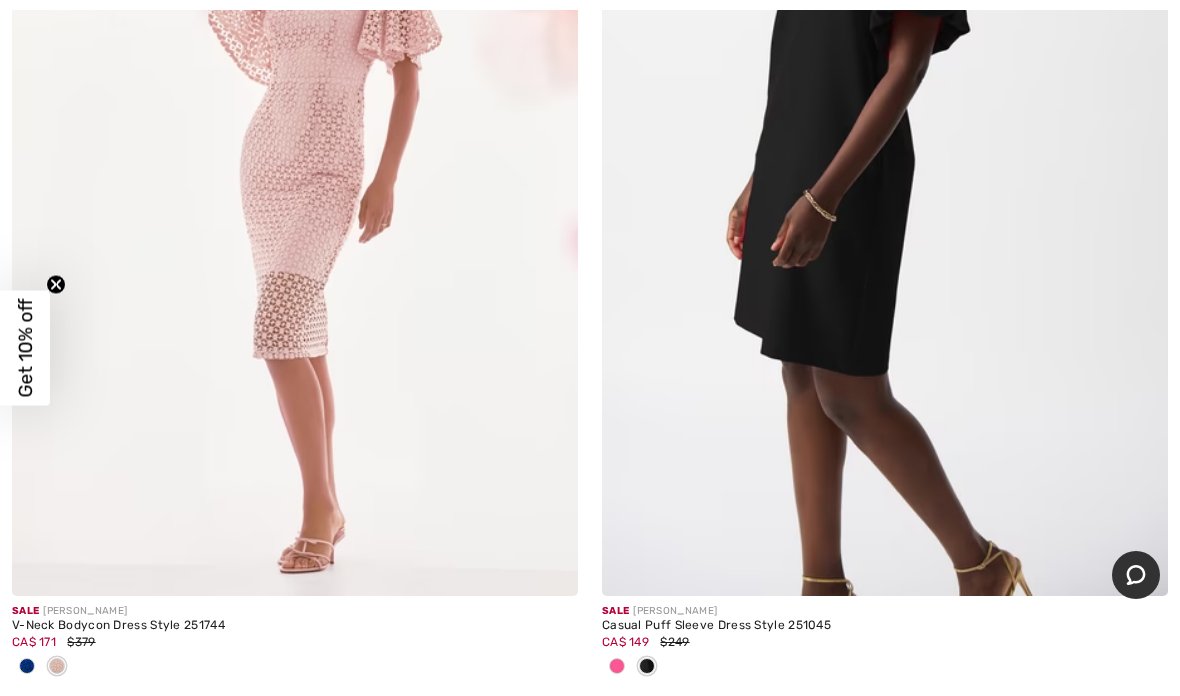 click at bounding box center [647, 666] 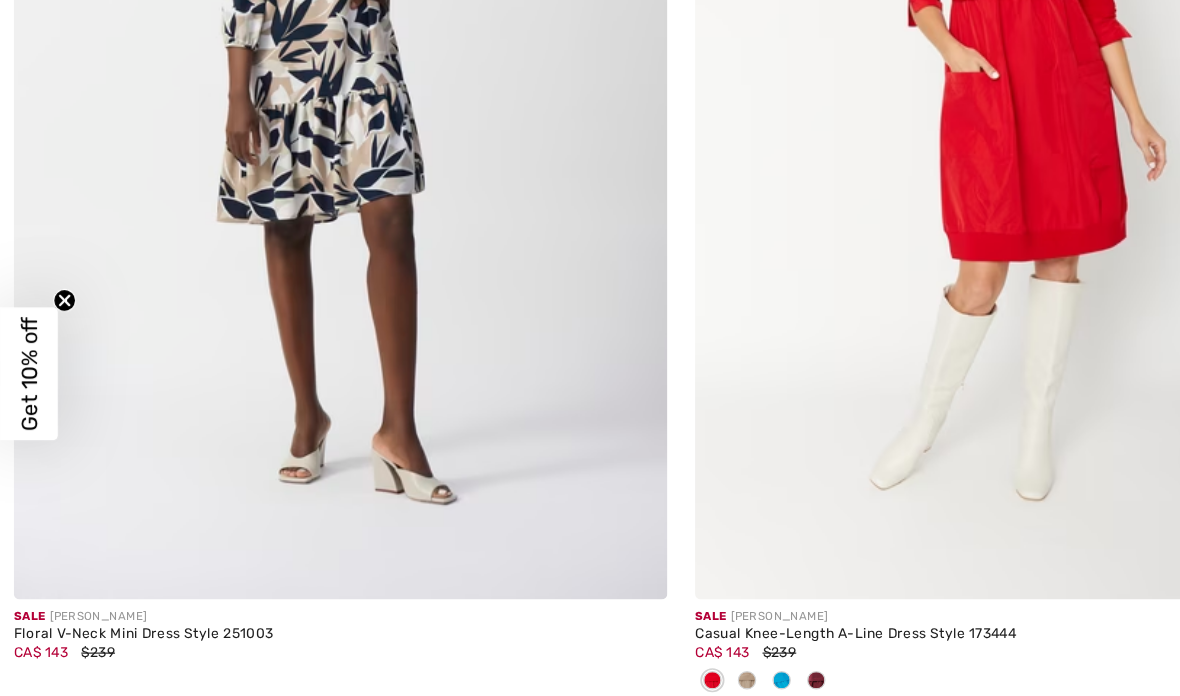 scroll, scrollTop: 10250, scrollLeft: 0, axis: vertical 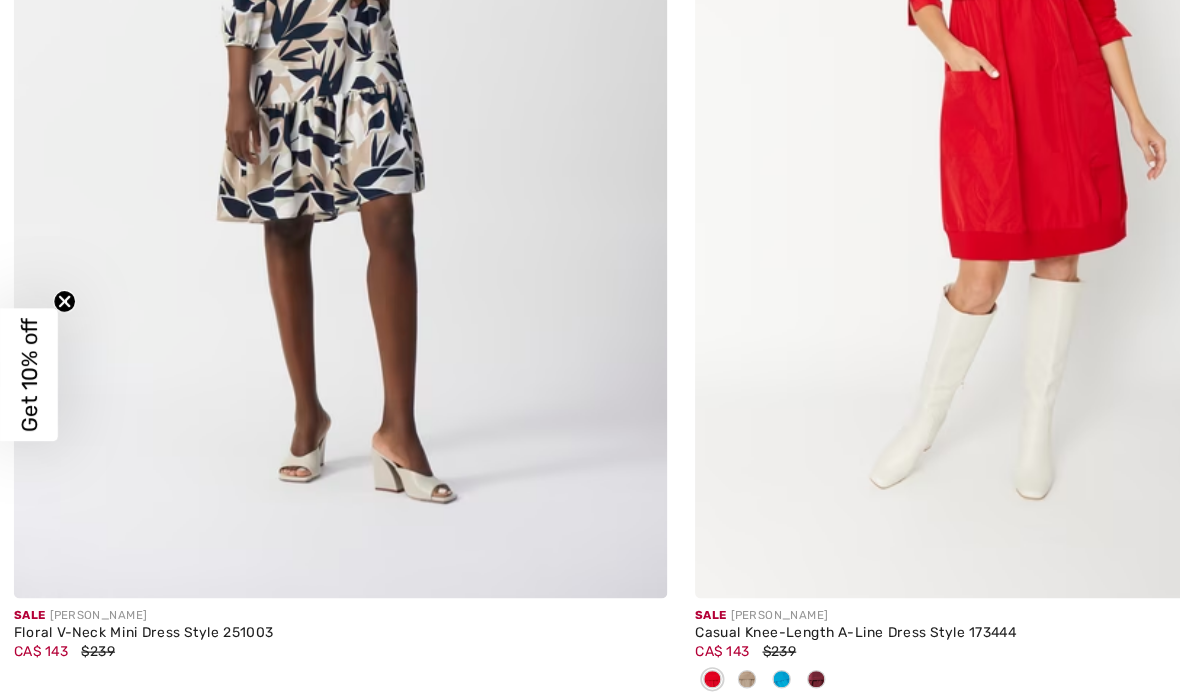click at bounding box center (707, 612) 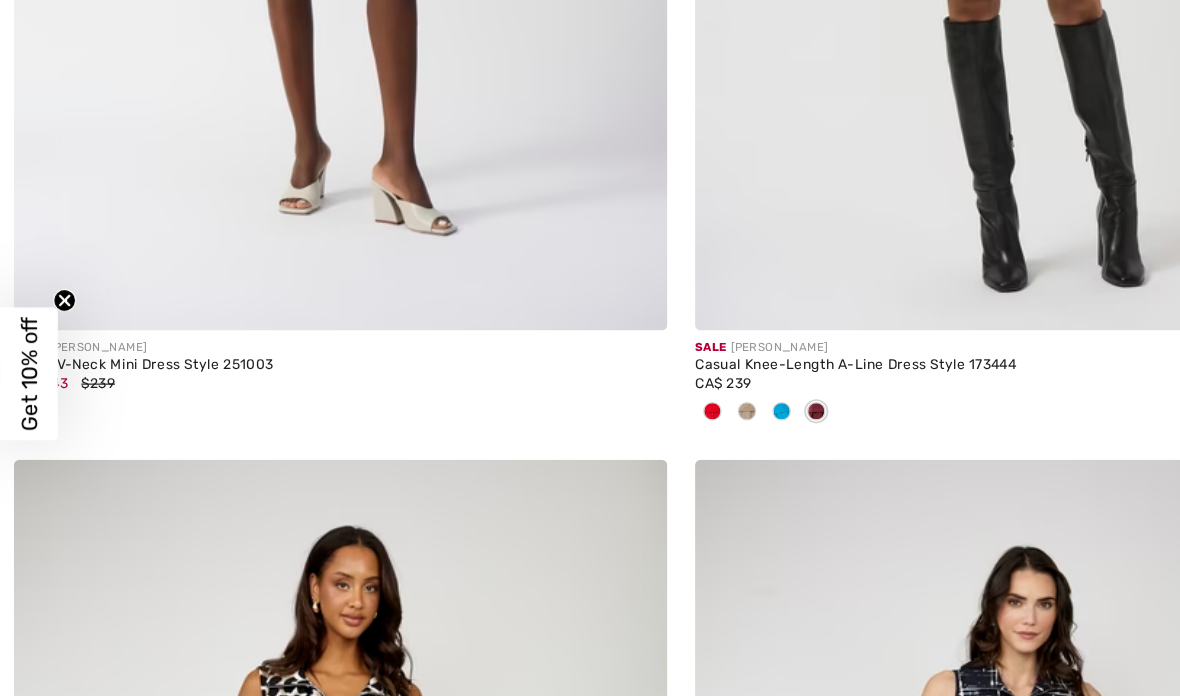 scroll, scrollTop: 10484, scrollLeft: 0, axis: vertical 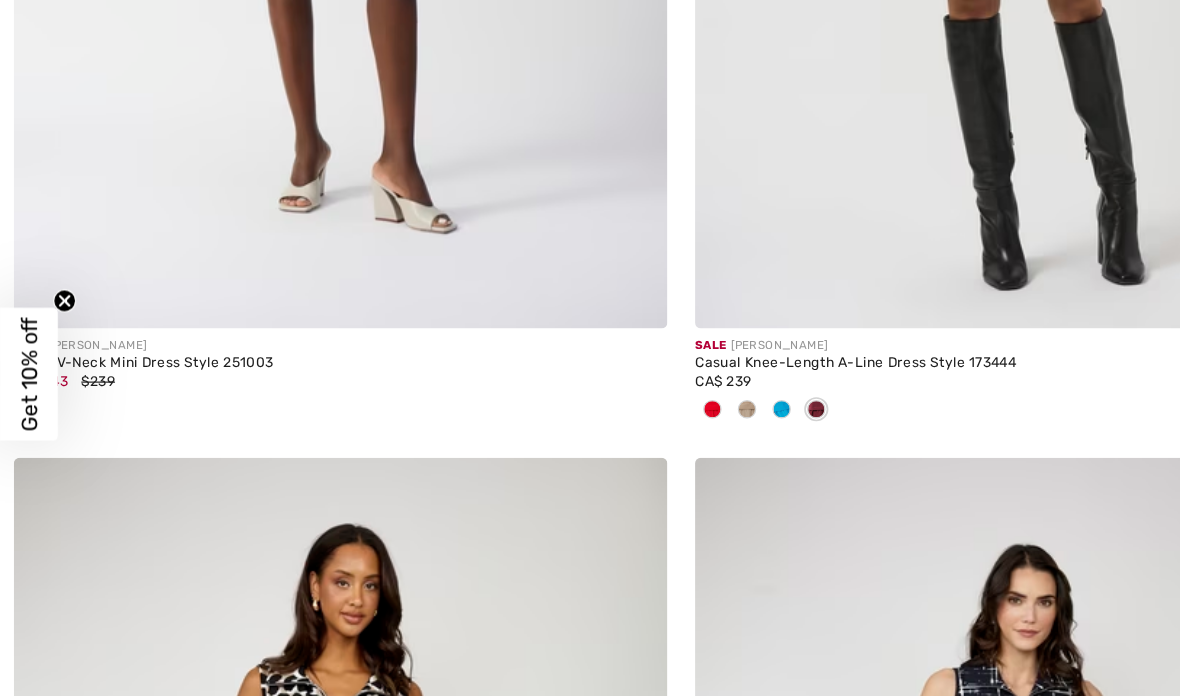 click at bounding box center (647, 379) 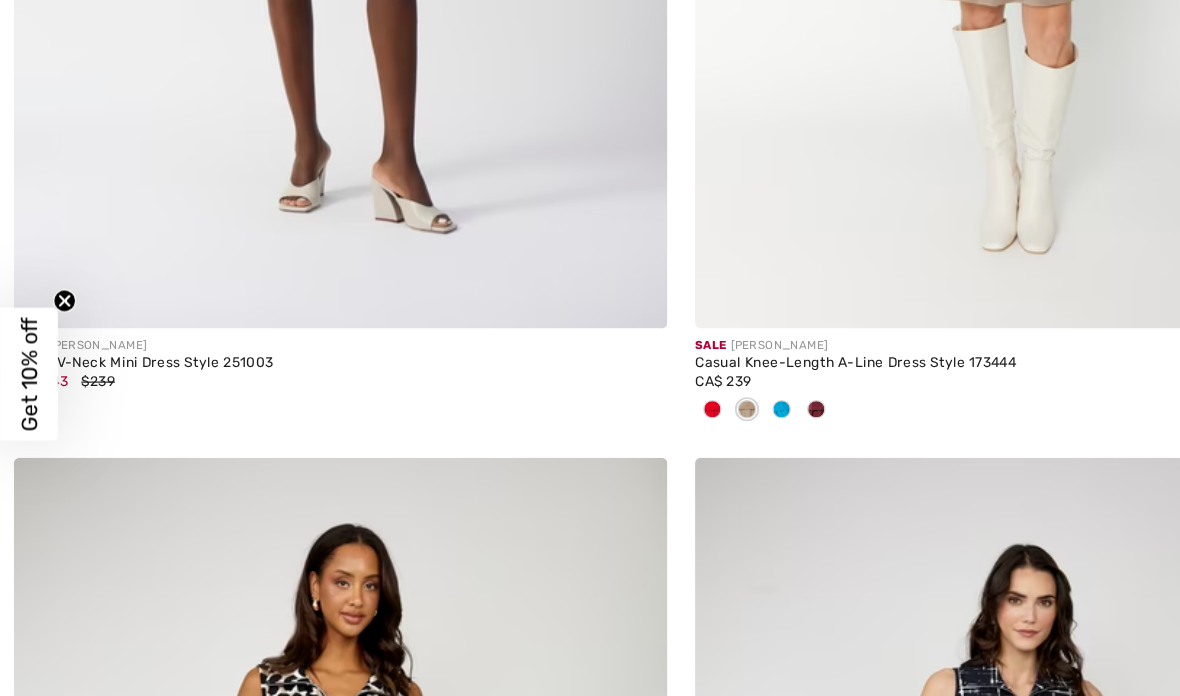 click at bounding box center [677, 378] 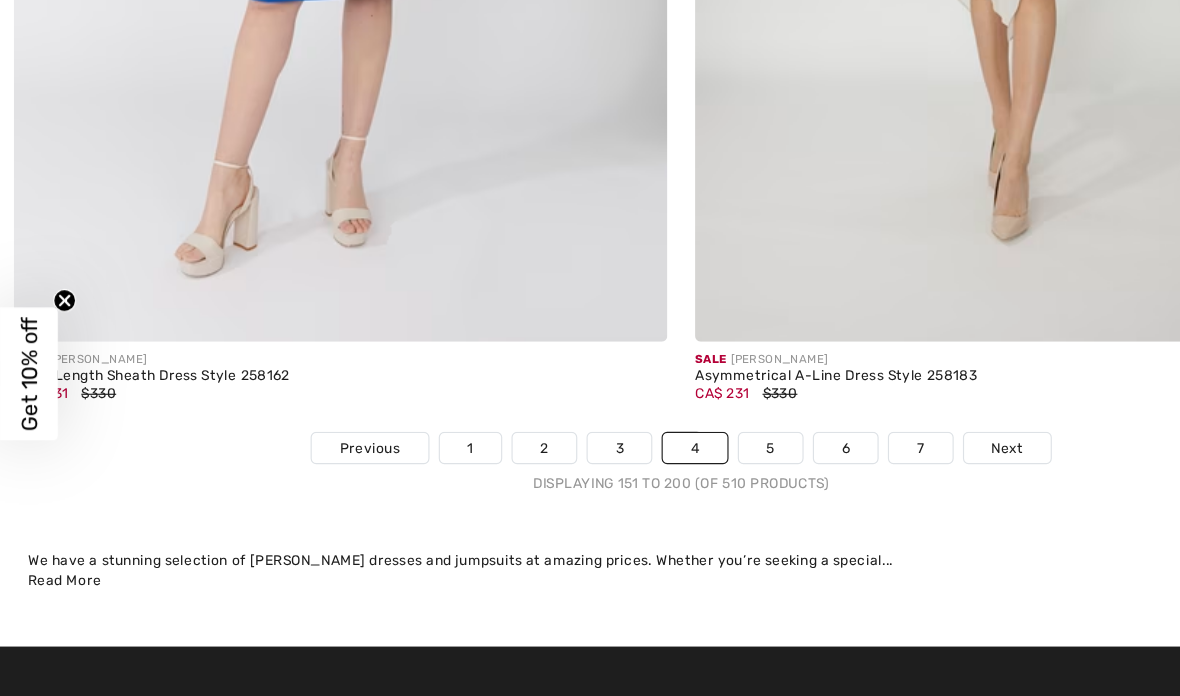 scroll, scrollTop: 24175, scrollLeft: 0, axis: vertical 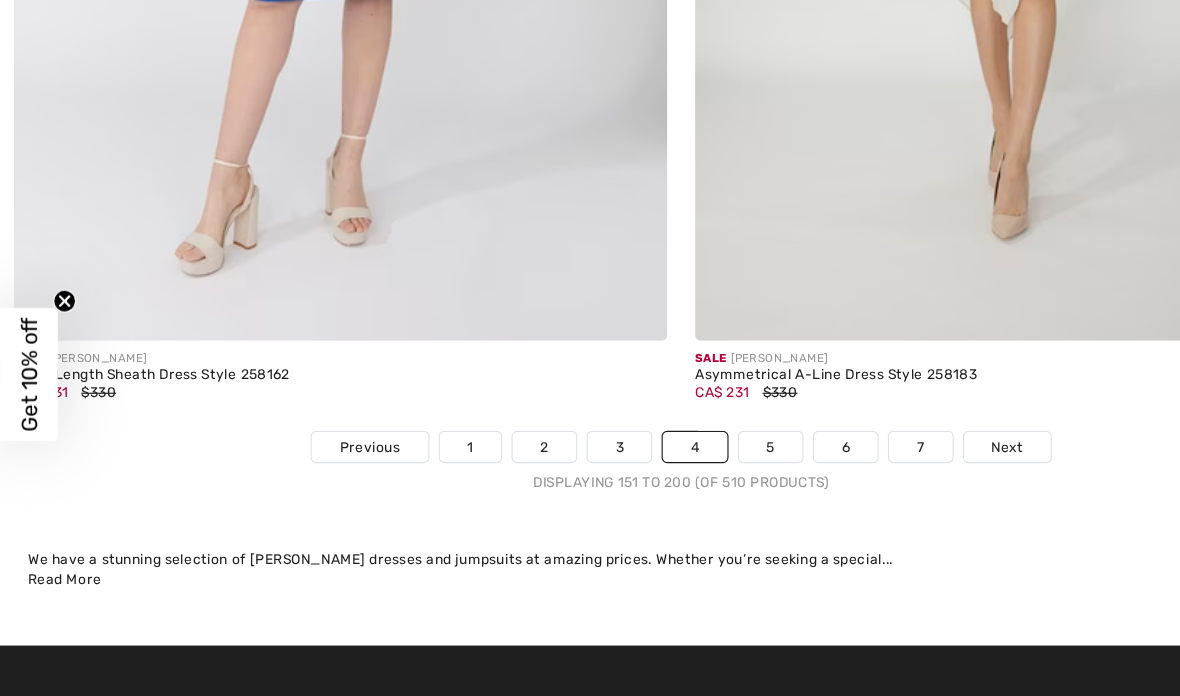 click on "Next" at bounding box center [872, 411] 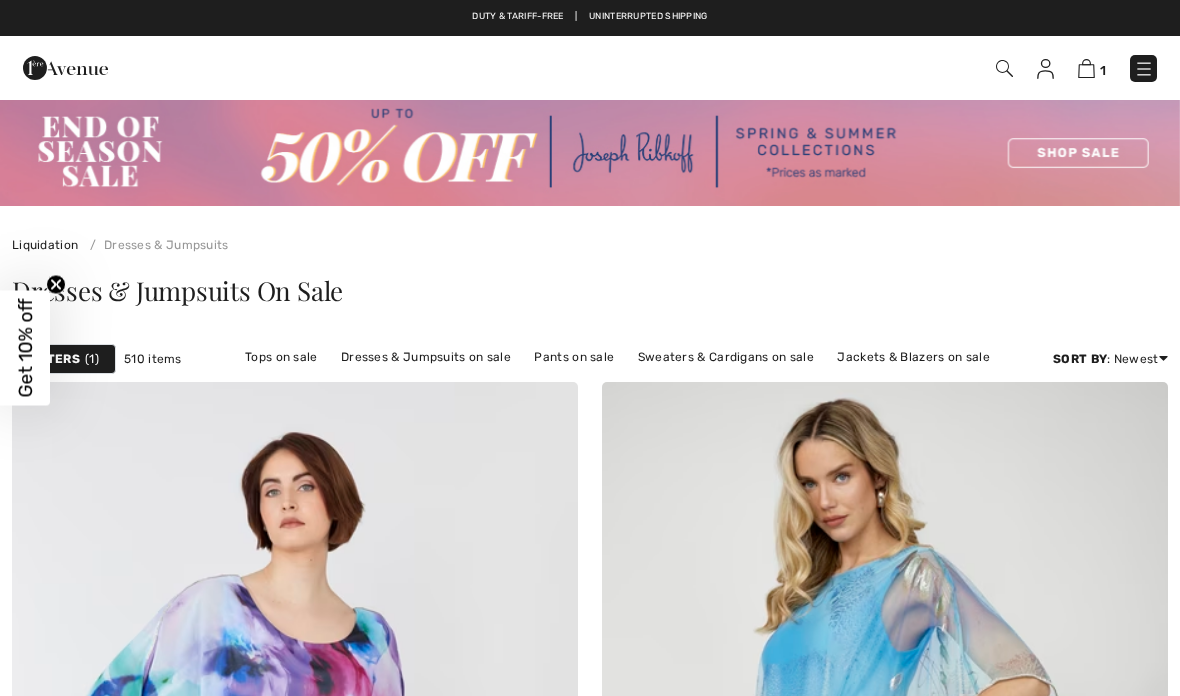 scroll, scrollTop: 421, scrollLeft: 0, axis: vertical 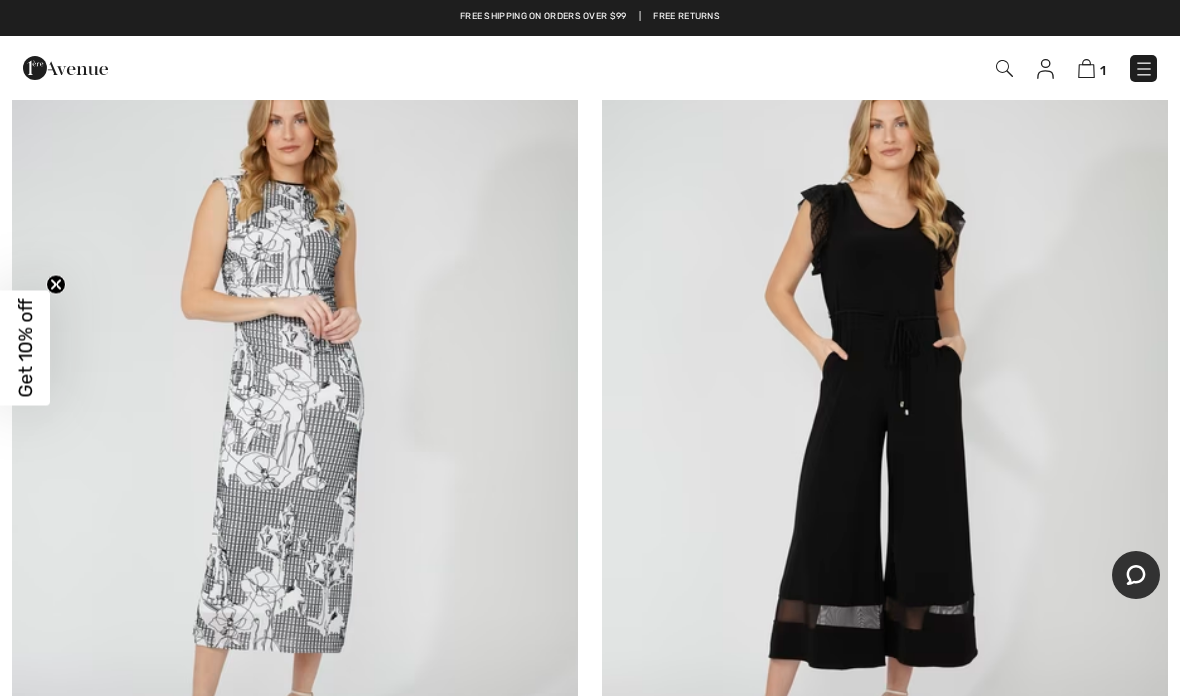 click at bounding box center (885, 433) 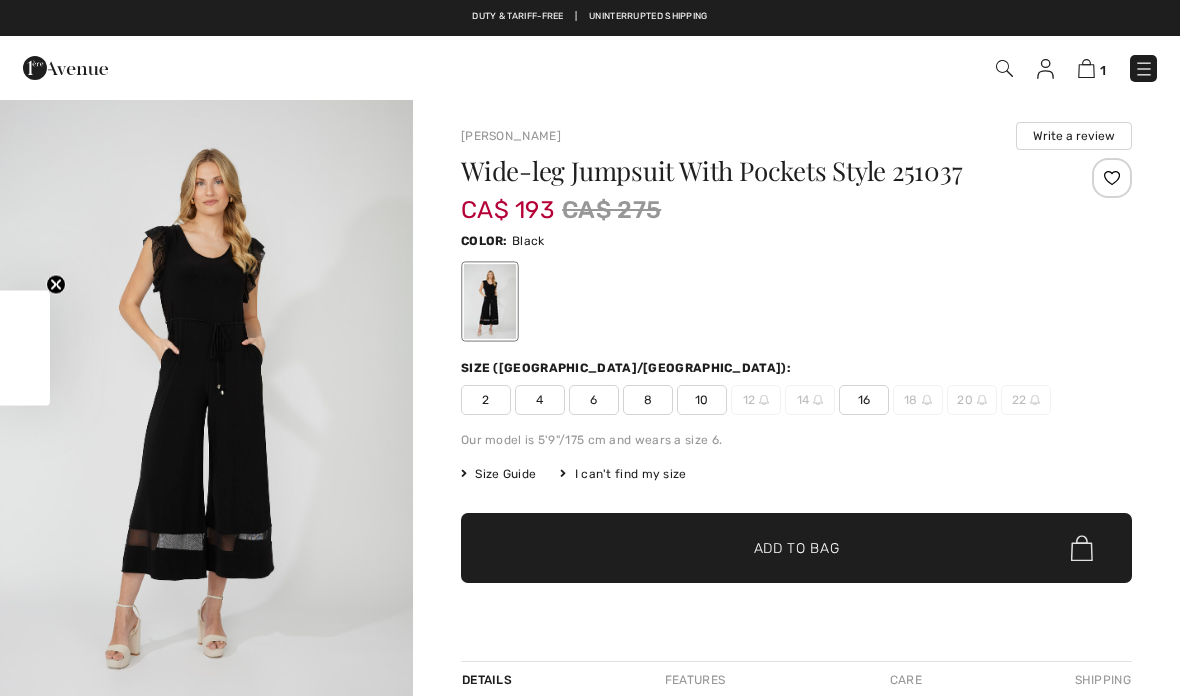 scroll, scrollTop: 0, scrollLeft: 0, axis: both 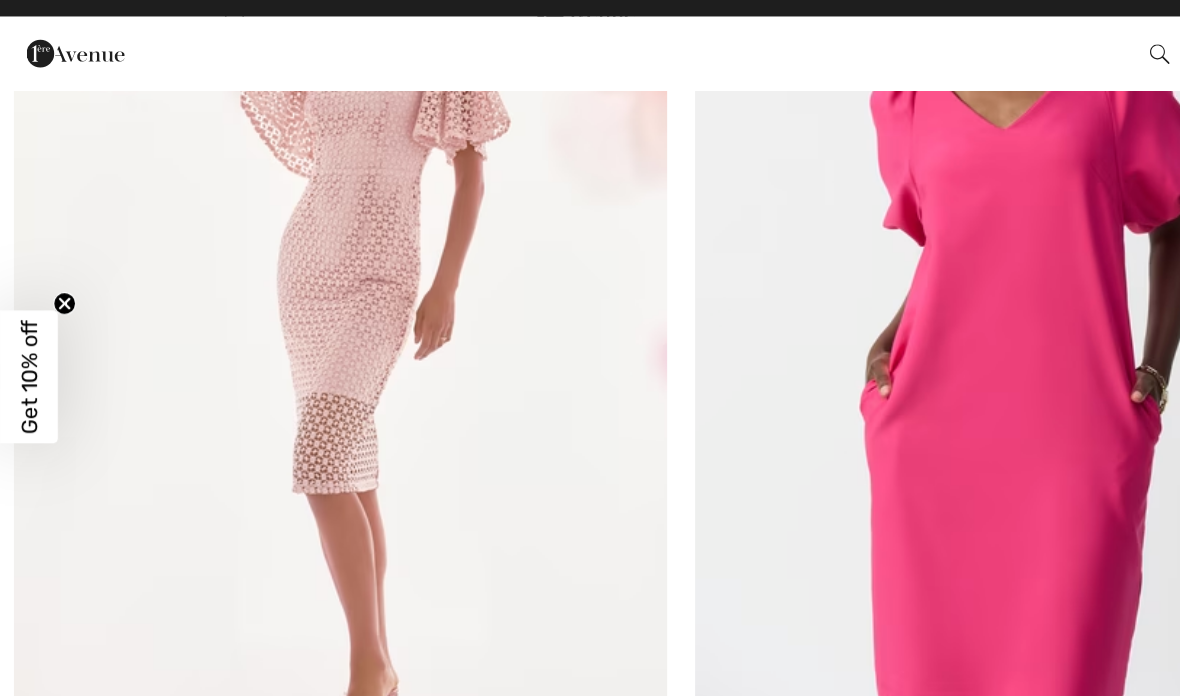 click at bounding box center [885, 261] 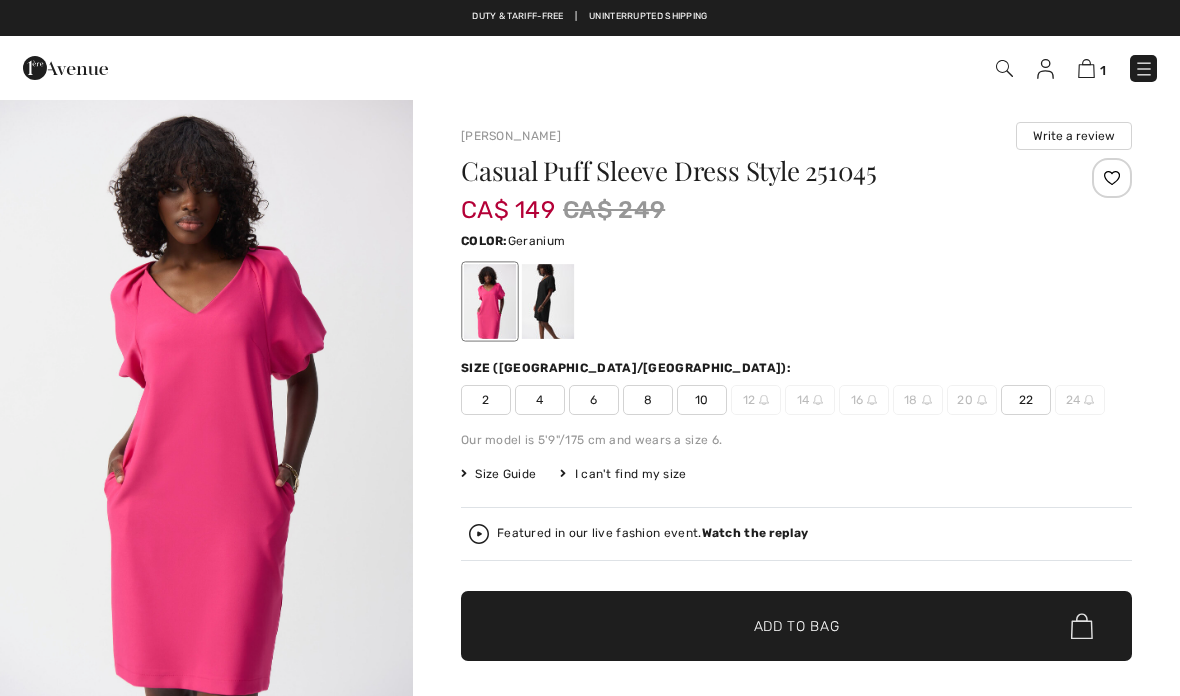 scroll, scrollTop: 0, scrollLeft: 0, axis: both 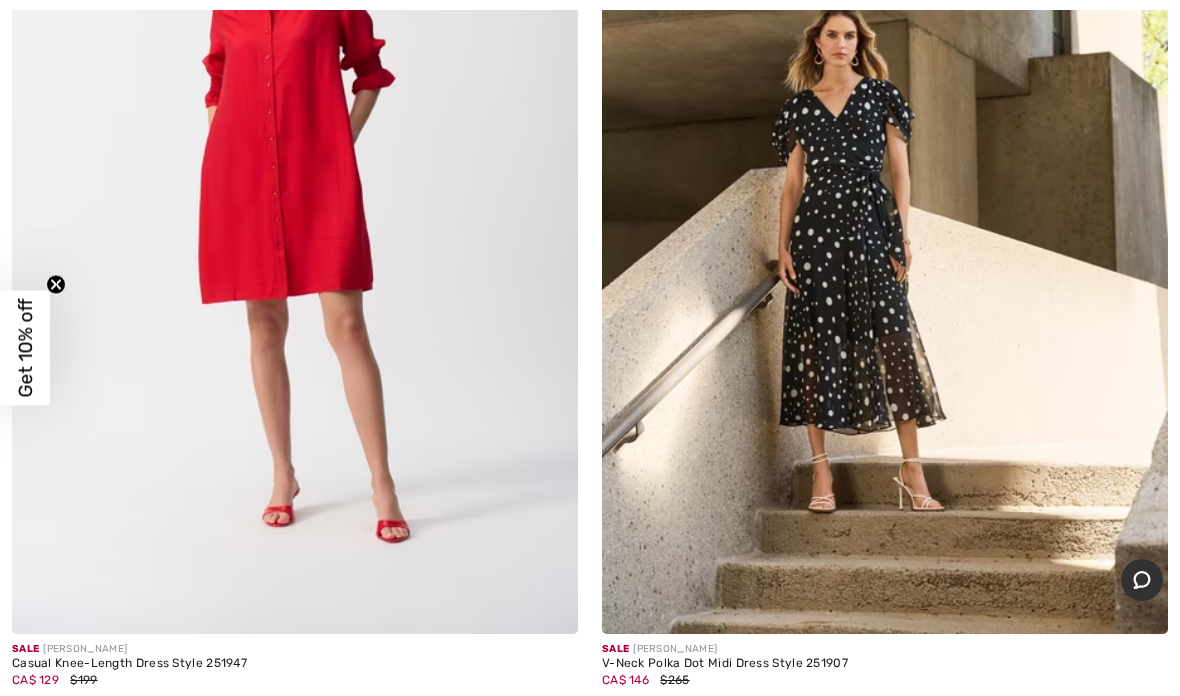 click at bounding box center (885, 209) 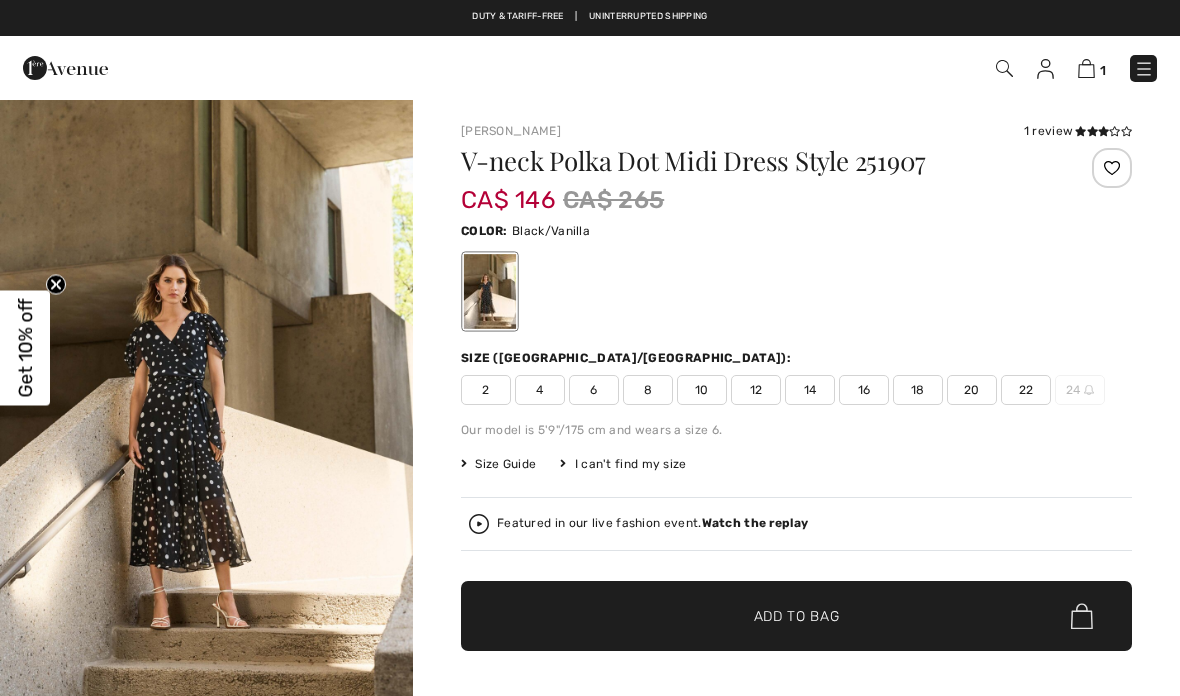 scroll, scrollTop: 0, scrollLeft: 0, axis: both 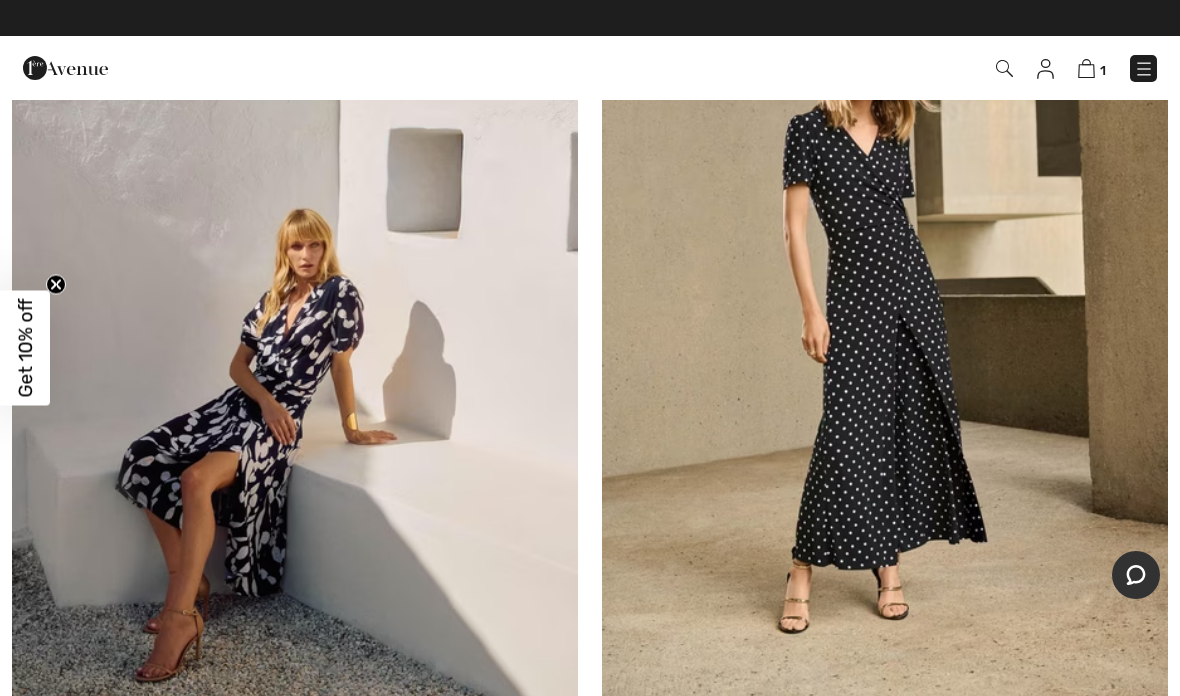 click at bounding box center (885, 288) 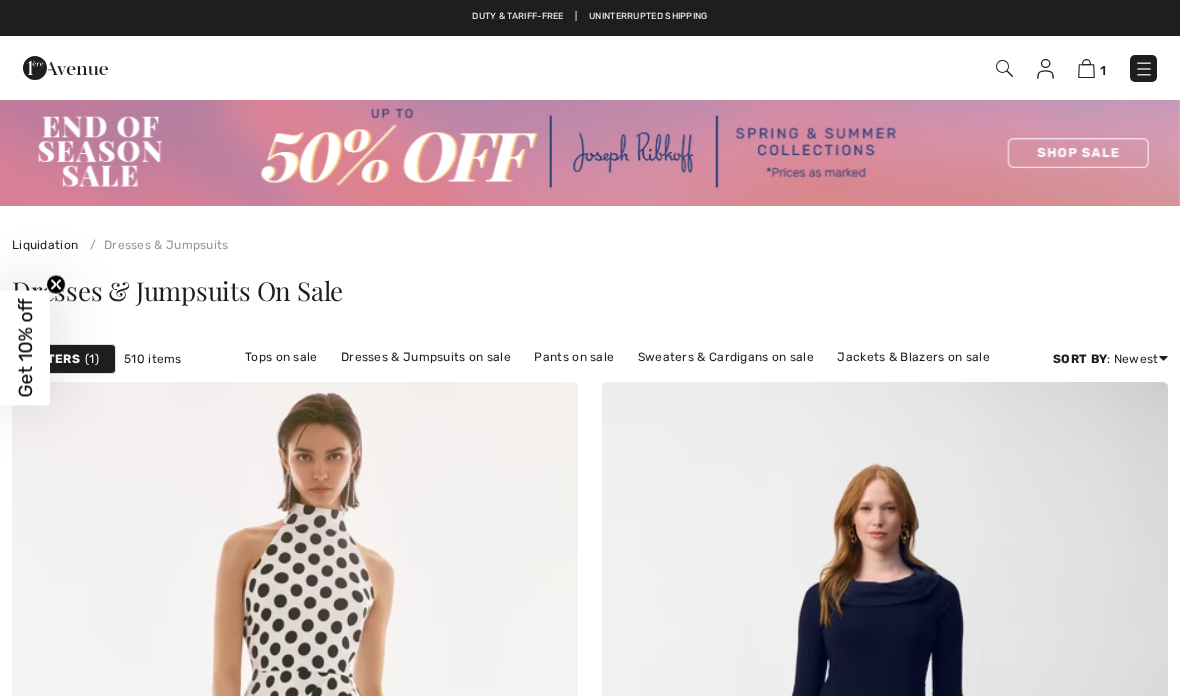 scroll, scrollTop: 0, scrollLeft: 0, axis: both 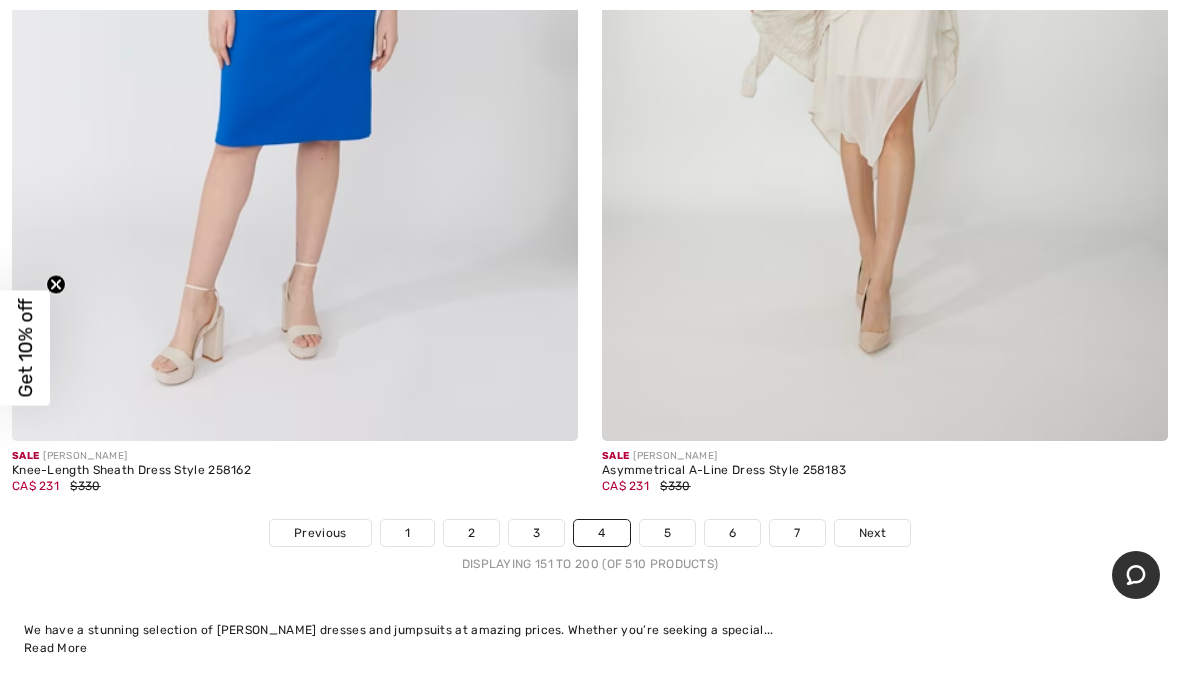click on "Next" at bounding box center (872, 533) 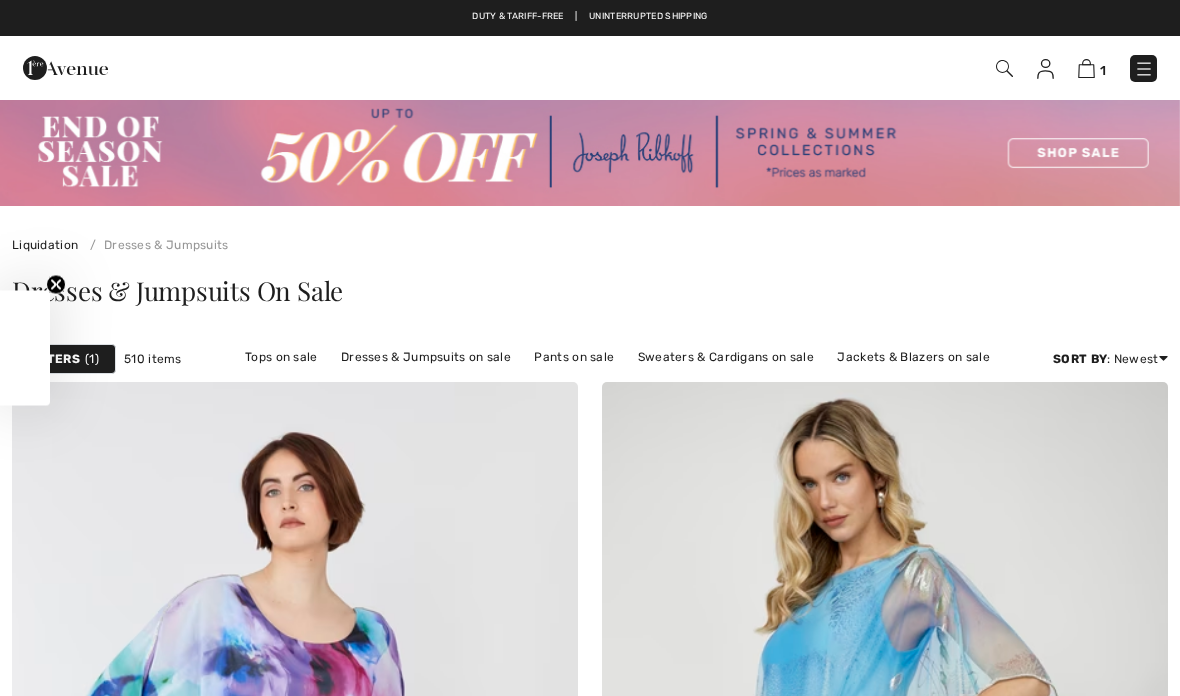 scroll, scrollTop: 0, scrollLeft: 0, axis: both 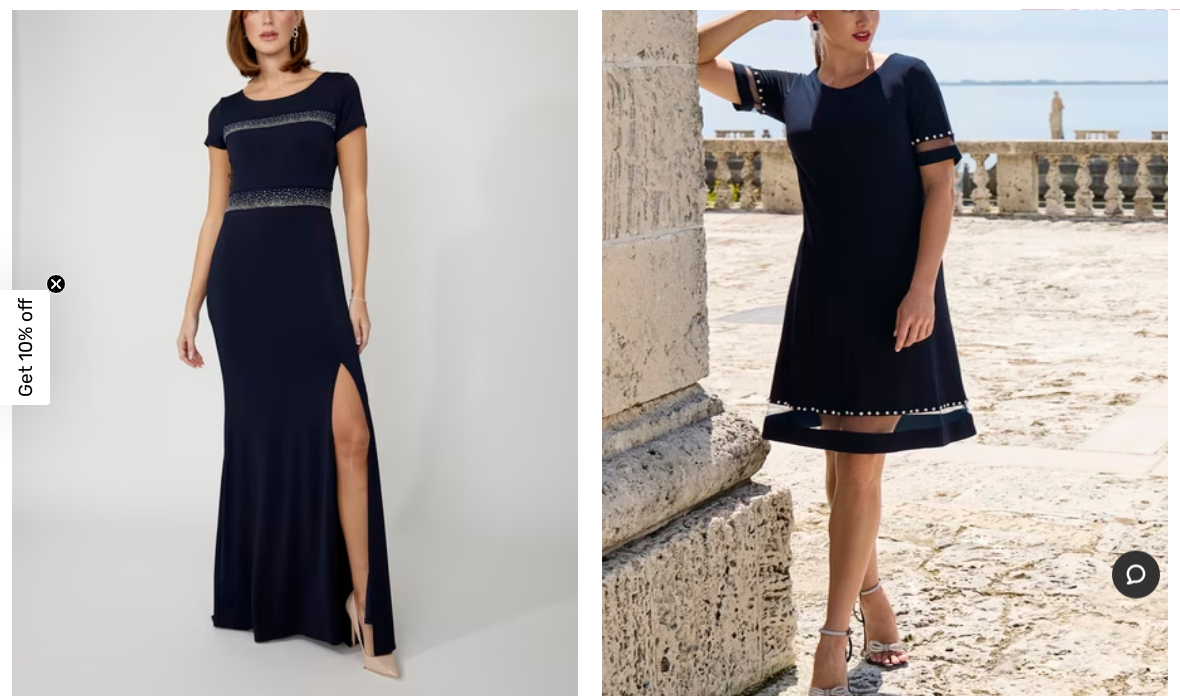 click at bounding box center (885, 319) 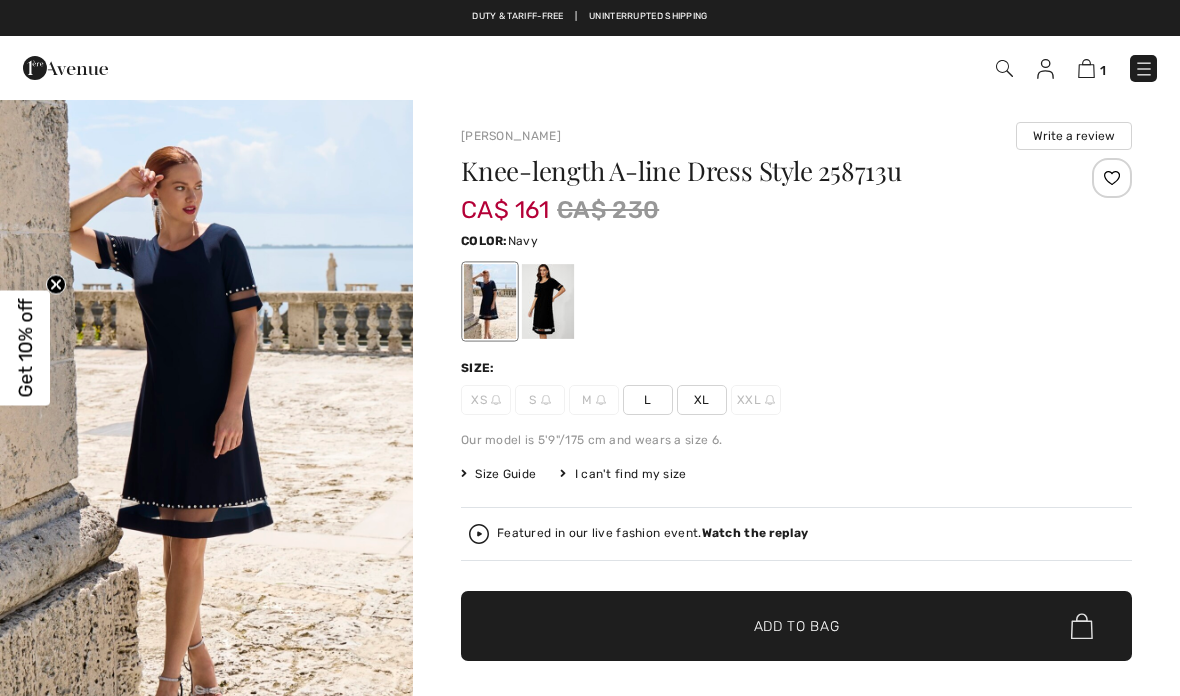 scroll, scrollTop: 303, scrollLeft: 97, axis: both 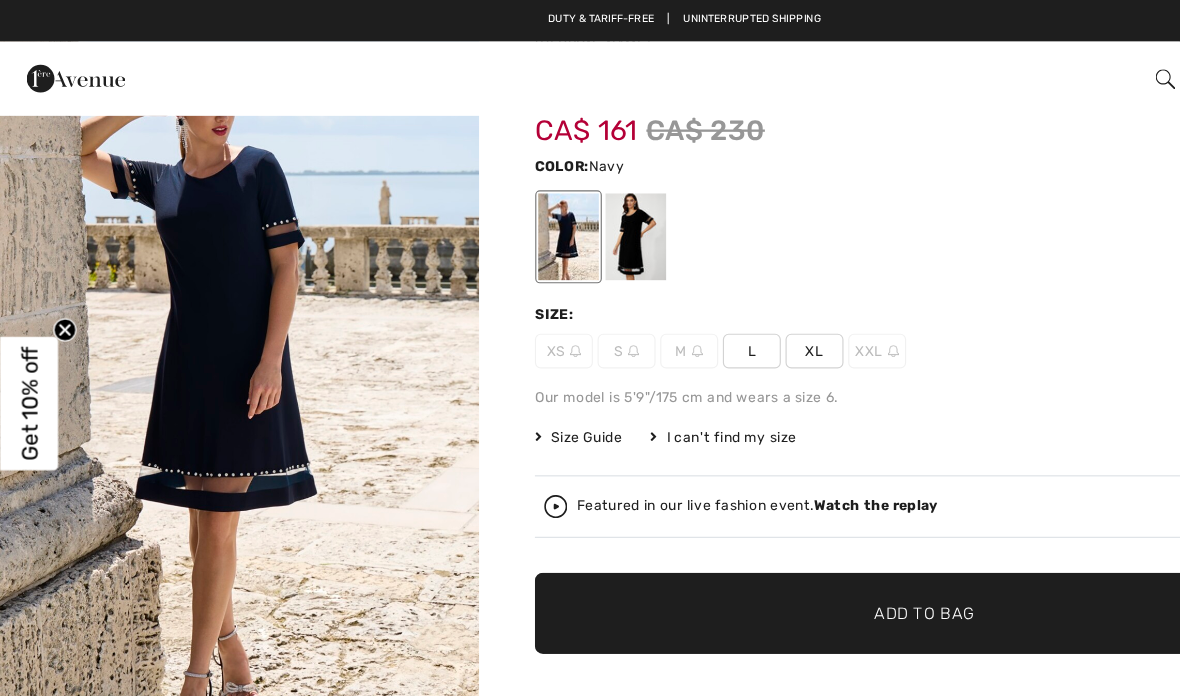 click on "XL" at bounding box center [702, 303] 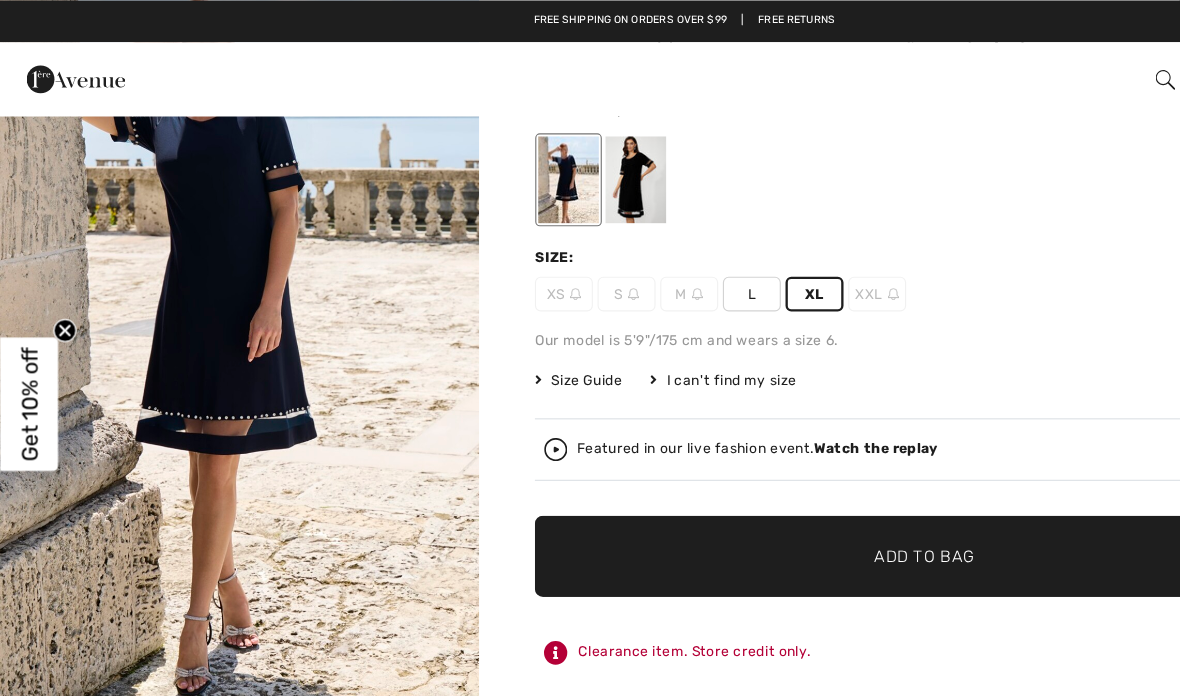 scroll, scrollTop: 0, scrollLeft: 0, axis: both 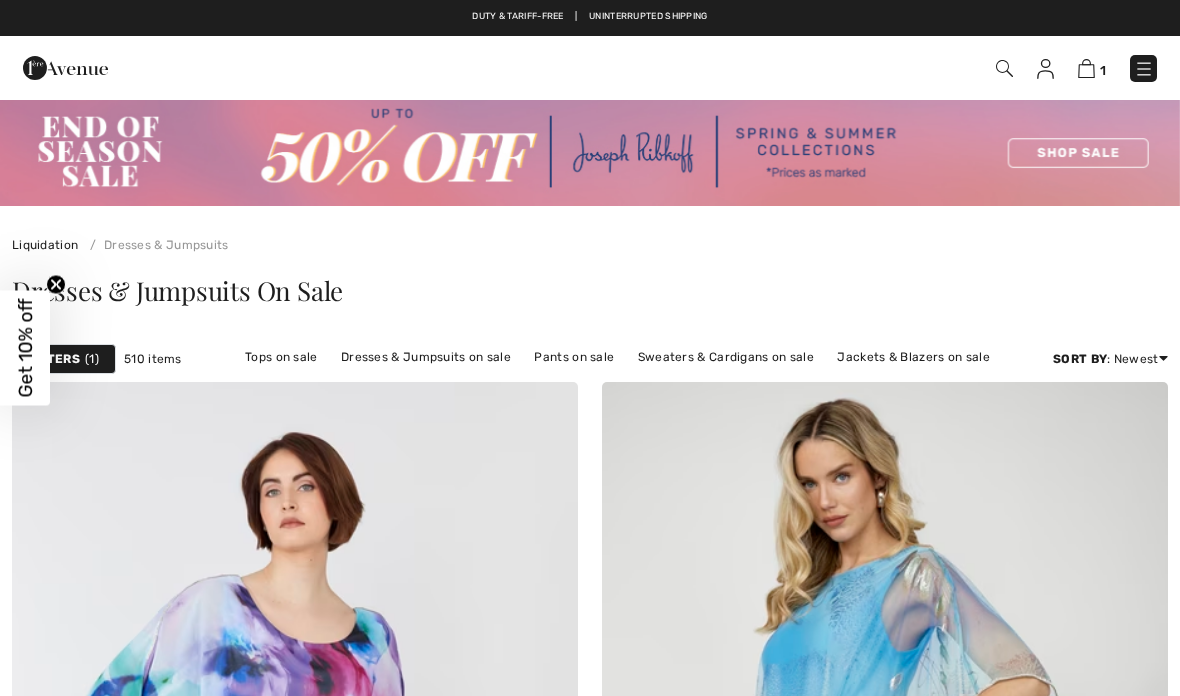 checkbox on "true" 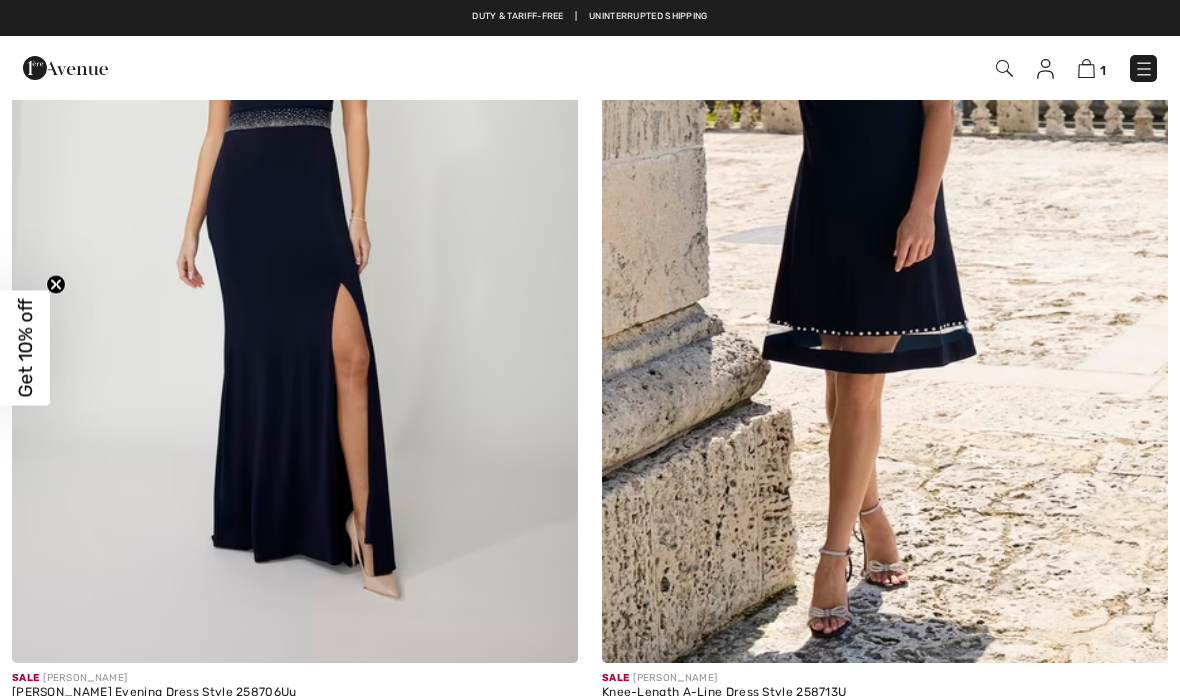 scroll, scrollTop: 0, scrollLeft: 0, axis: both 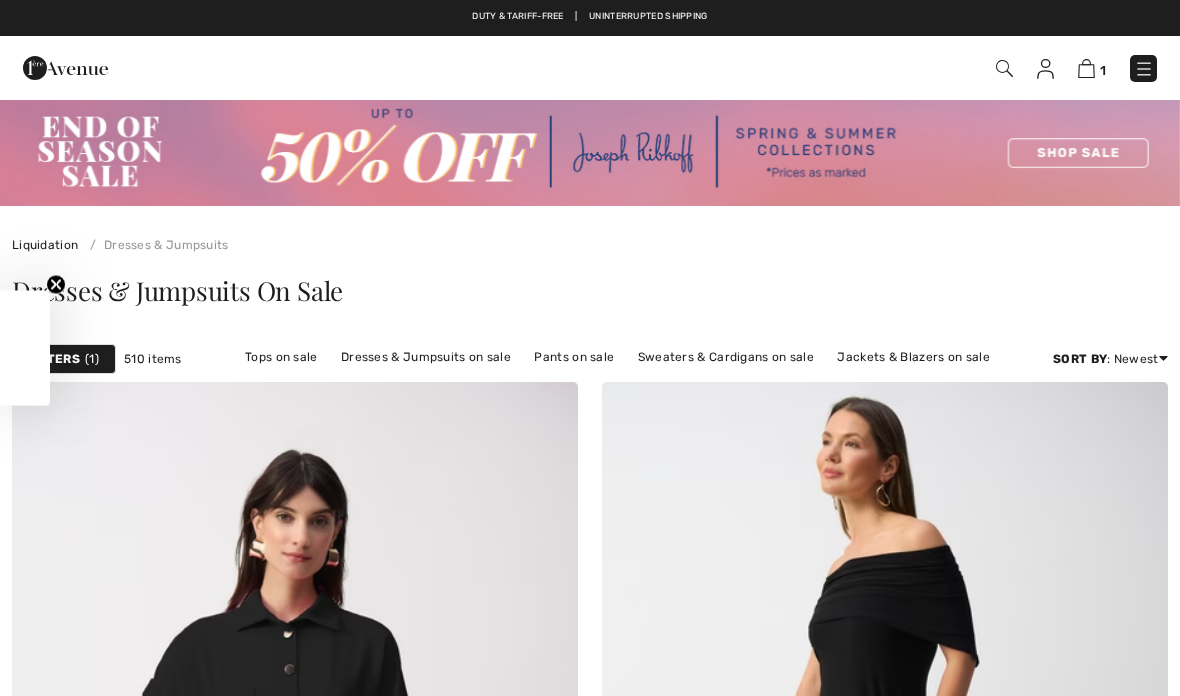 checkbox on "true" 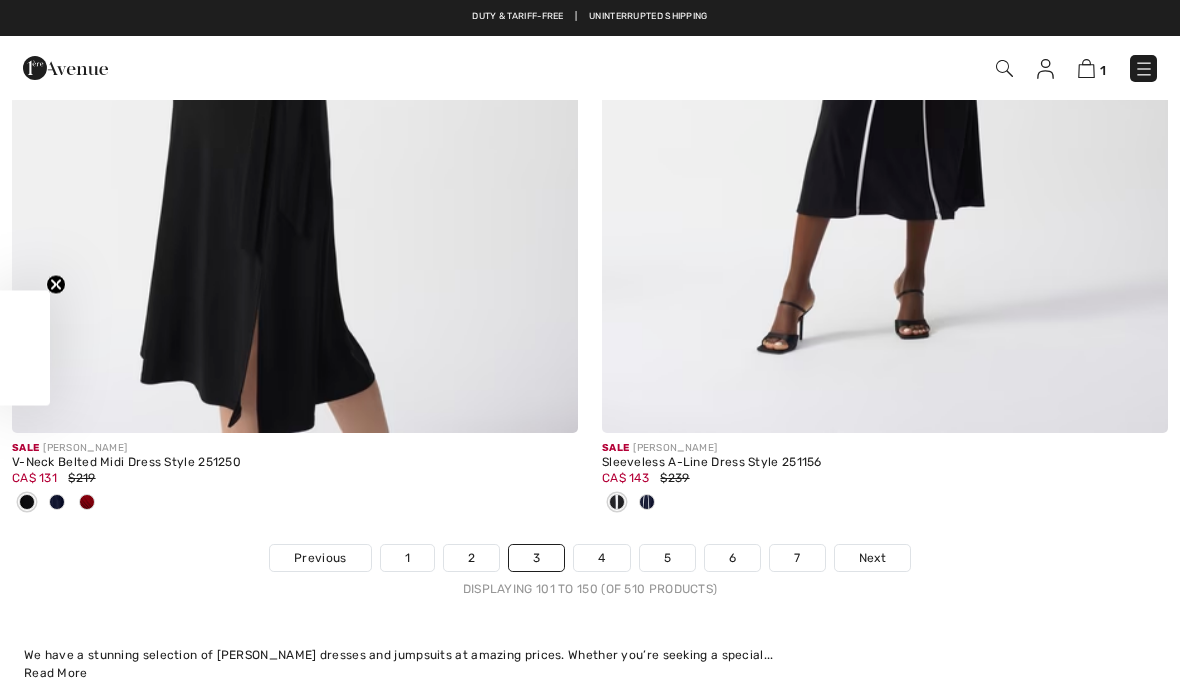 scroll, scrollTop: 0, scrollLeft: 0, axis: both 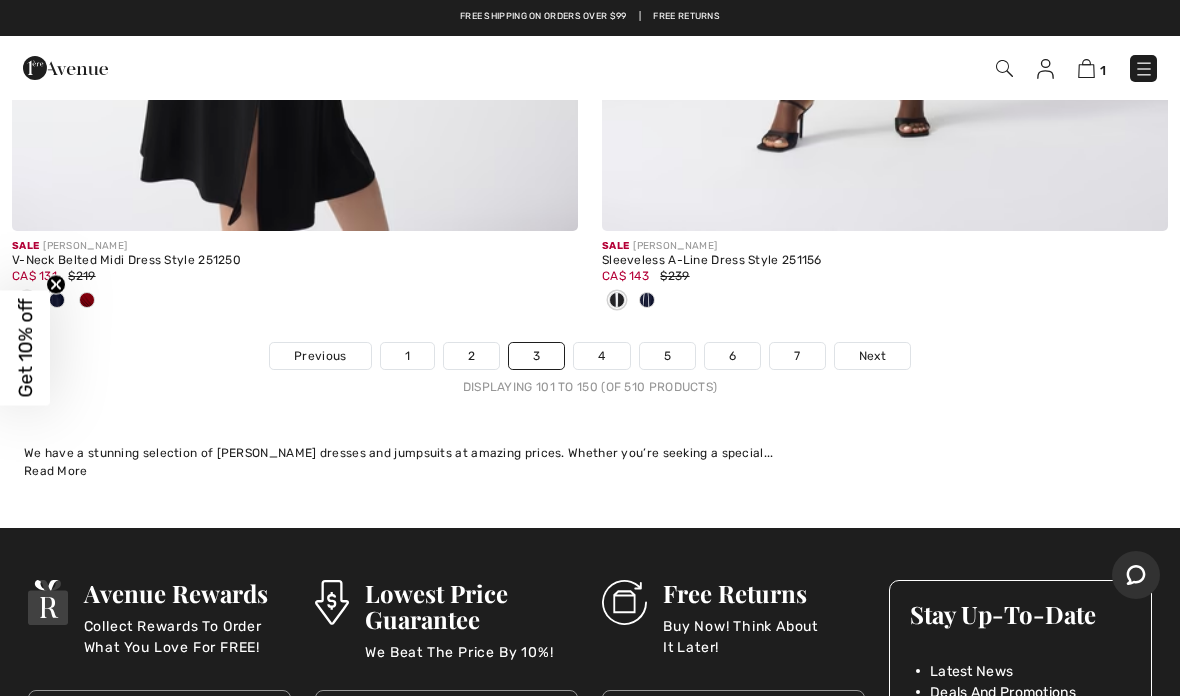 click on "Next" at bounding box center (872, 356) 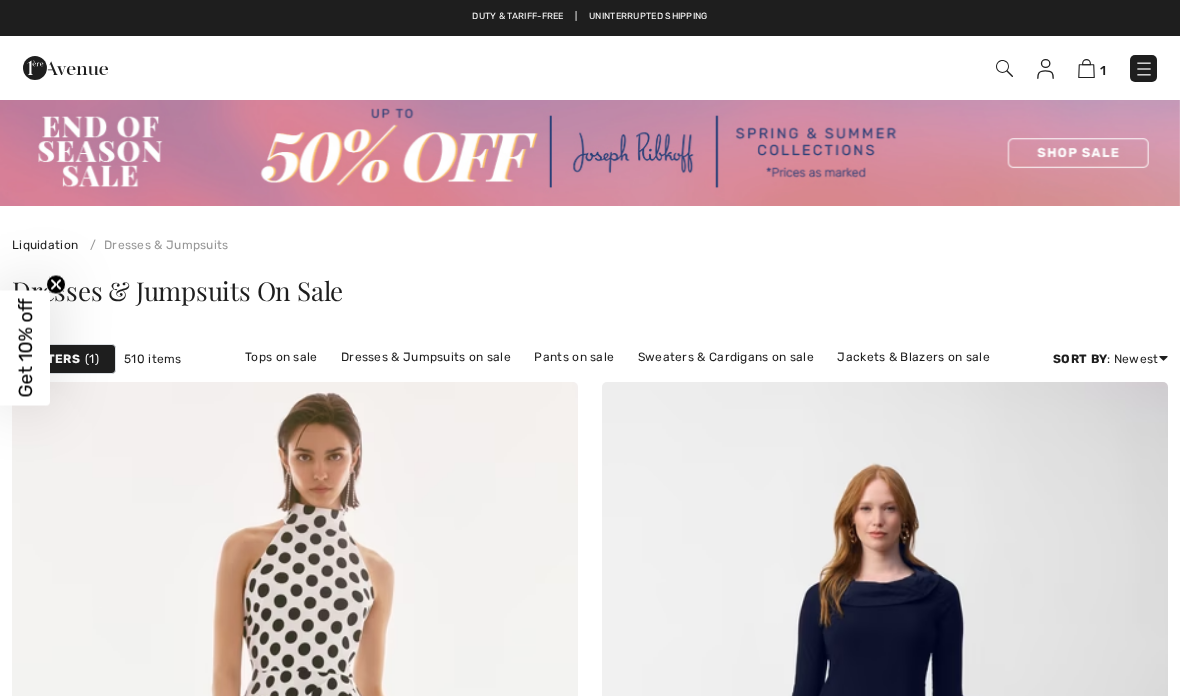 scroll, scrollTop: 0, scrollLeft: 0, axis: both 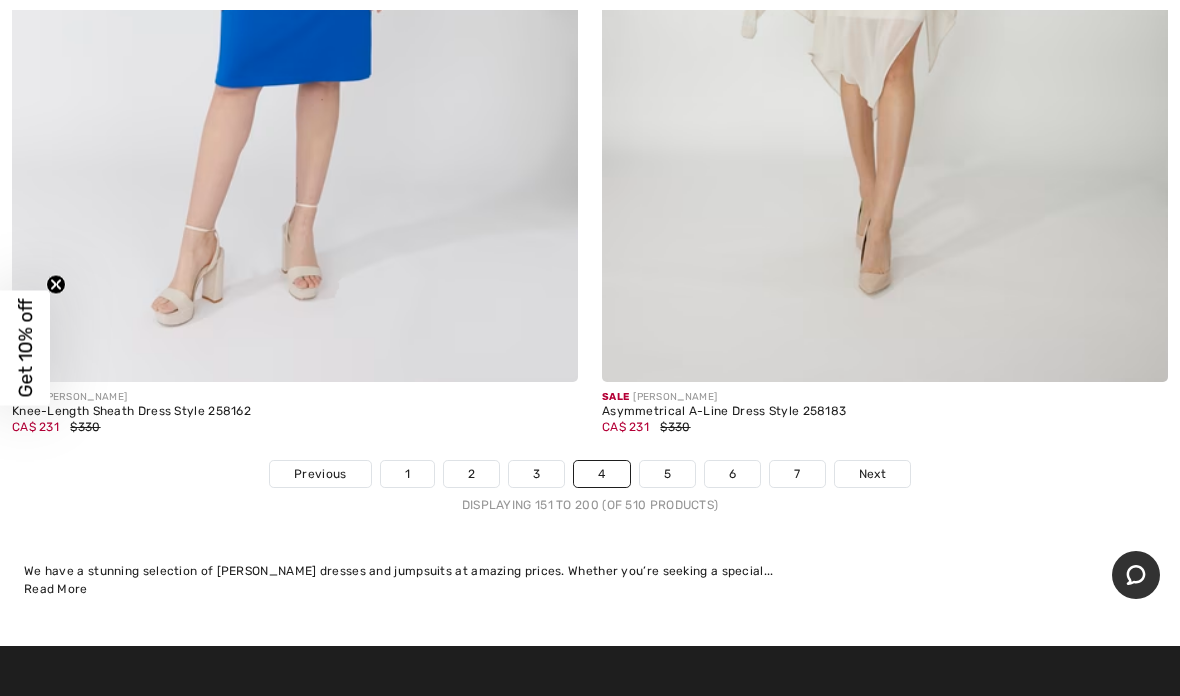 click on "Next" at bounding box center (872, 474) 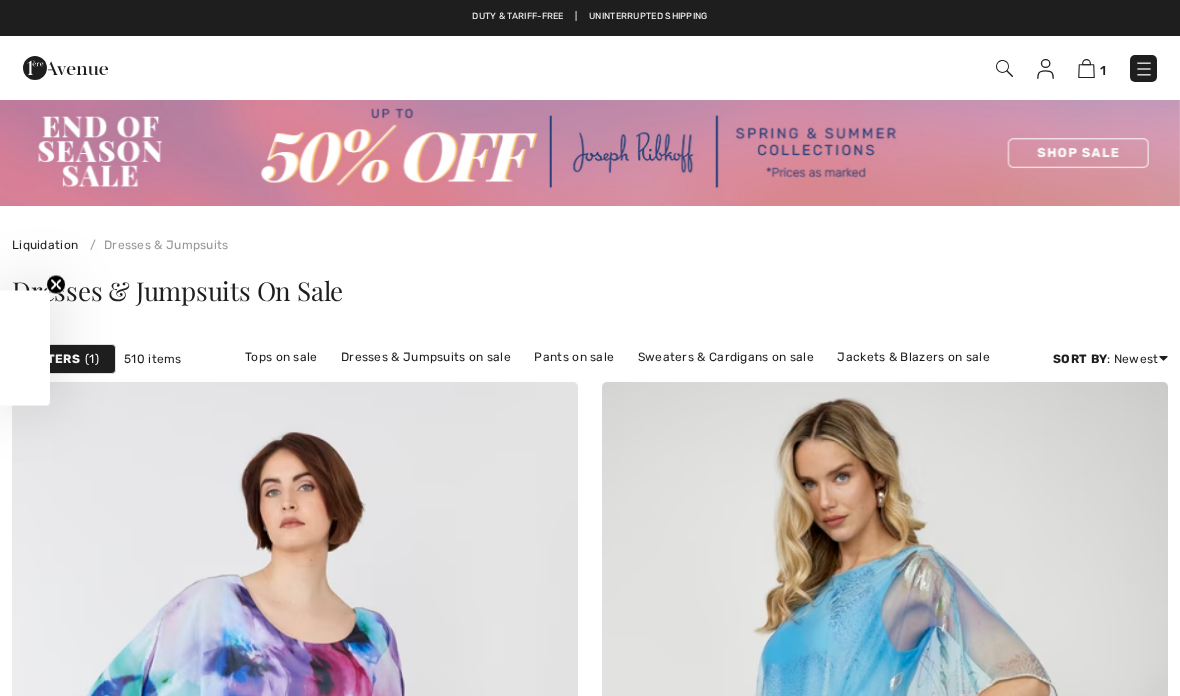 scroll, scrollTop: 535, scrollLeft: 0, axis: vertical 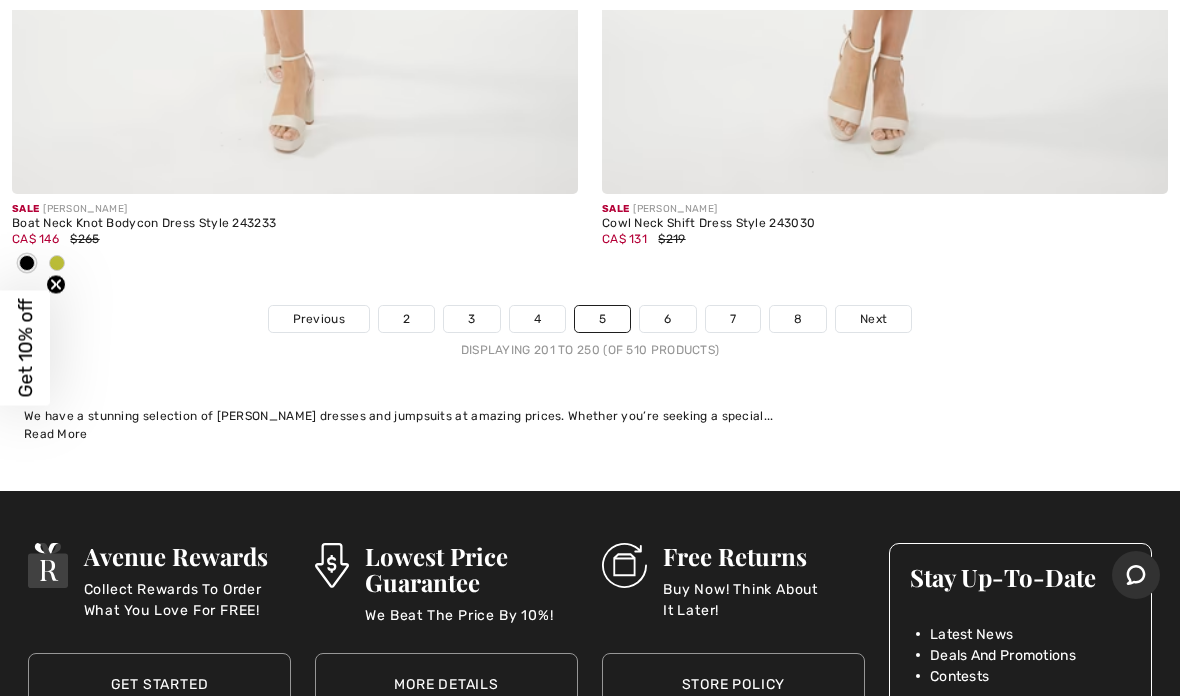 click on "Next" at bounding box center [873, 319] 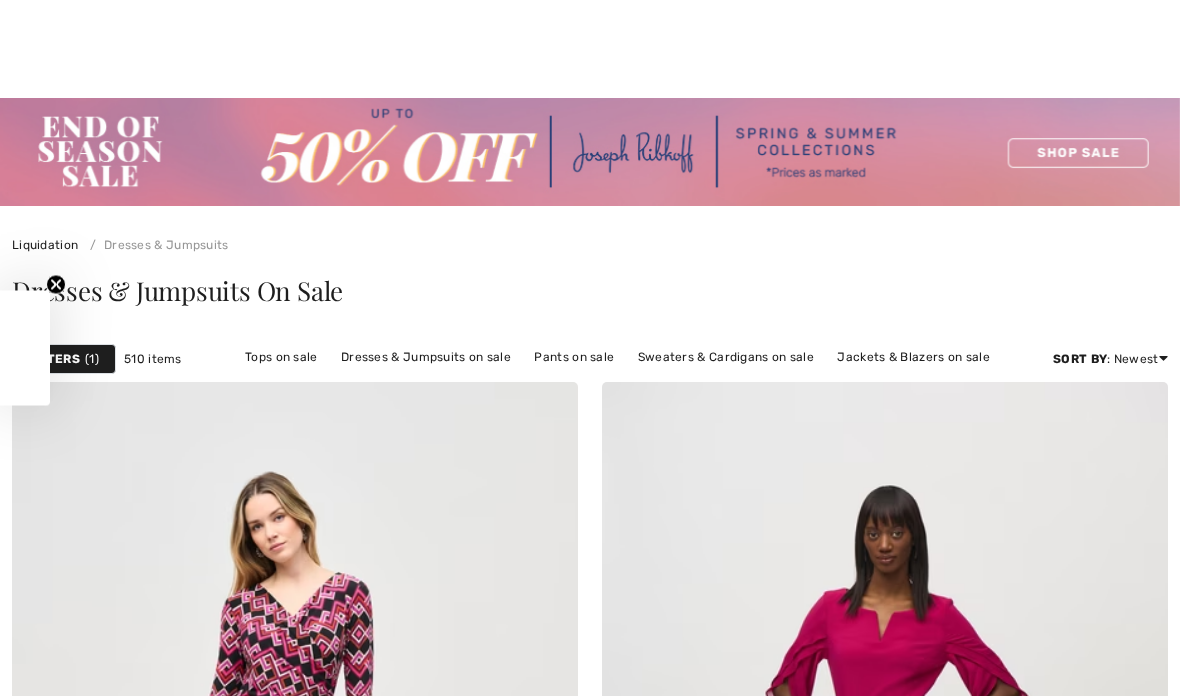 scroll, scrollTop: 420, scrollLeft: 0, axis: vertical 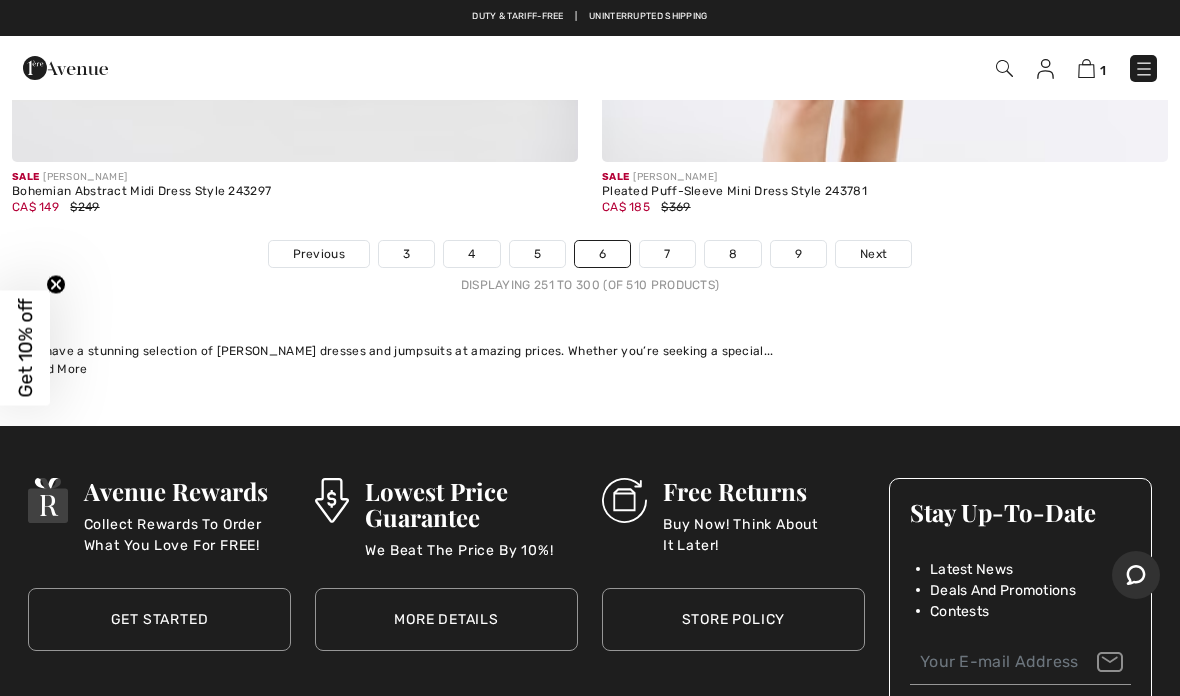 click on "Next" at bounding box center (873, 254) 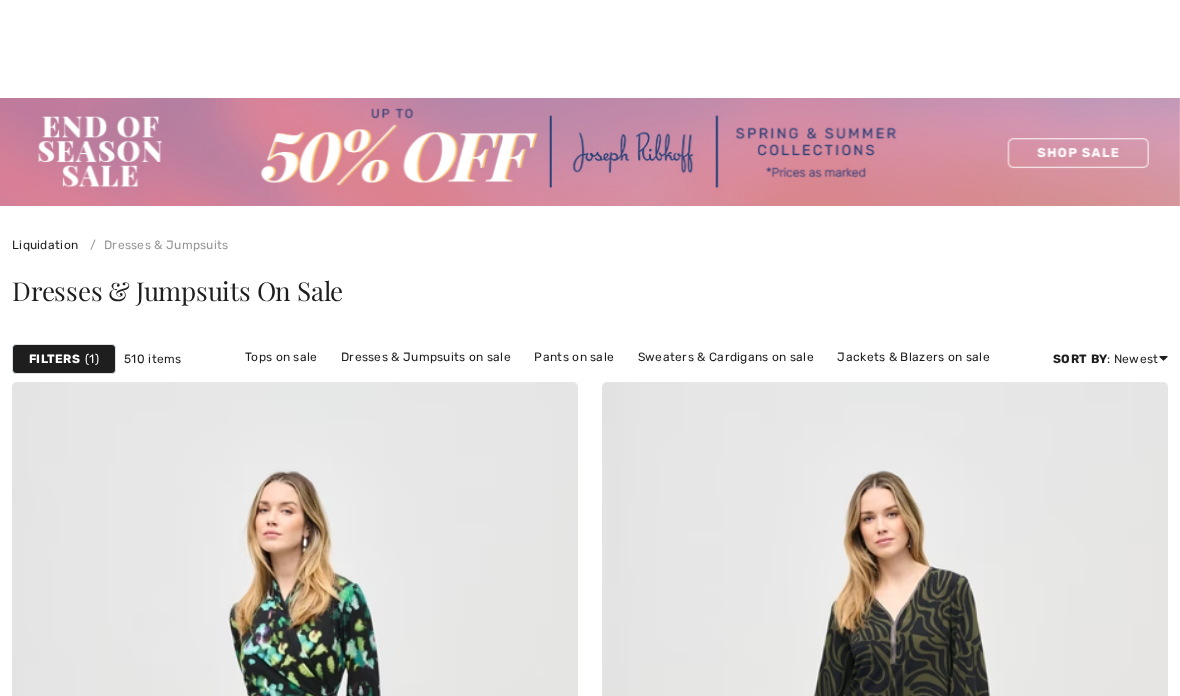 scroll, scrollTop: 1282, scrollLeft: 0, axis: vertical 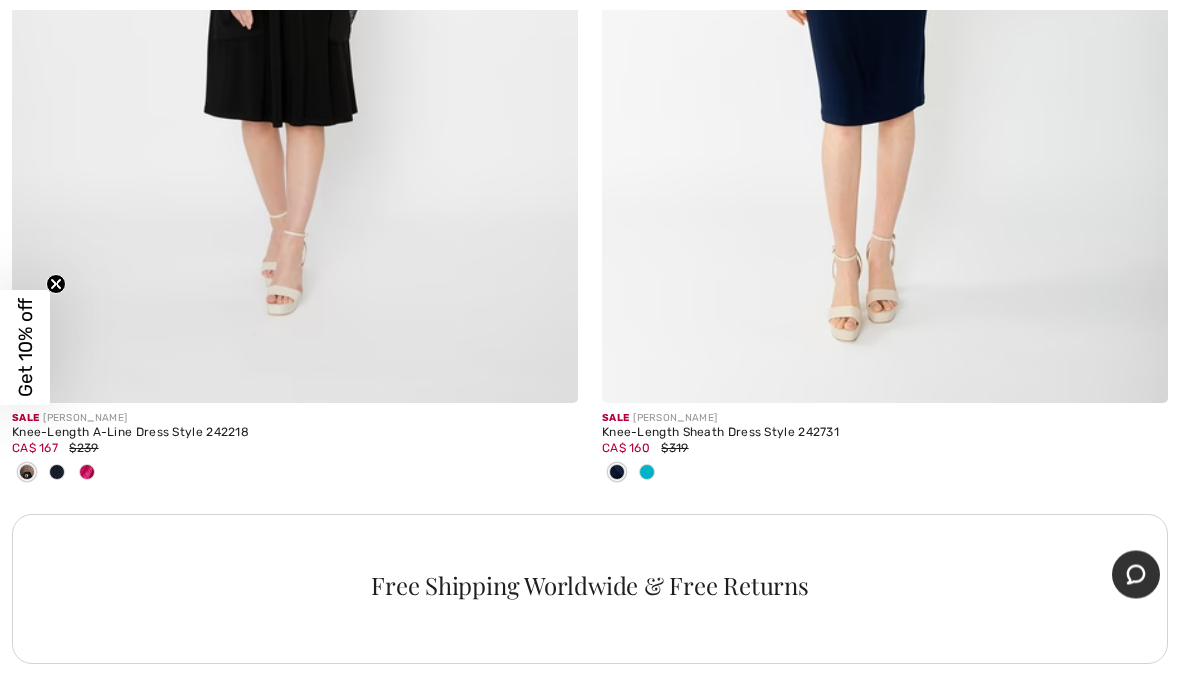 click at bounding box center [87, 474] 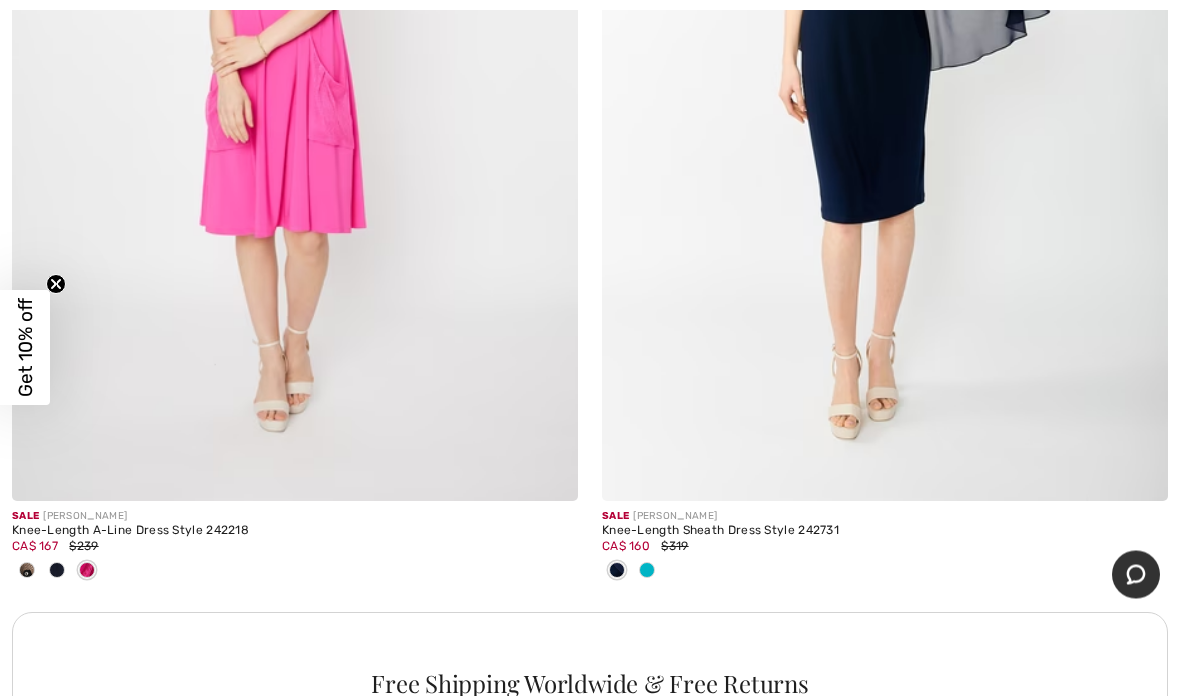 scroll, scrollTop: 22881, scrollLeft: 0, axis: vertical 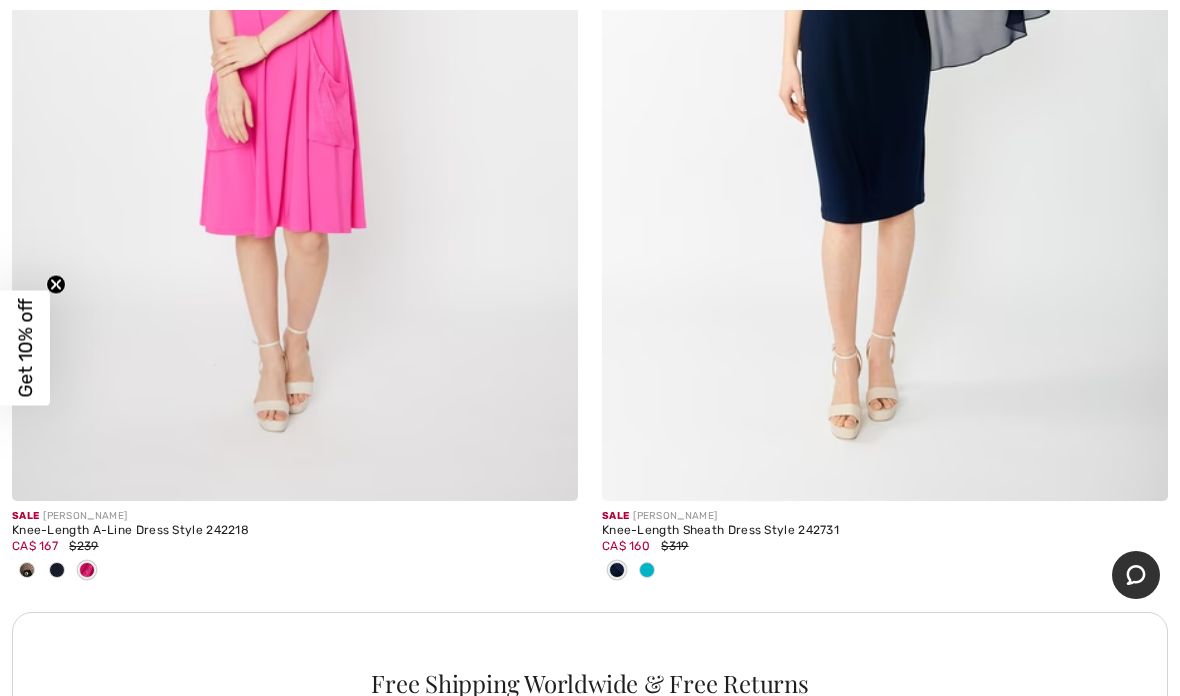 click at bounding box center (57, 570) 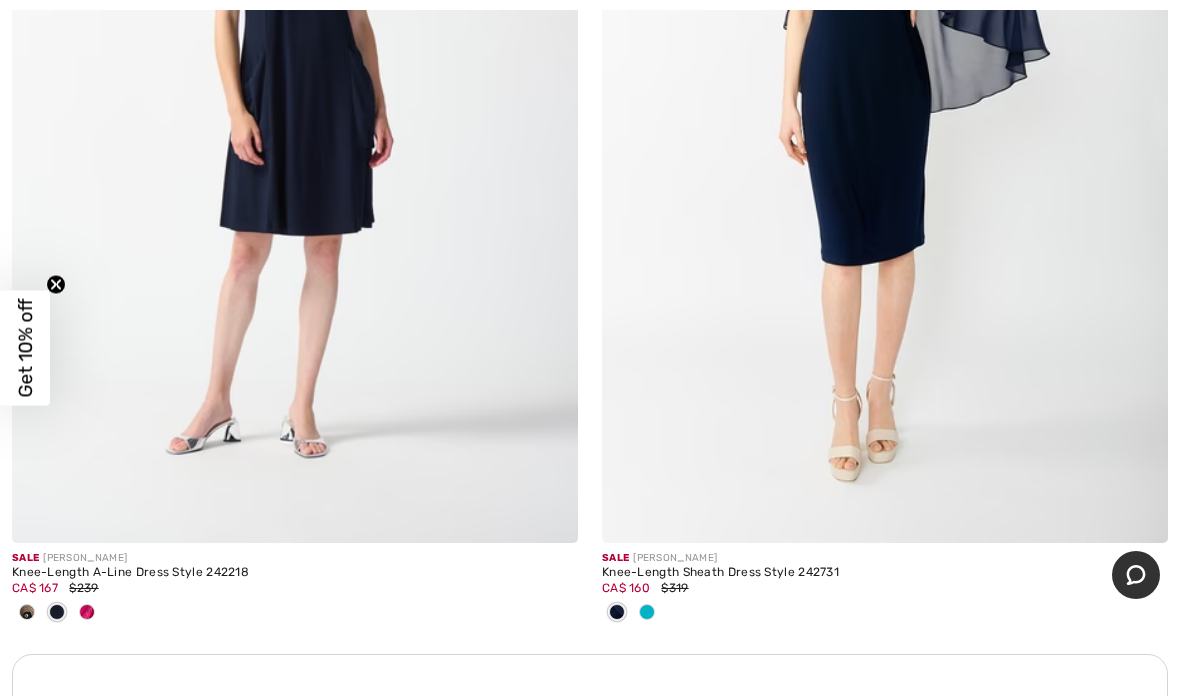 scroll, scrollTop: 22840, scrollLeft: 0, axis: vertical 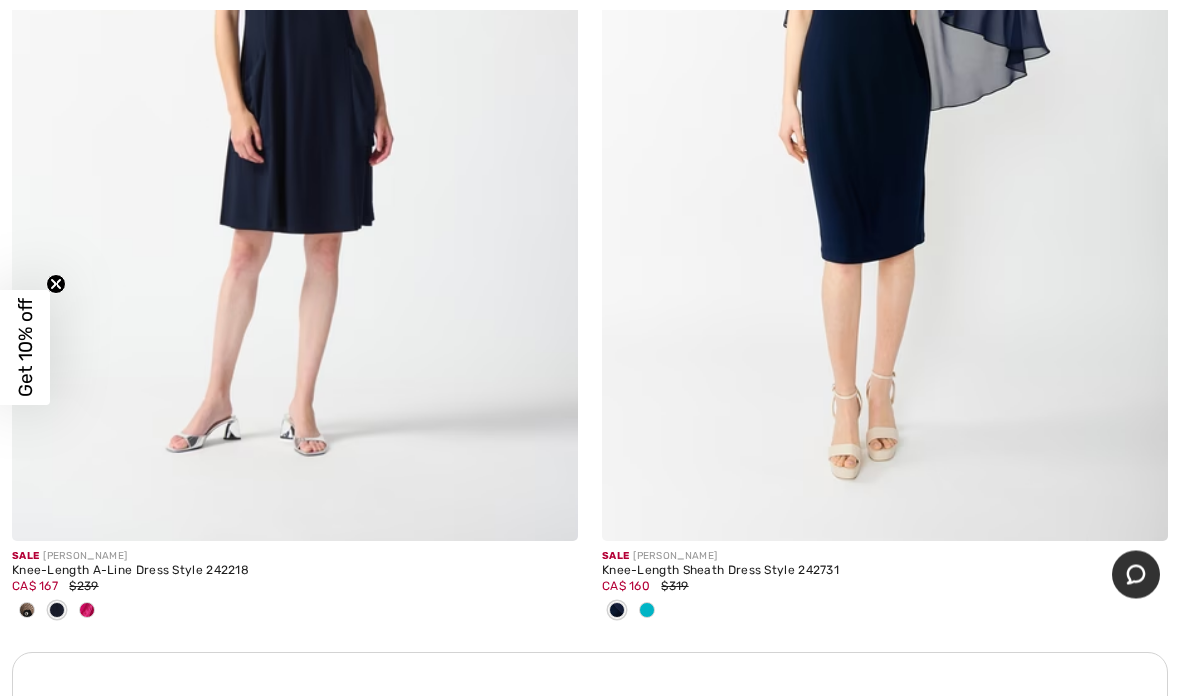 click at bounding box center (27, 612) 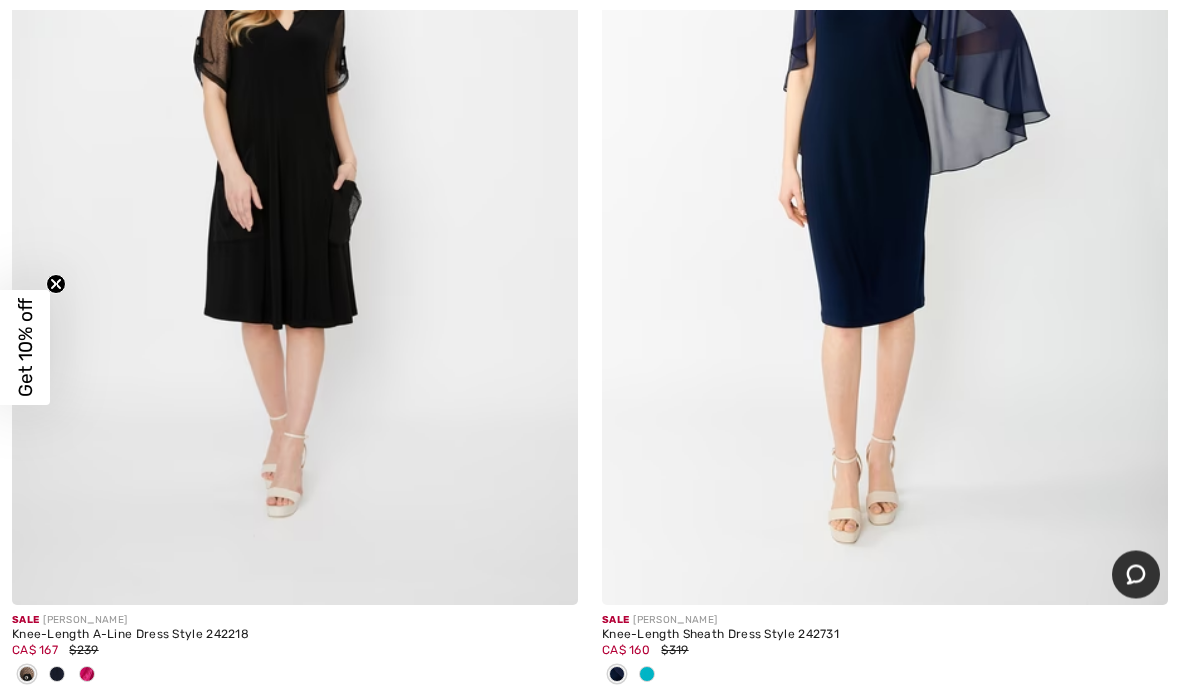 scroll, scrollTop: 22779, scrollLeft: 0, axis: vertical 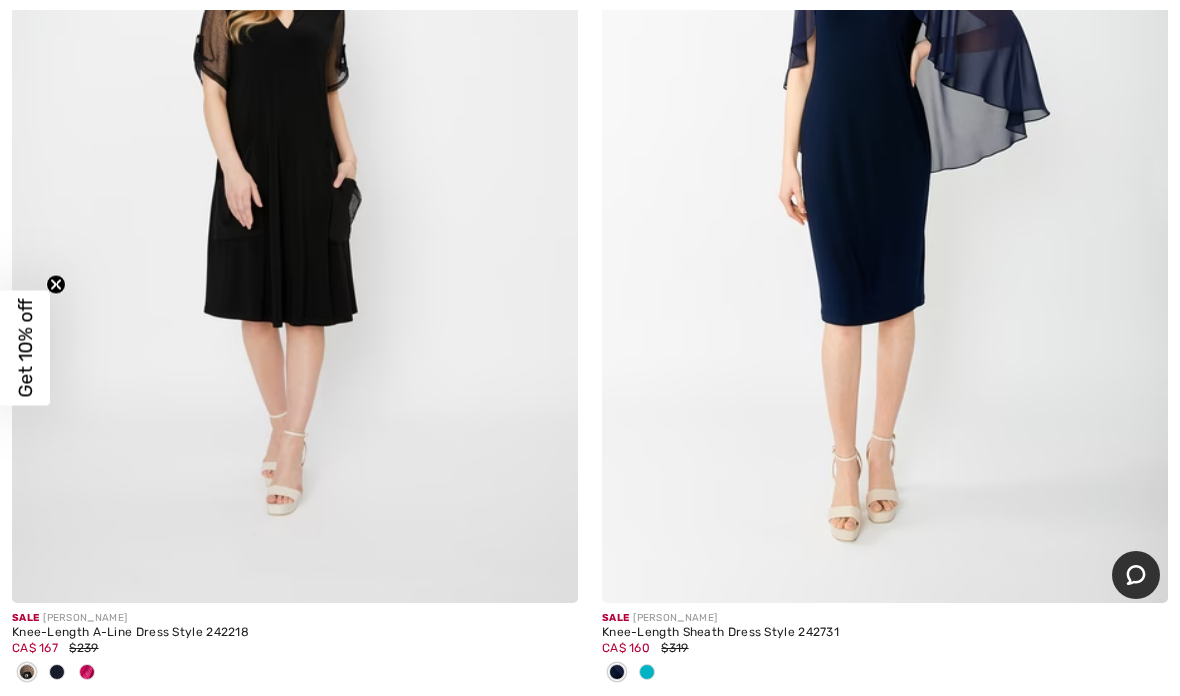 click at bounding box center (57, 673) 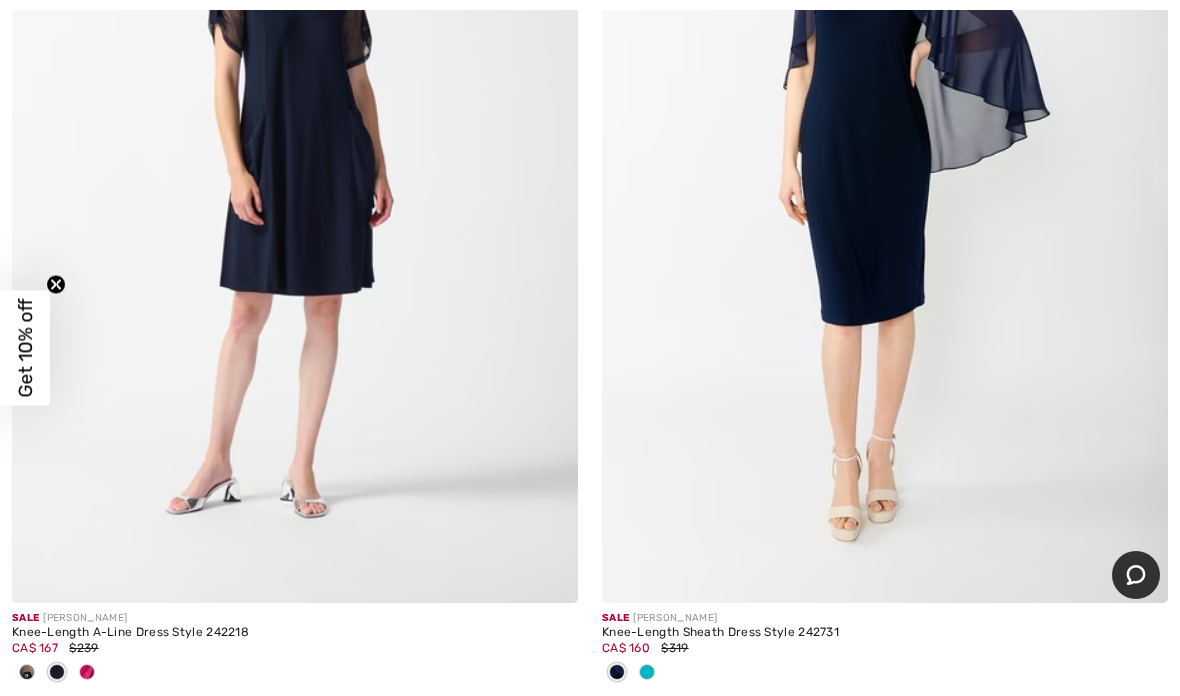 click at bounding box center (57, 672) 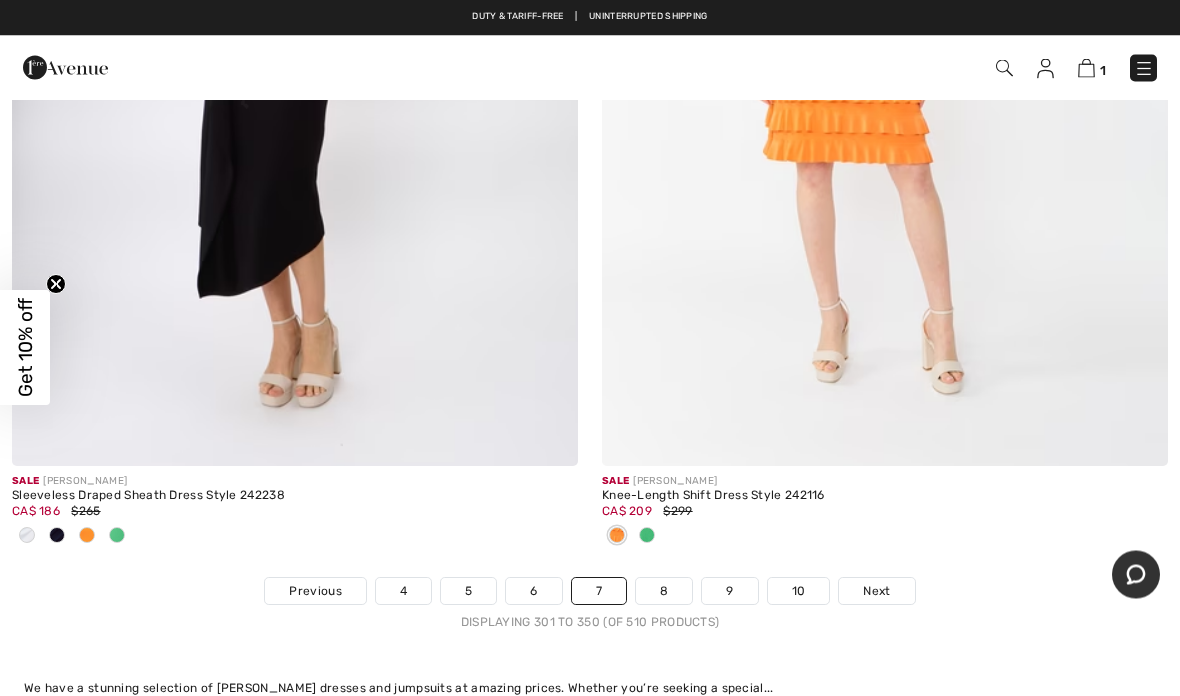 scroll, scrollTop: 24030, scrollLeft: 0, axis: vertical 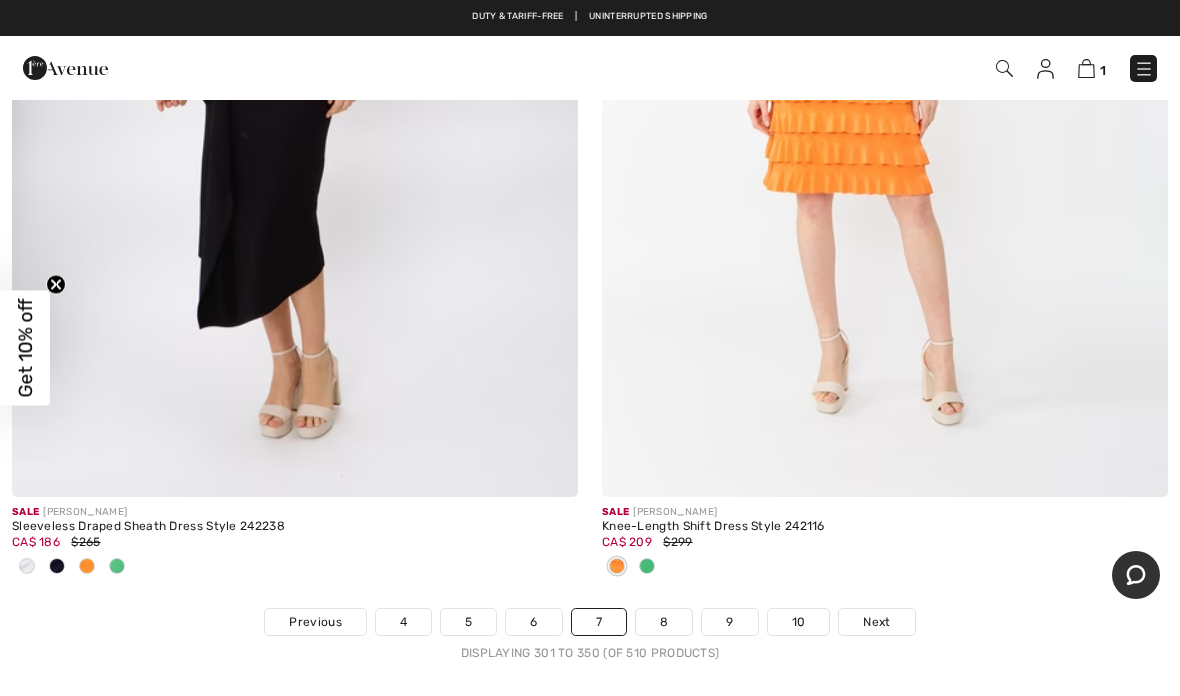 click on "Next" at bounding box center (876, 622) 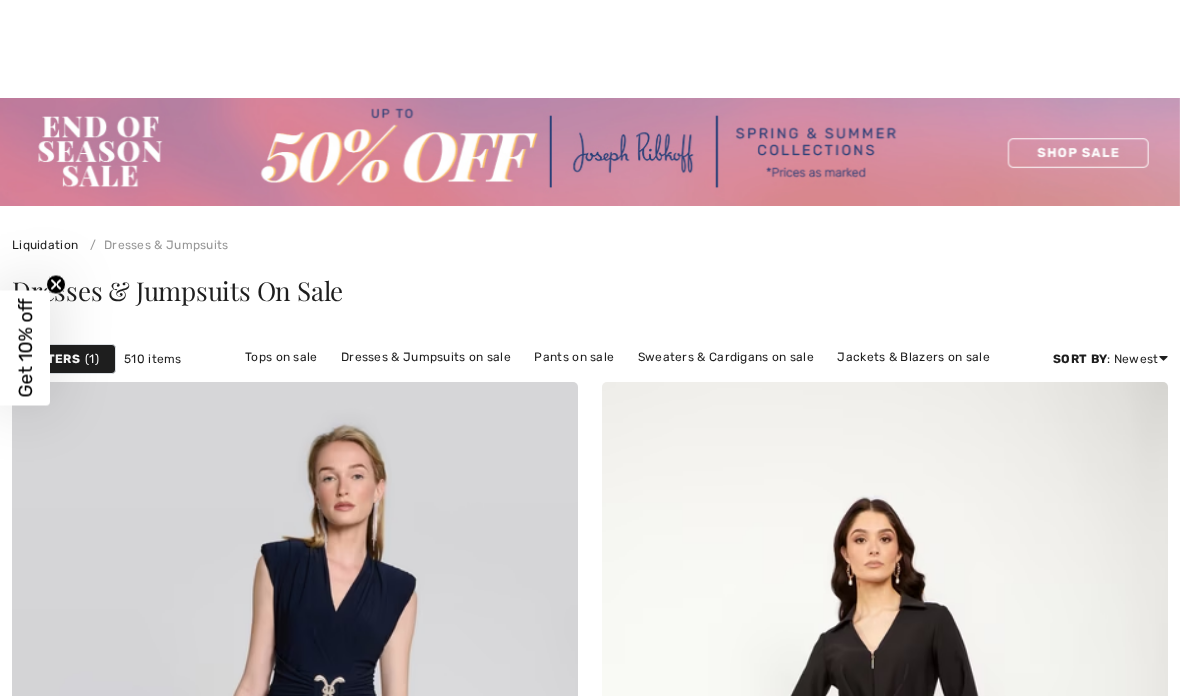 scroll, scrollTop: 1391, scrollLeft: 0, axis: vertical 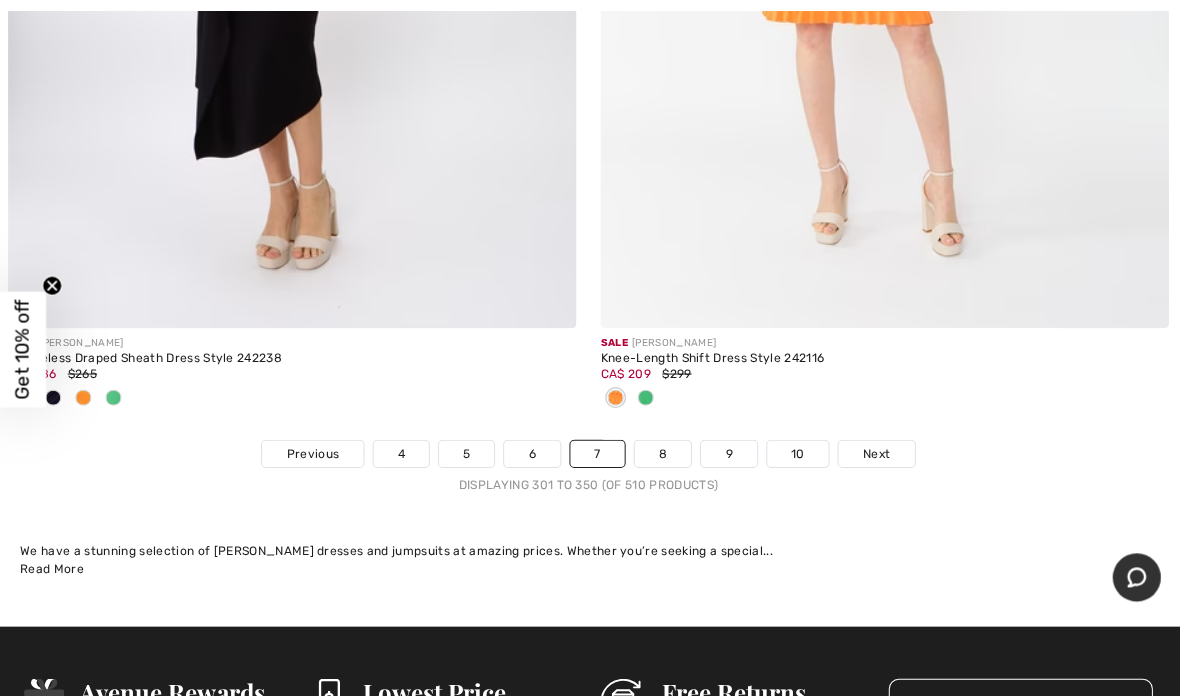 click on "Next" at bounding box center (876, 452) 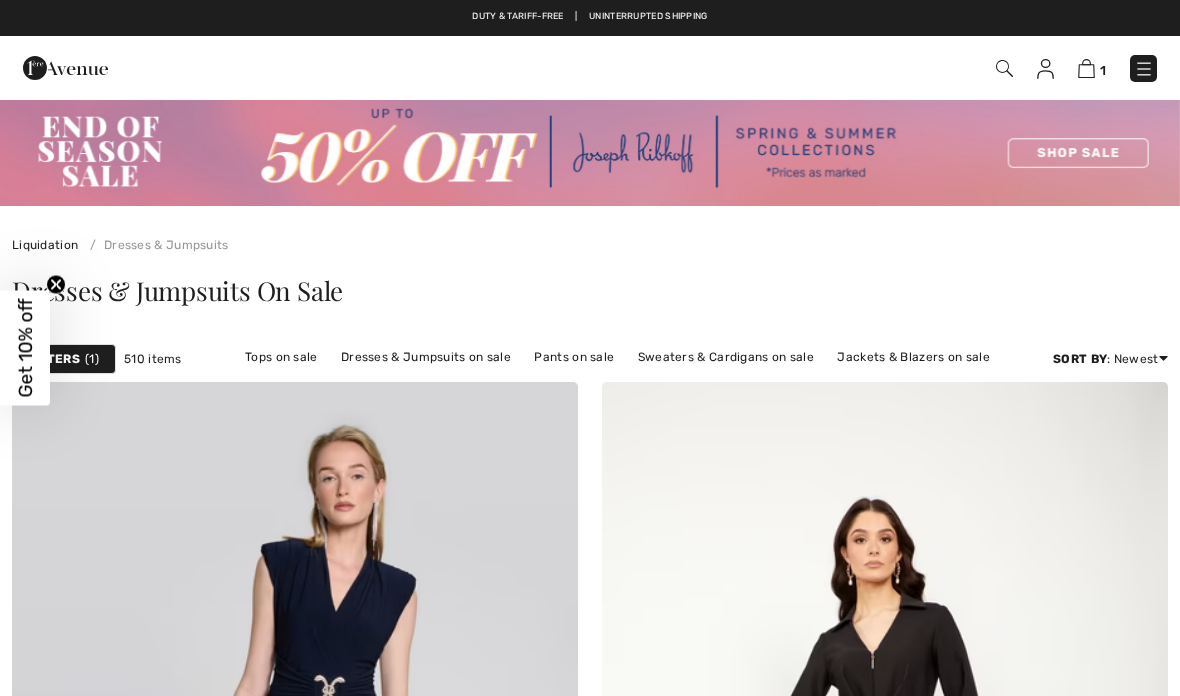 scroll, scrollTop: 0, scrollLeft: 0, axis: both 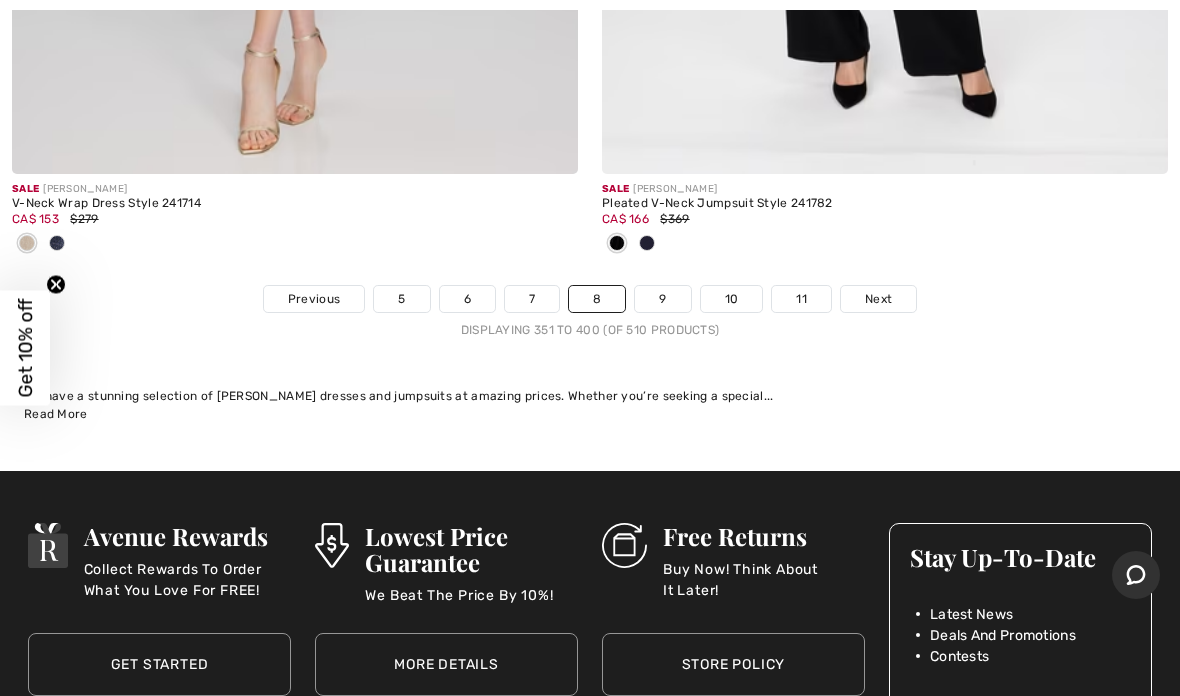 click on "Next" at bounding box center (878, 299) 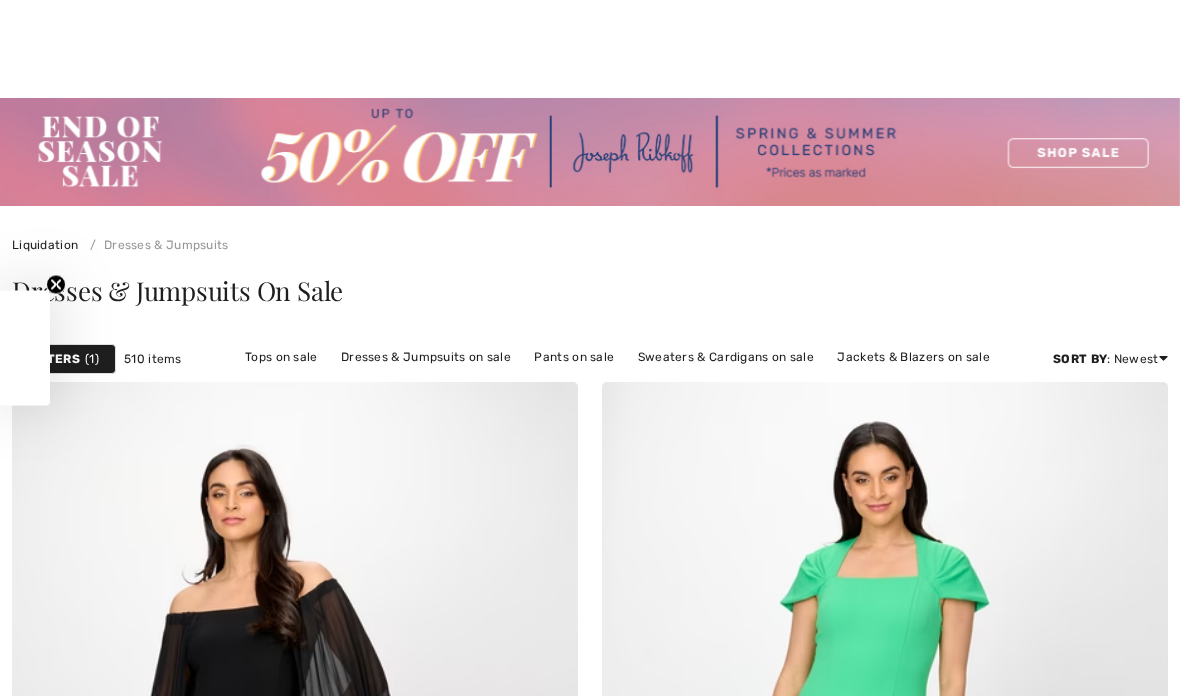checkbox on "true" 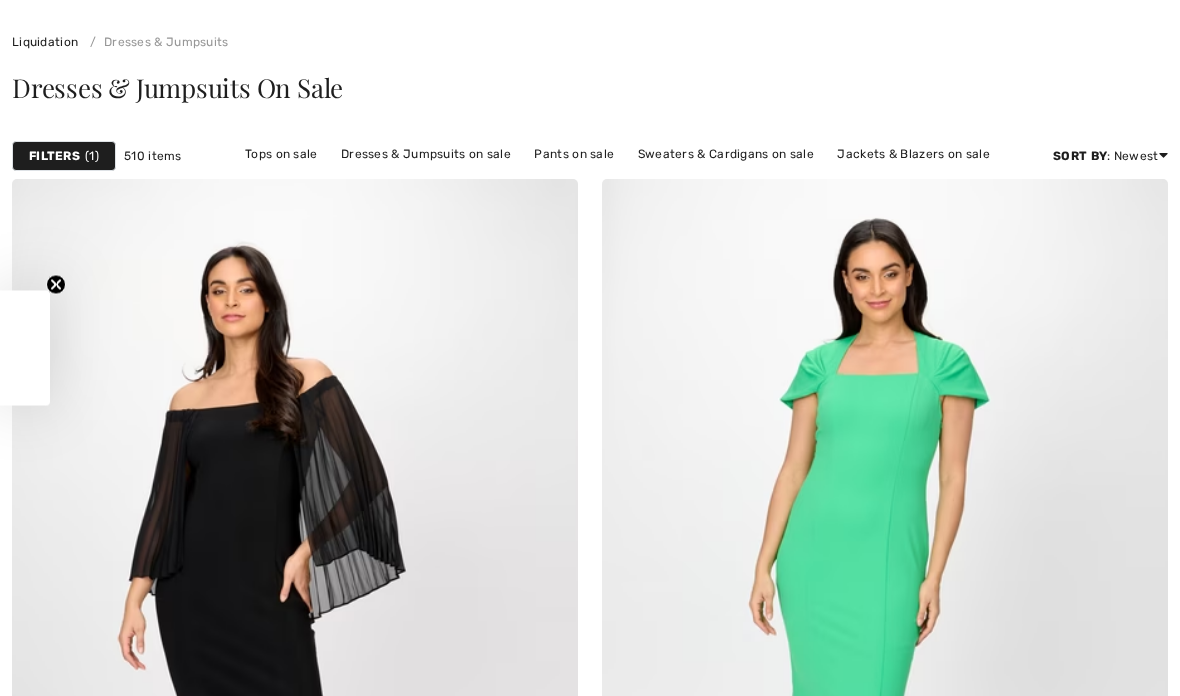 scroll, scrollTop: 0, scrollLeft: 0, axis: both 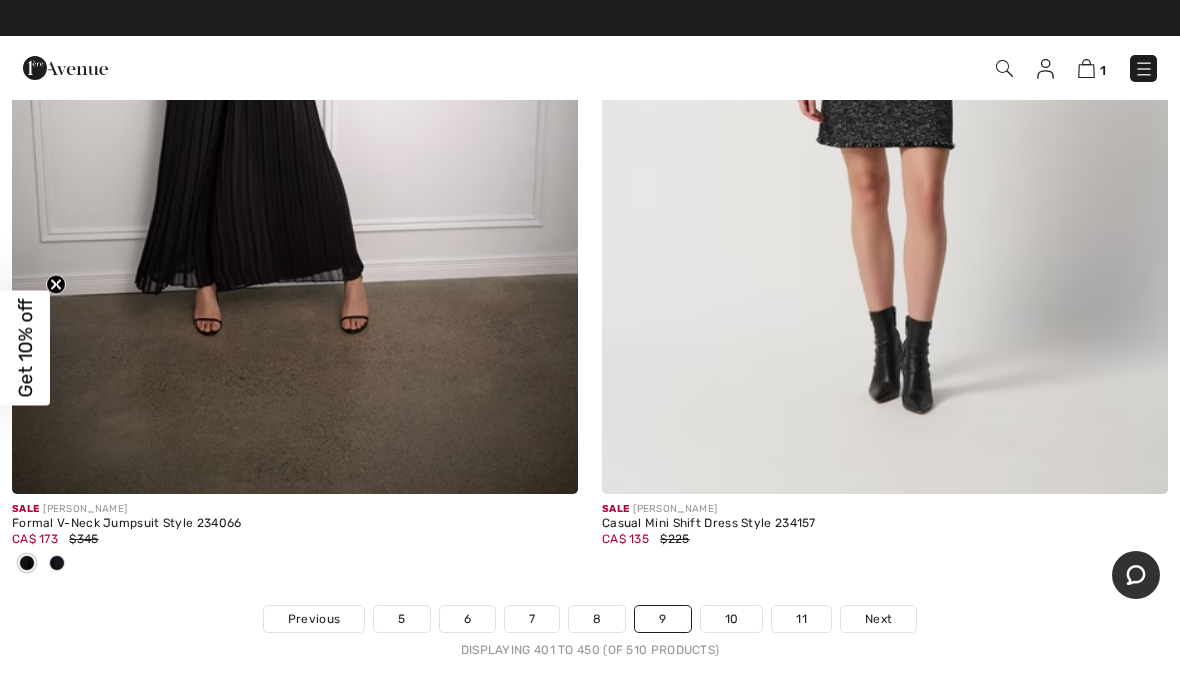 click on "Next" at bounding box center [878, 619] 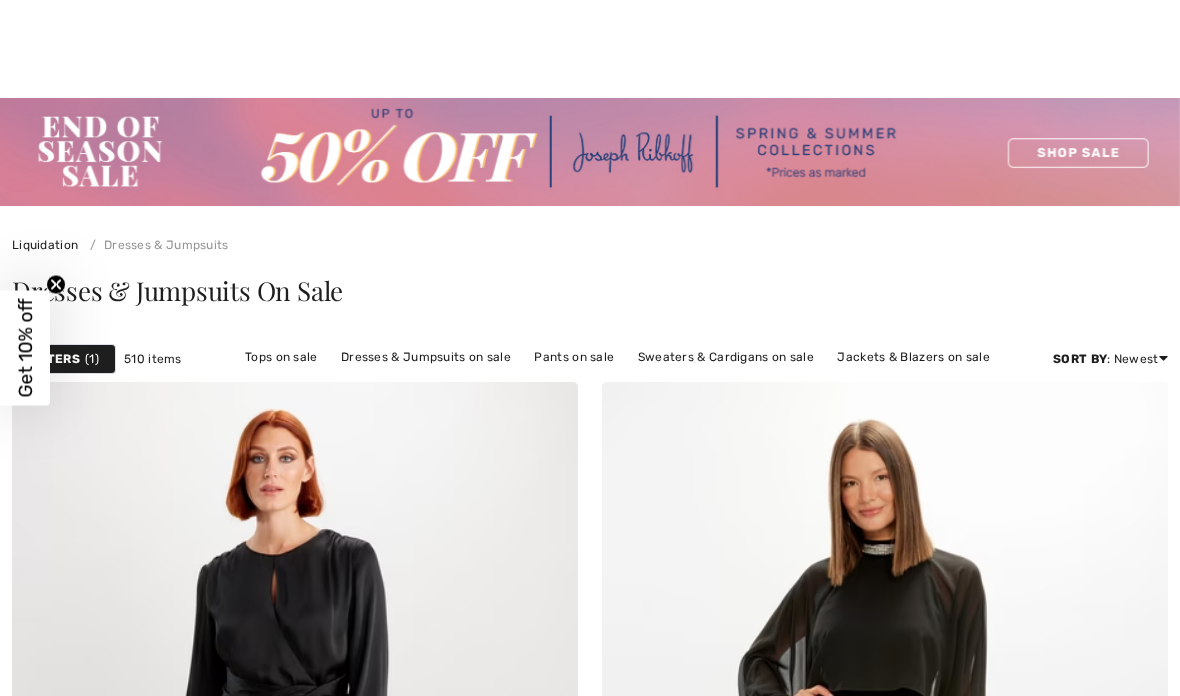 scroll, scrollTop: 1603, scrollLeft: 0, axis: vertical 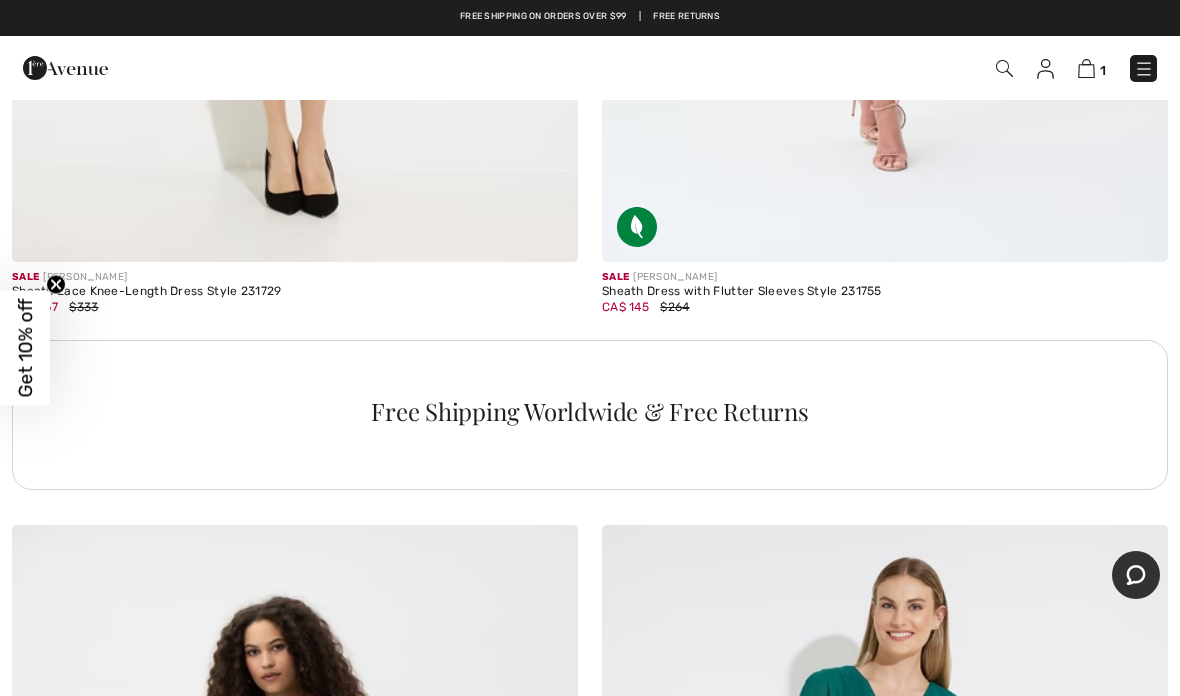 click at bounding box center [1144, 69] 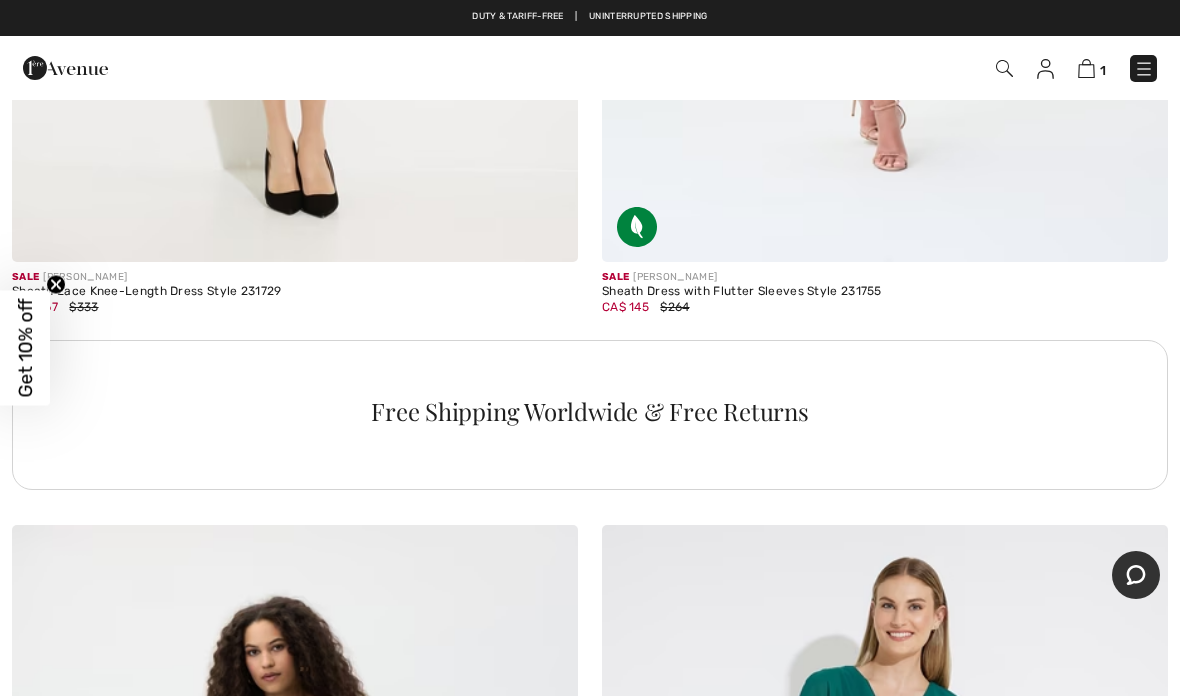 click on "Close menu" at bounding box center [590, 348] 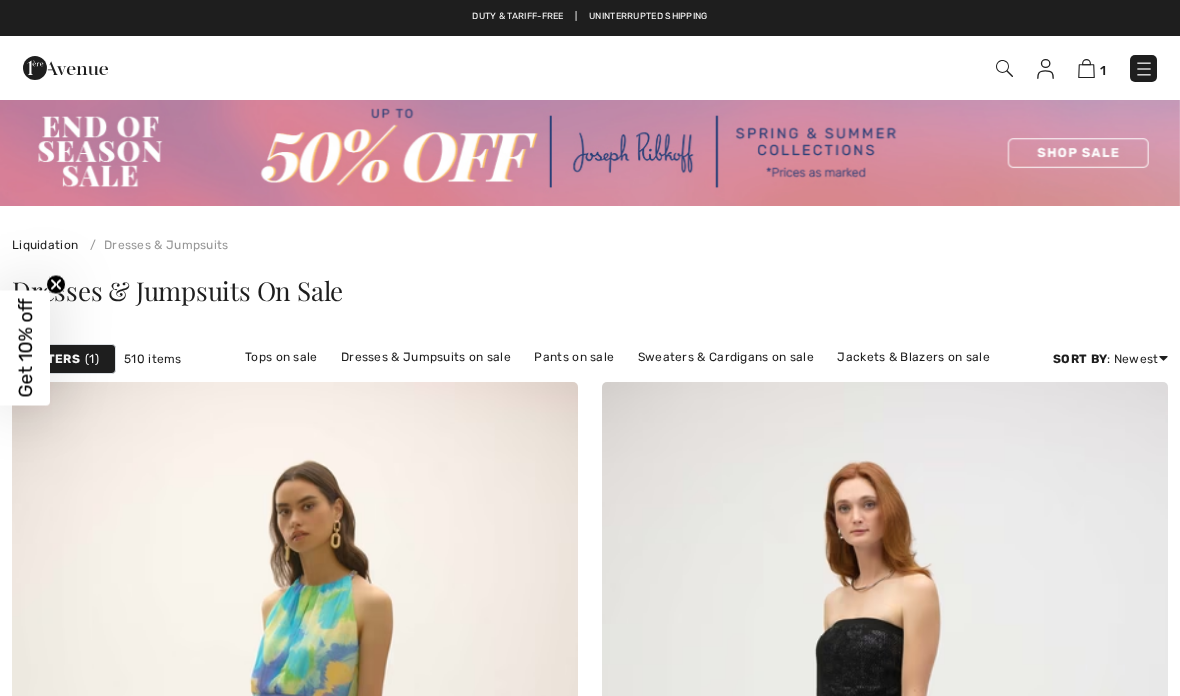 scroll, scrollTop: 24358, scrollLeft: 0, axis: vertical 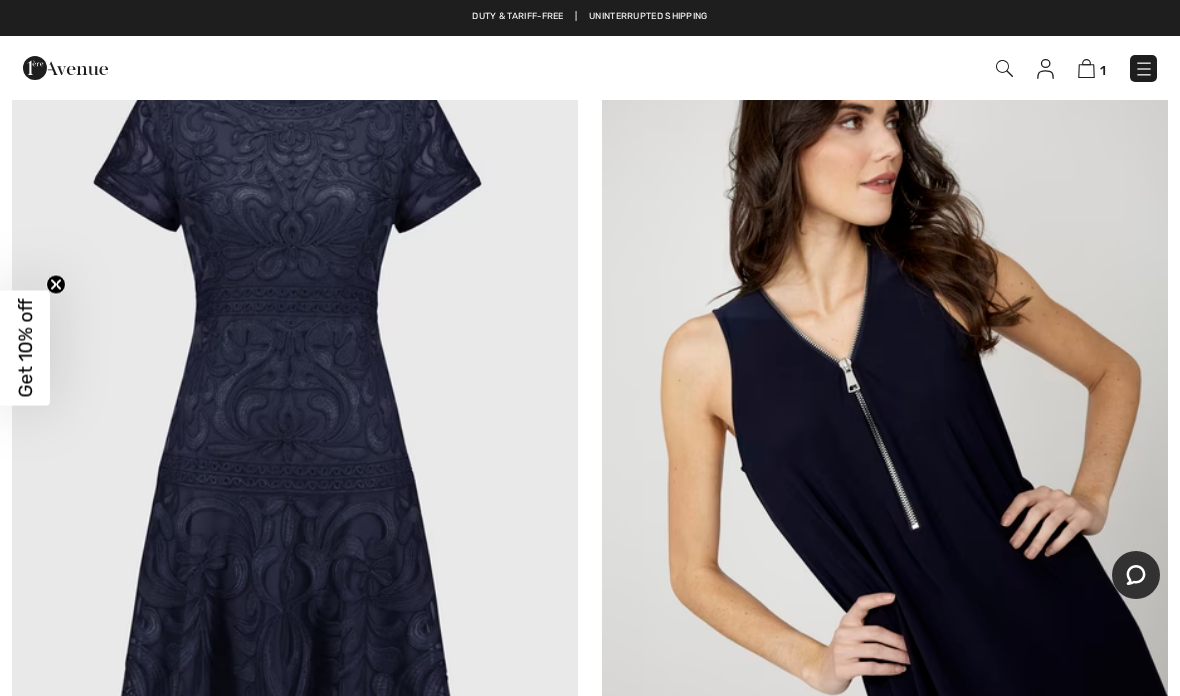 click at bounding box center (295, 423) 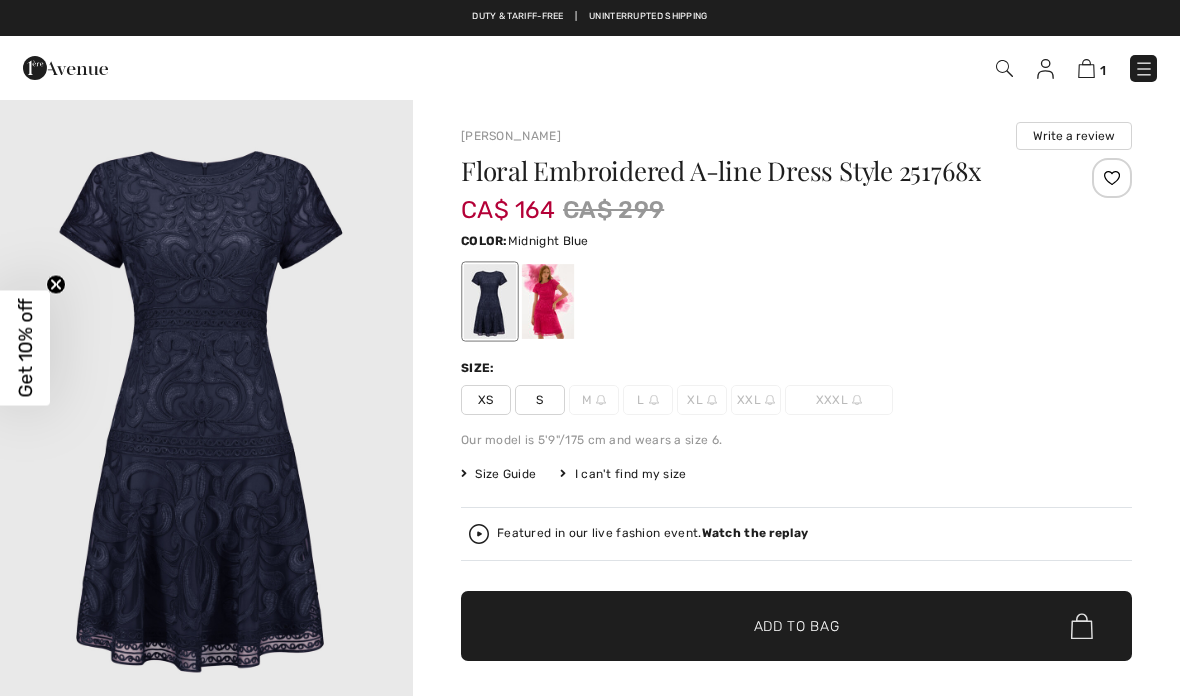 scroll, scrollTop: 0, scrollLeft: 0, axis: both 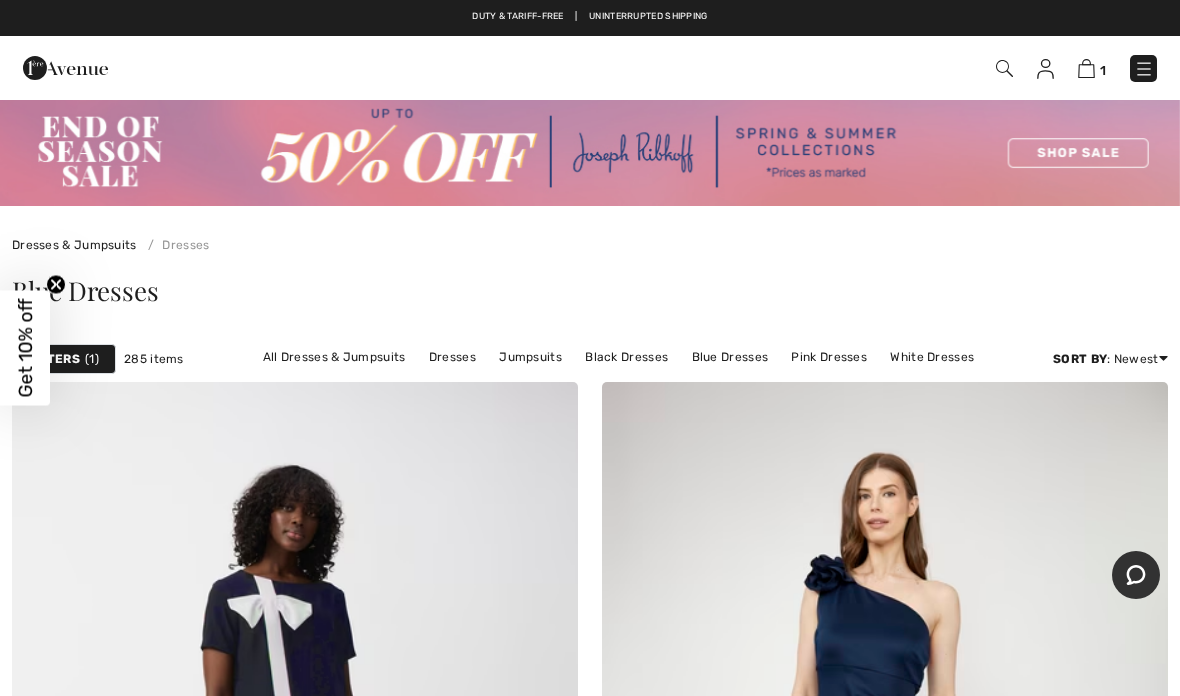 click on "Dresses" at bounding box center [452, 357] 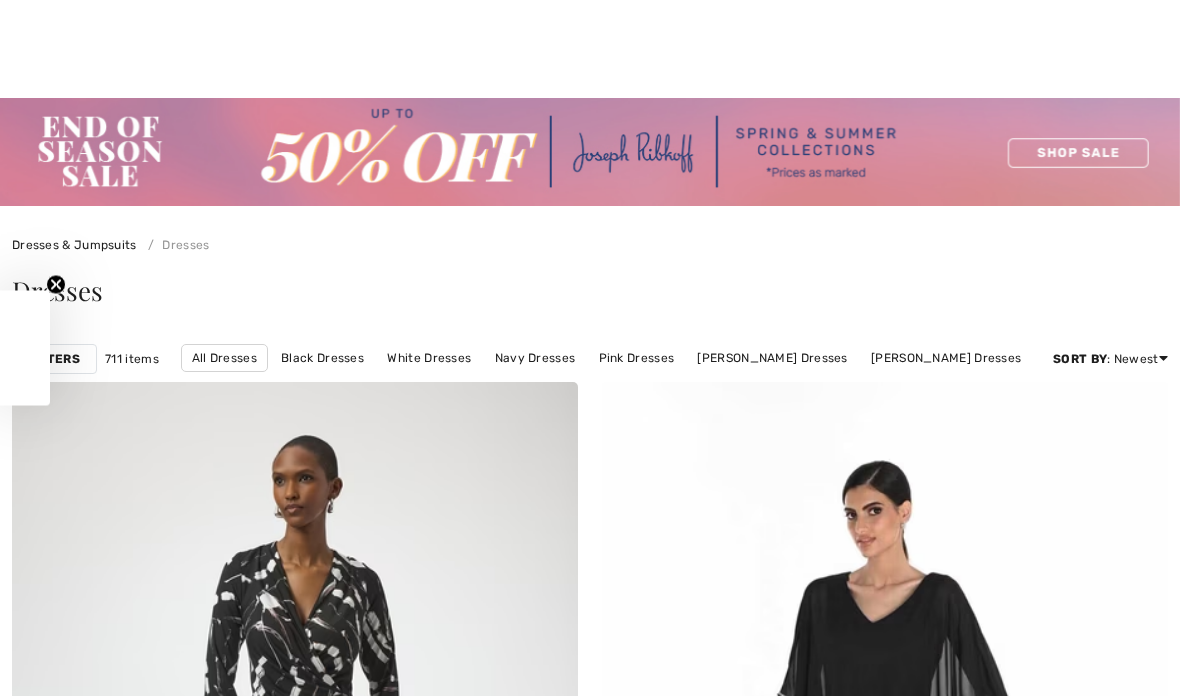 scroll, scrollTop: 4590, scrollLeft: 0, axis: vertical 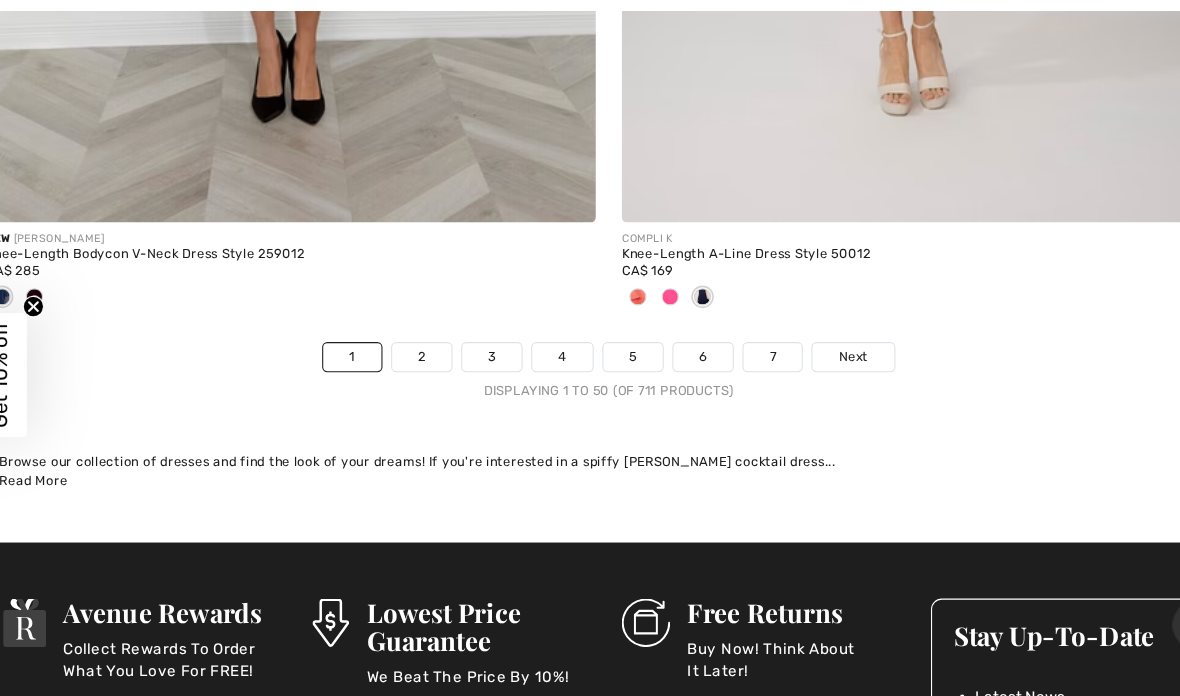 click on "Next" at bounding box center [816, 331] 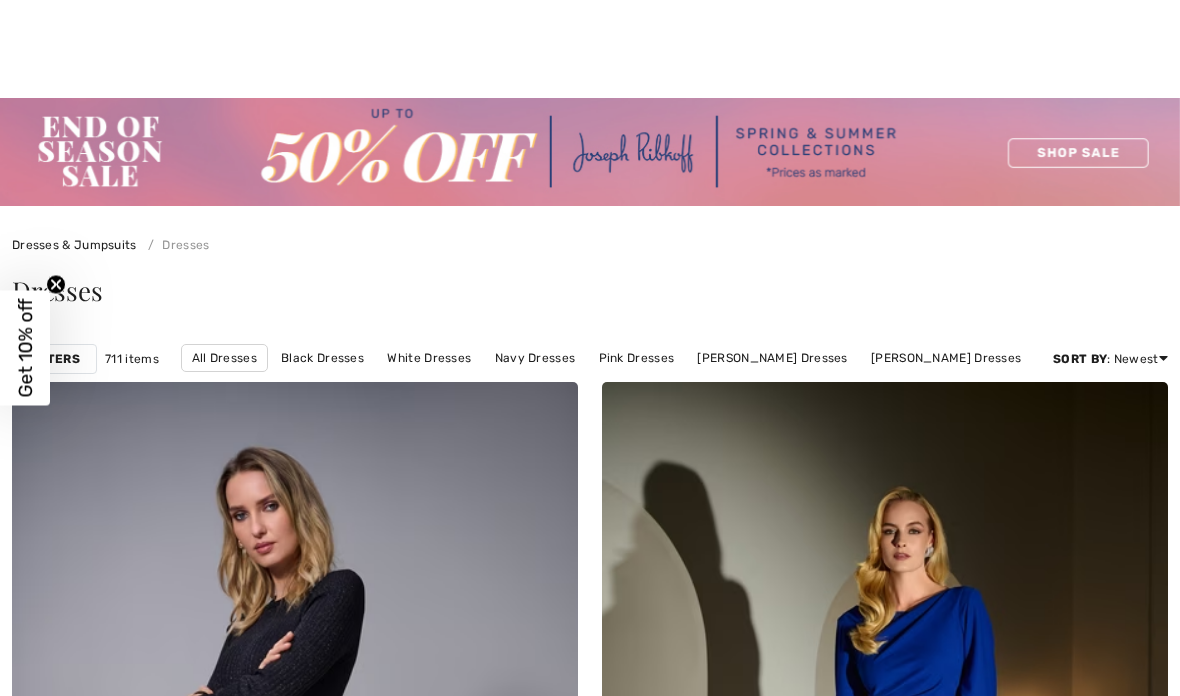 checkbox on "true" 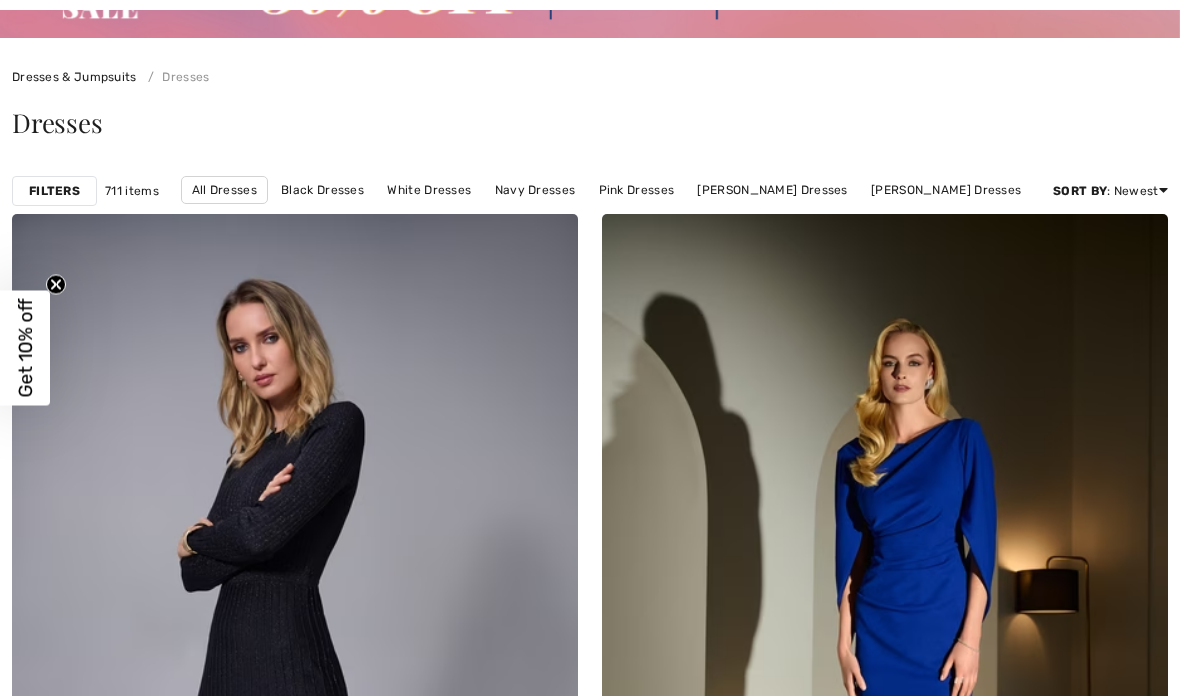 scroll, scrollTop: 0, scrollLeft: 0, axis: both 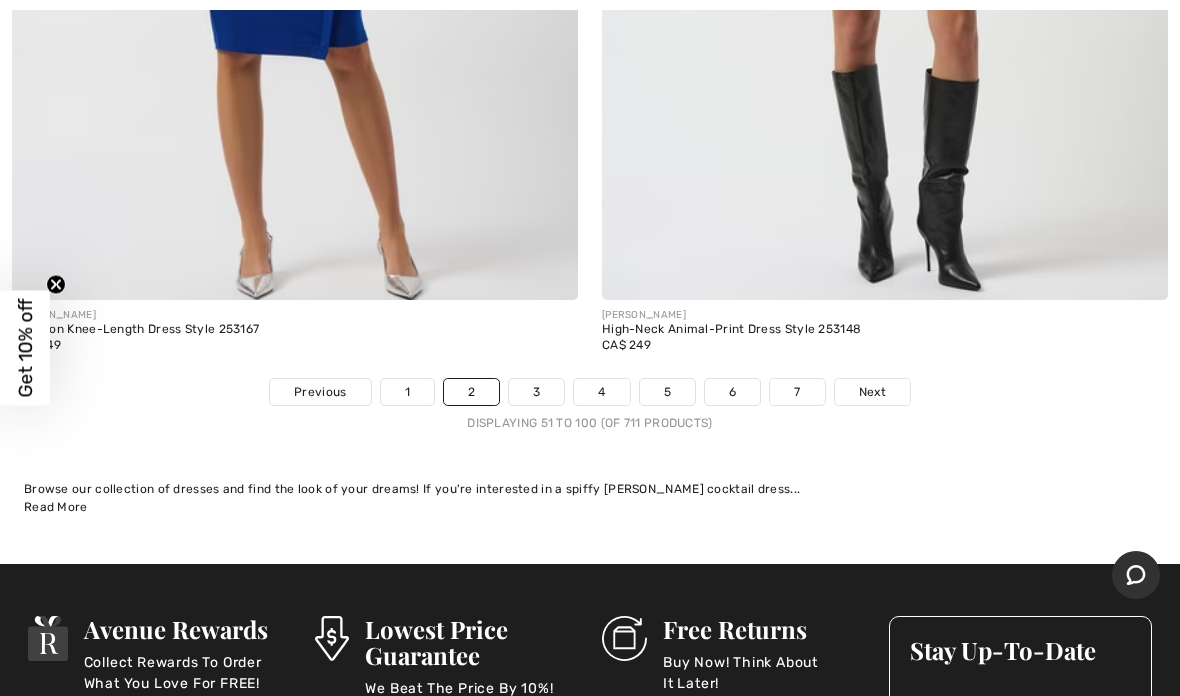 click on "Next" at bounding box center [872, 392] 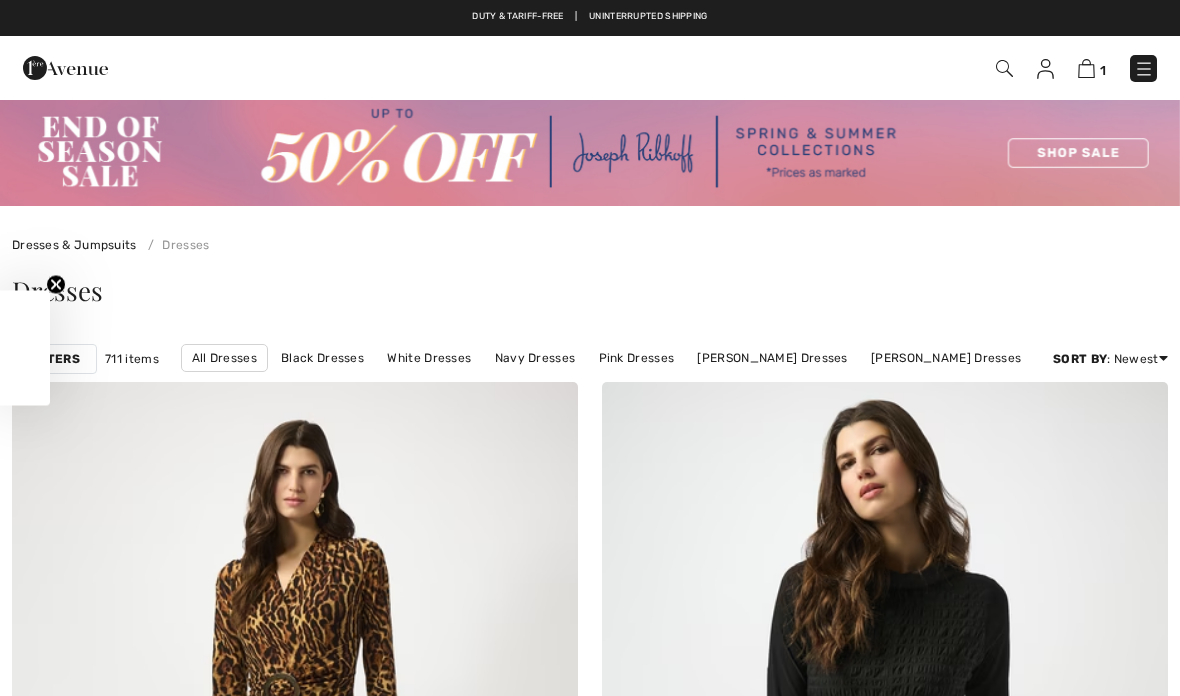 scroll, scrollTop: 0, scrollLeft: 0, axis: both 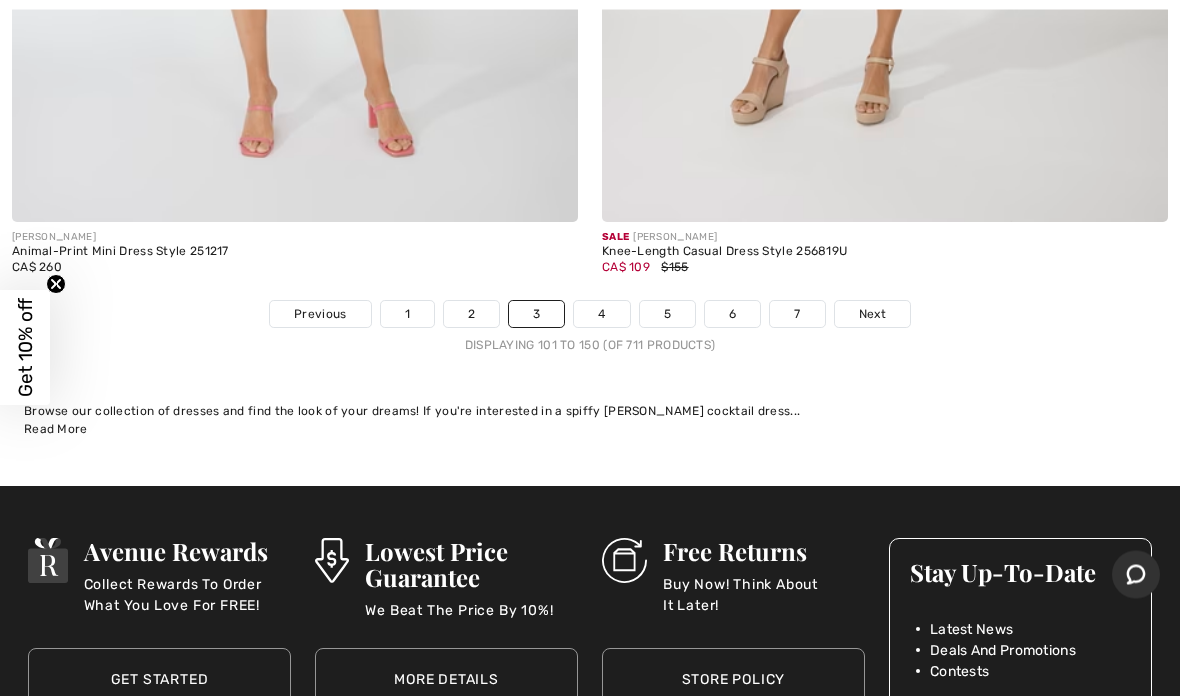 click on "Next" at bounding box center [872, 315] 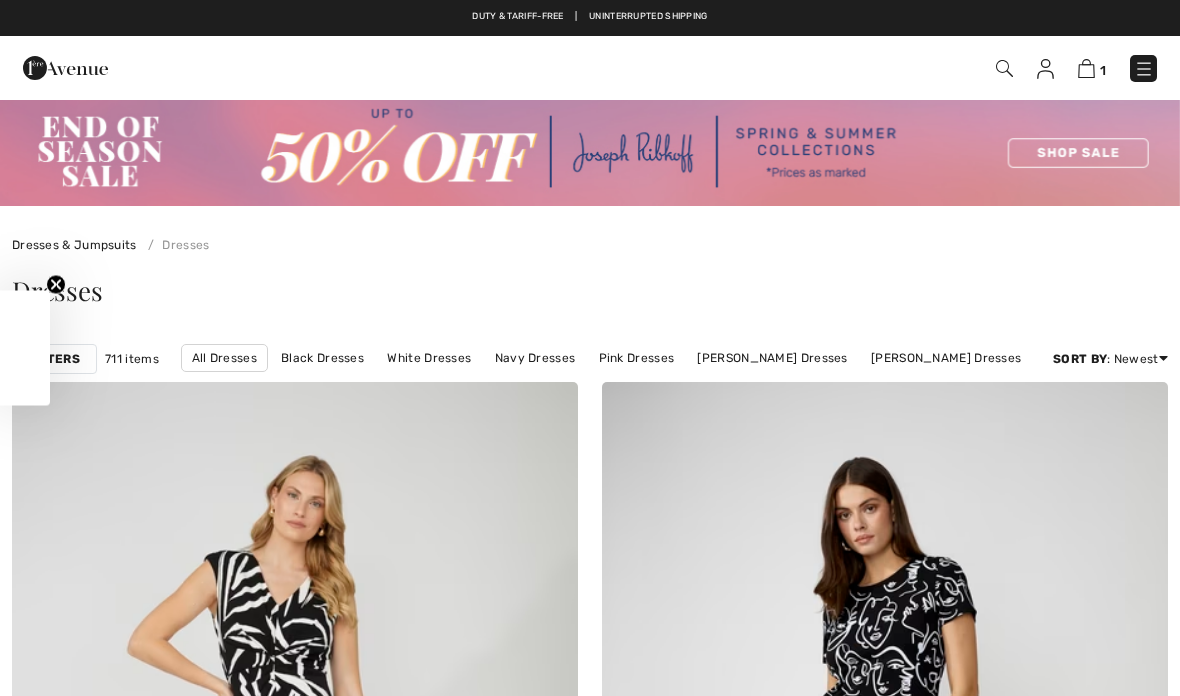 scroll, scrollTop: 114, scrollLeft: 0, axis: vertical 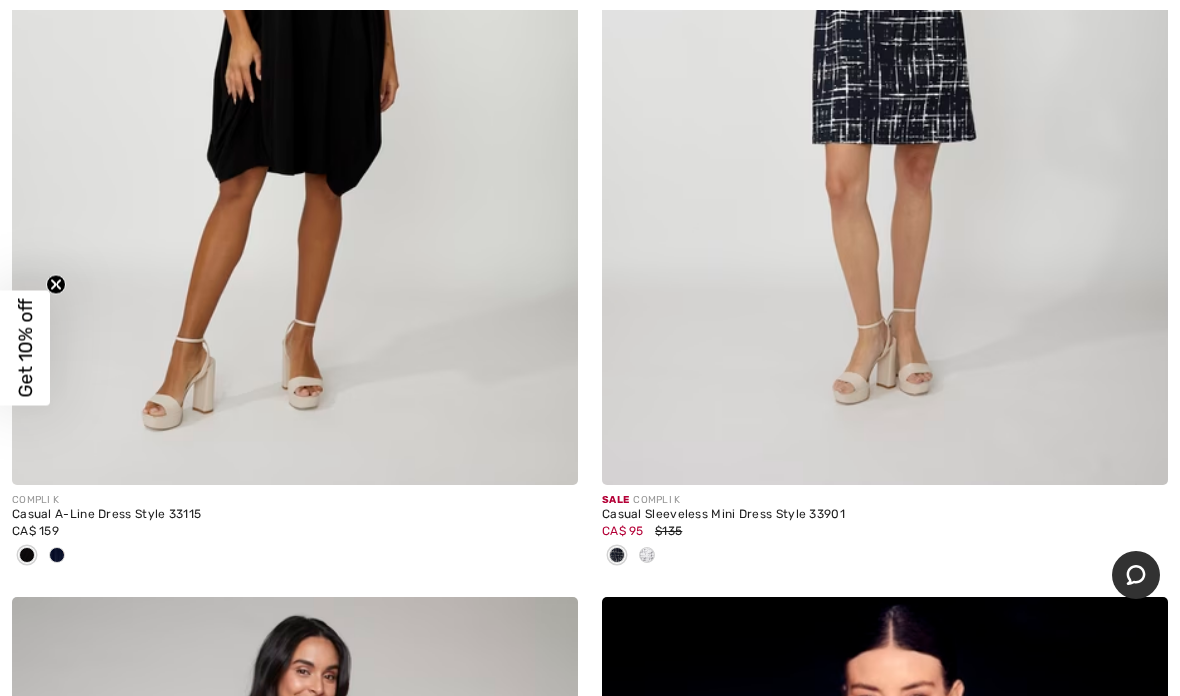 click 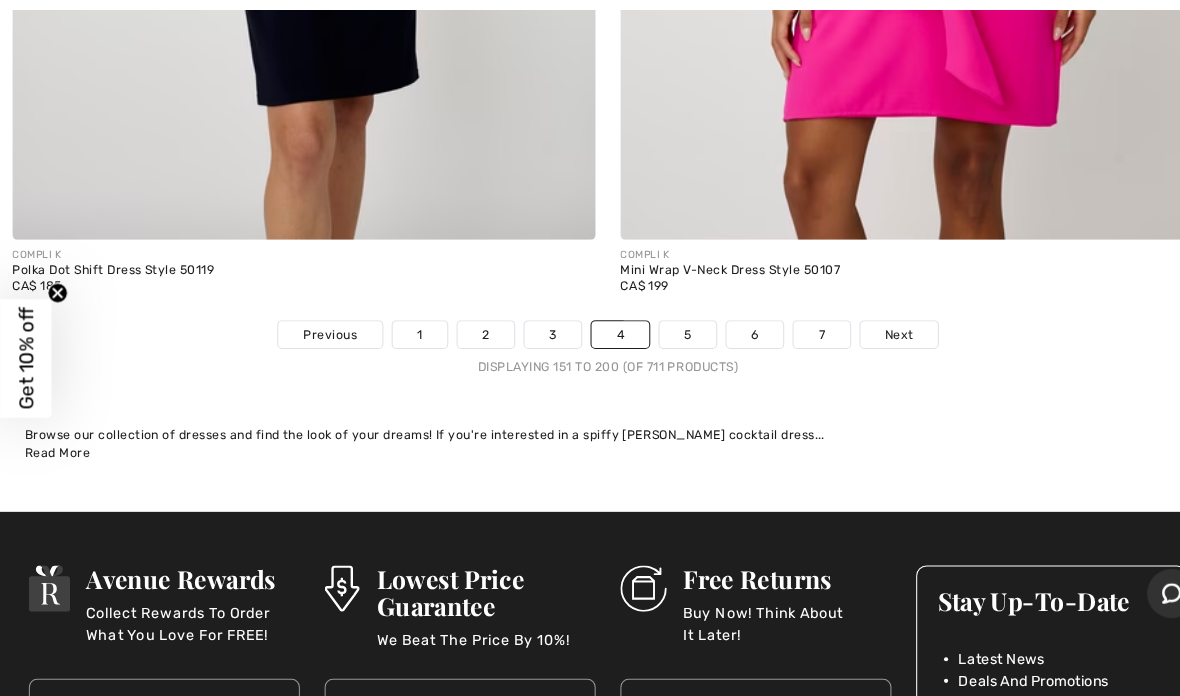 scroll, scrollTop: 24460, scrollLeft: 0, axis: vertical 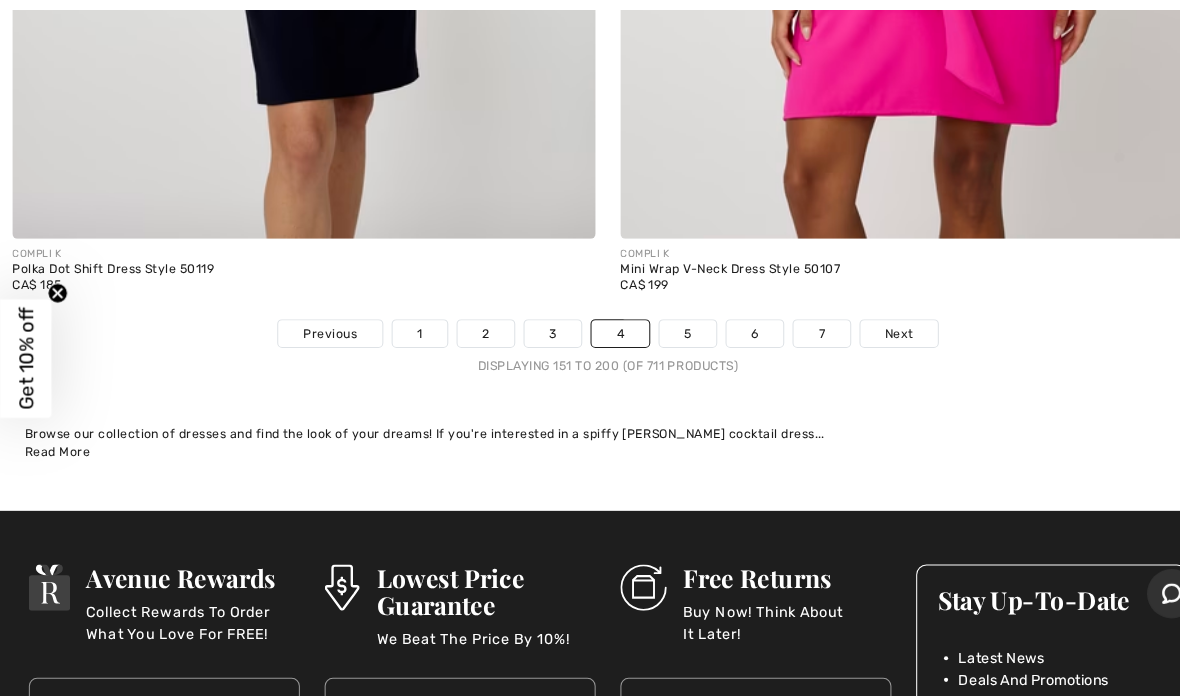 click on "Next" 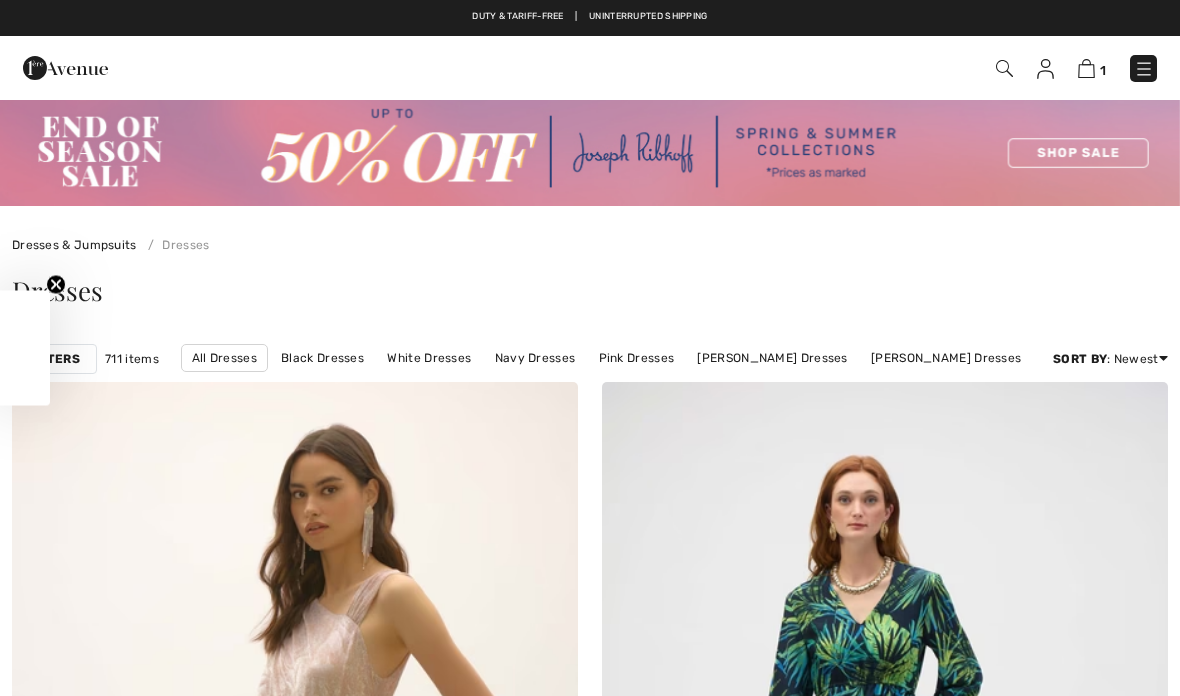 scroll, scrollTop: 0, scrollLeft: 0, axis: both 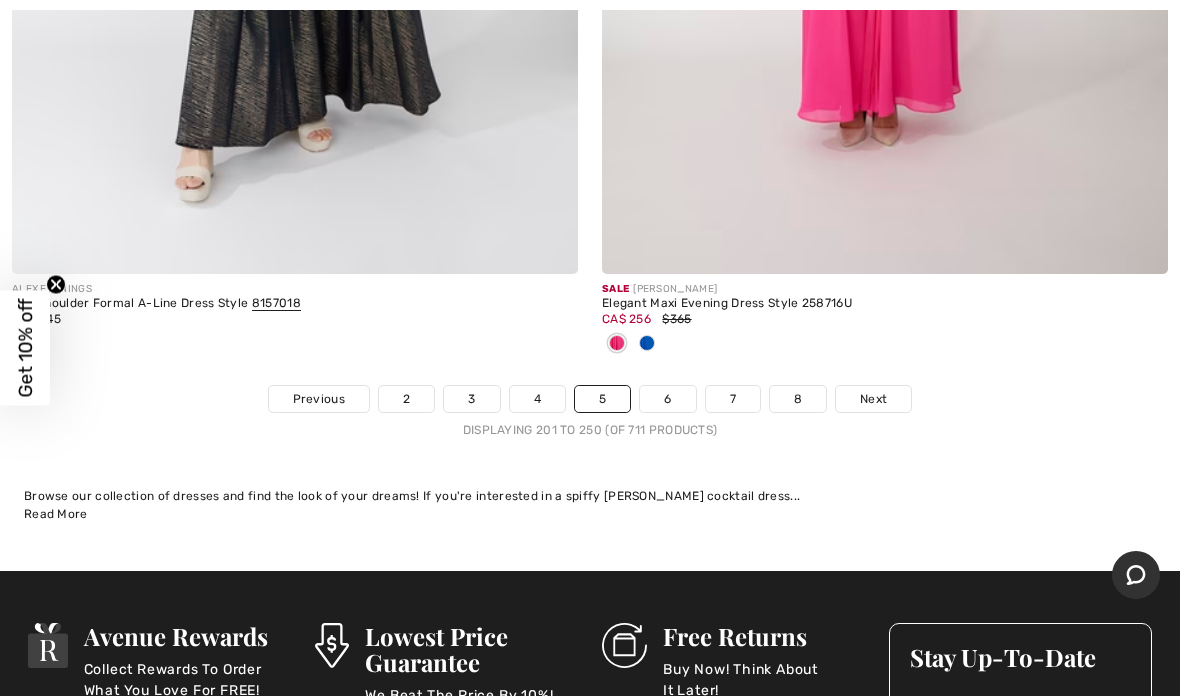 click on "Next" at bounding box center (873, 399) 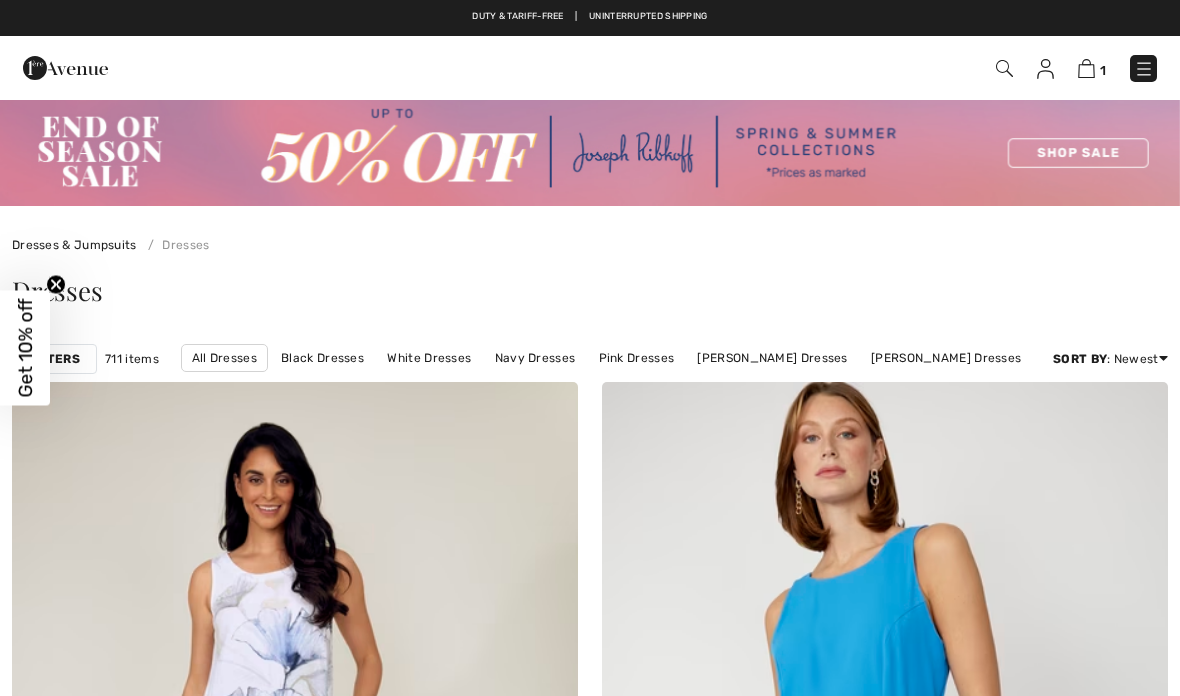 scroll, scrollTop: 0, scrollLeft: 0, axis: both 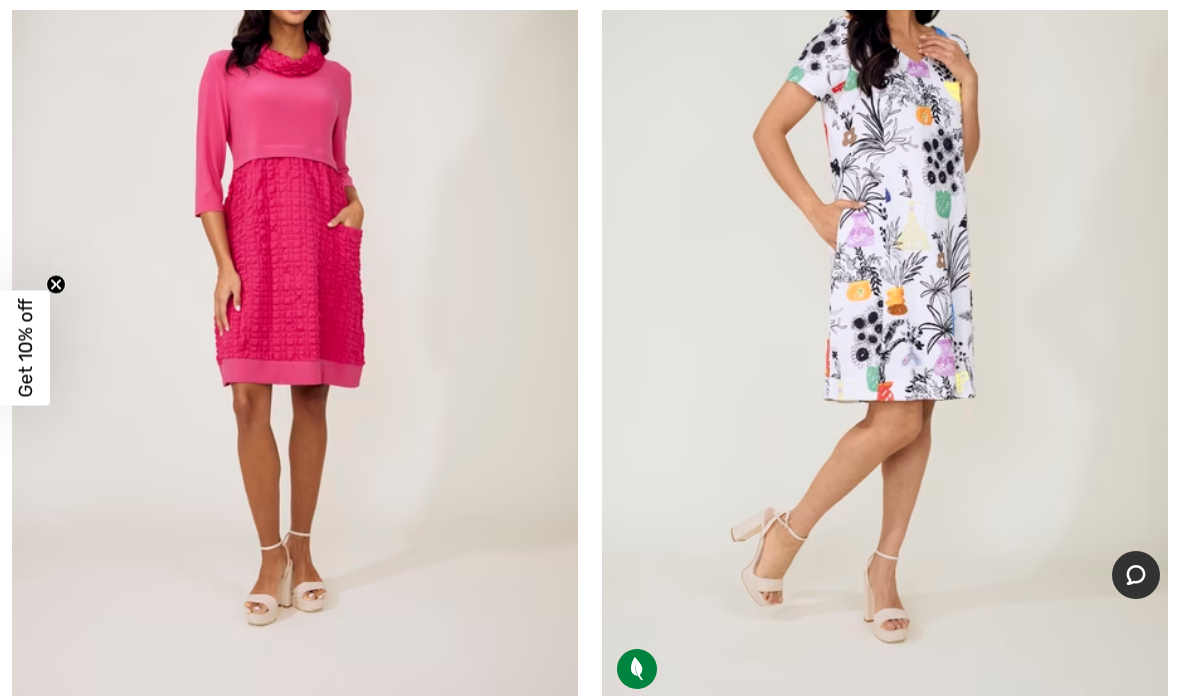 click at bounding box center [295, 279] 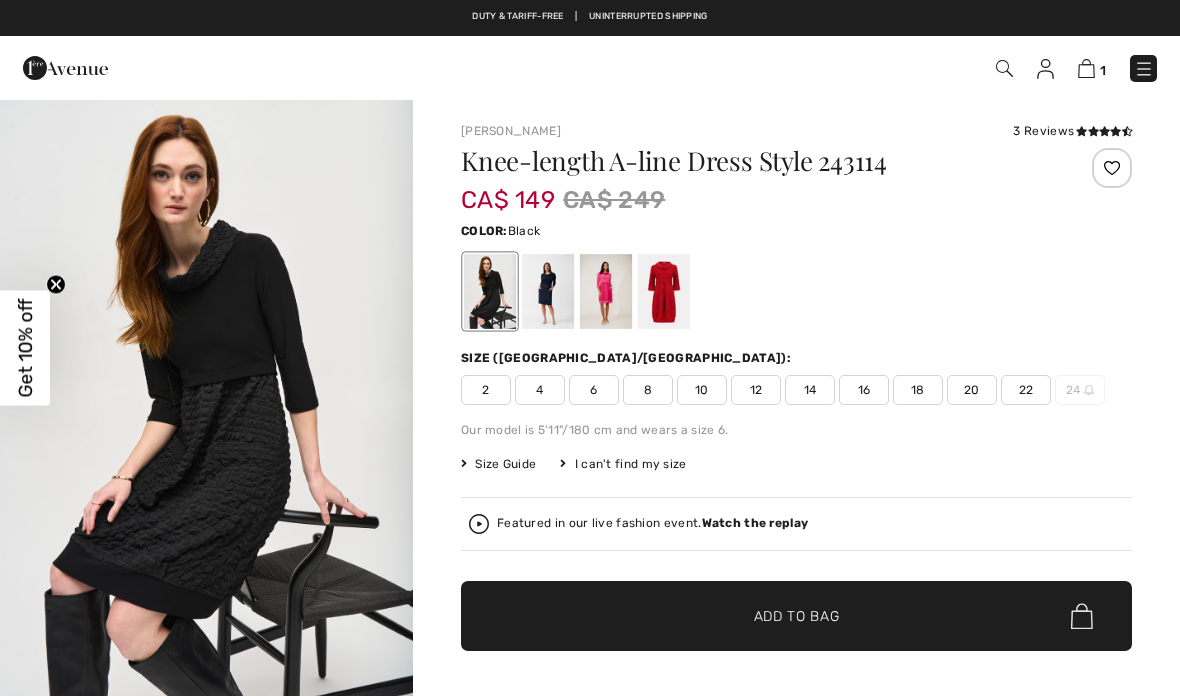 scroll, scrollTop: 80, scrollLeft: 0, axis: vertical 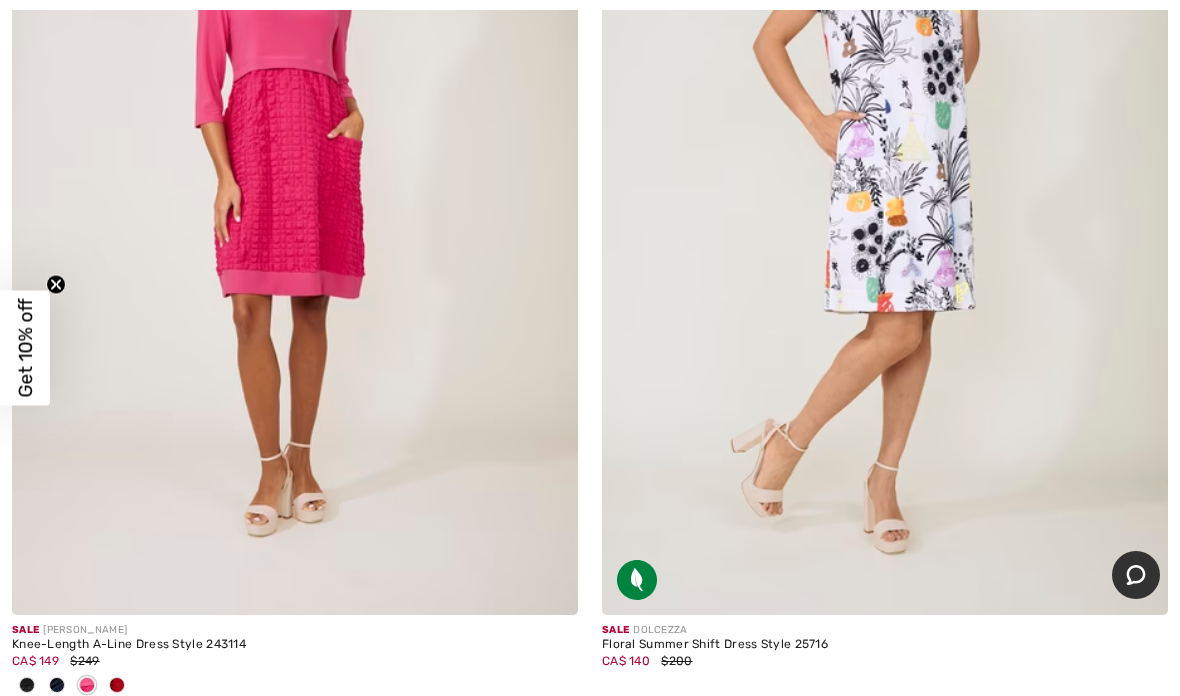 click at bounding box center [57, 685] 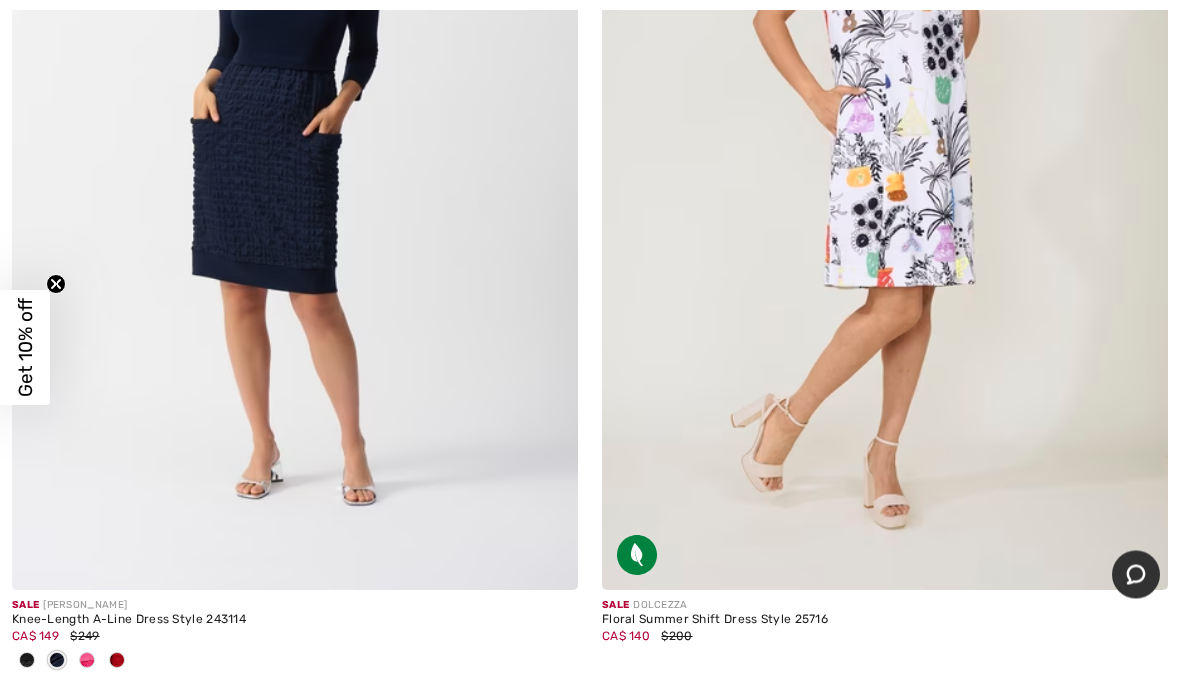 scroll, scrollTop: 2529, scrollLeft: 0, axis: vertical 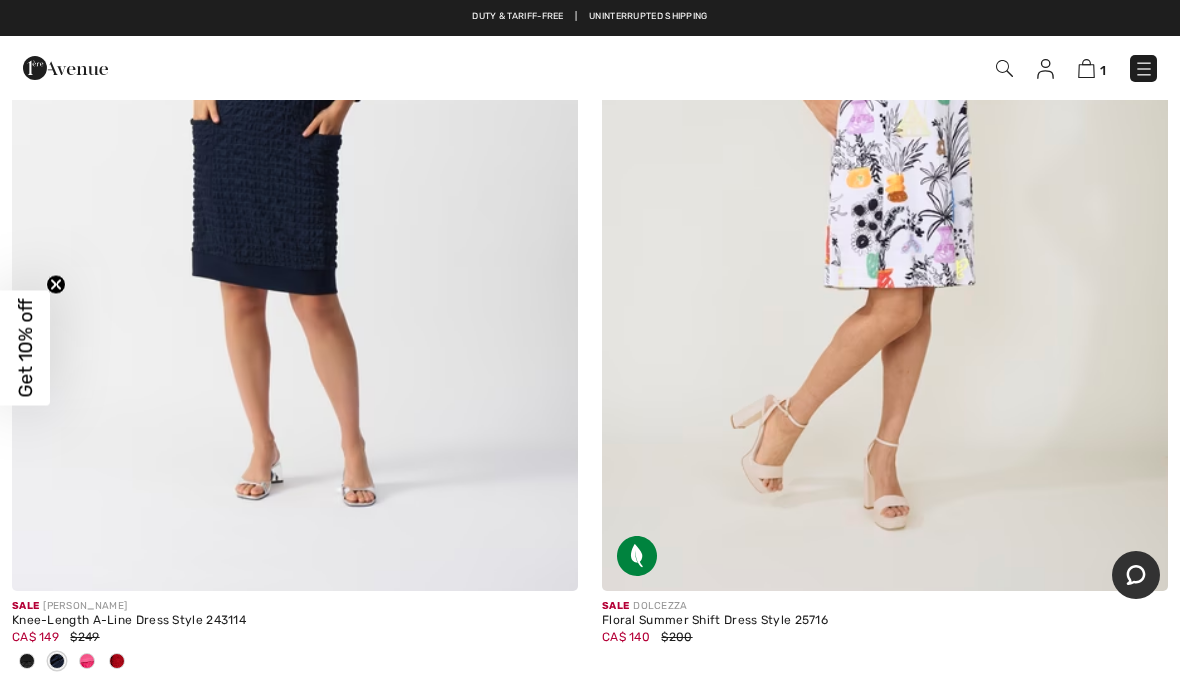 click at bounding box center [295, 166] 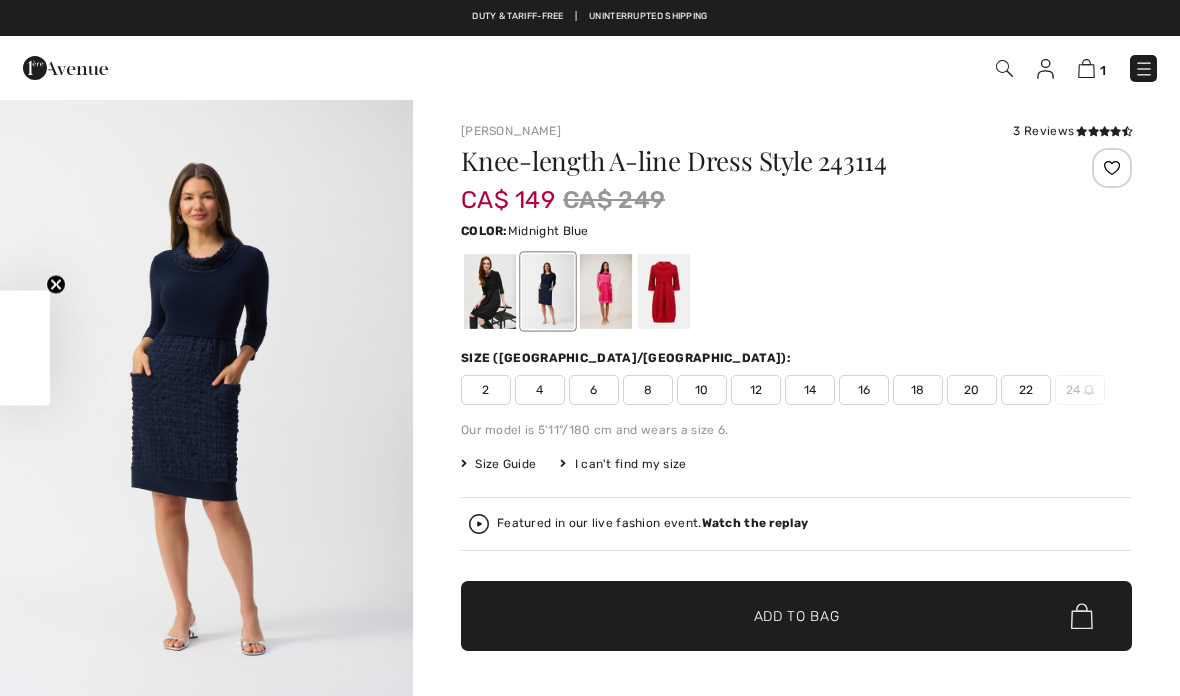 scroll, scrollTop: 0, scrollLeft: 0, axis: both 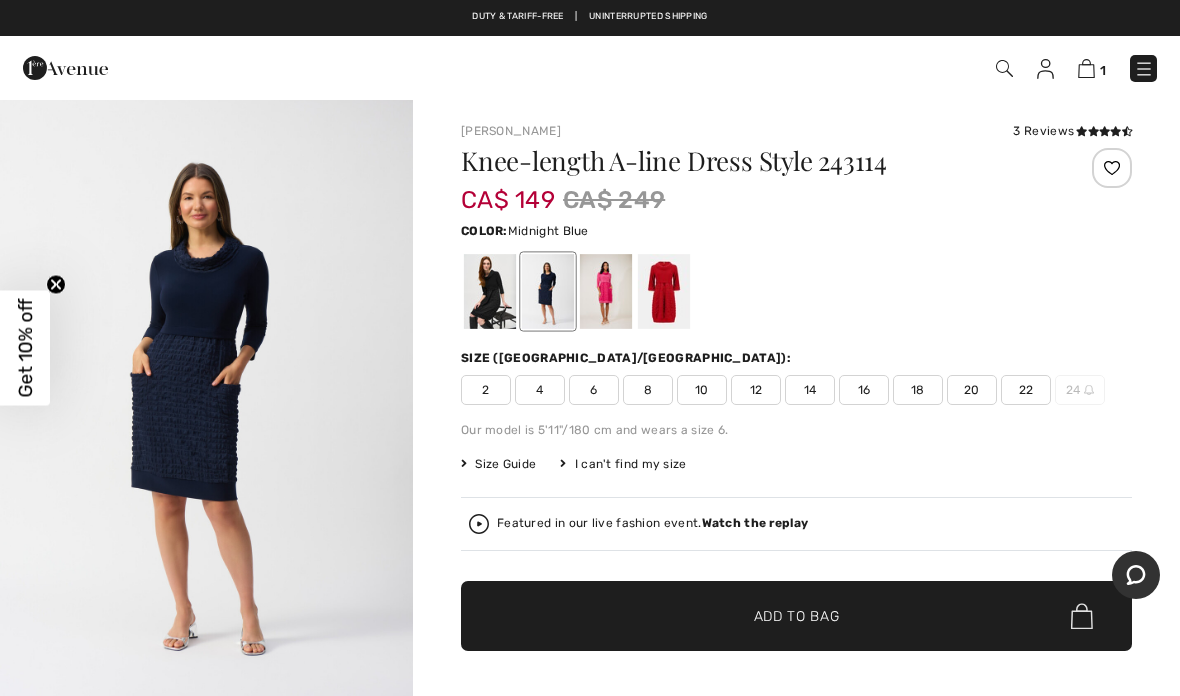 click on "18" at bounding box center (918, 390) 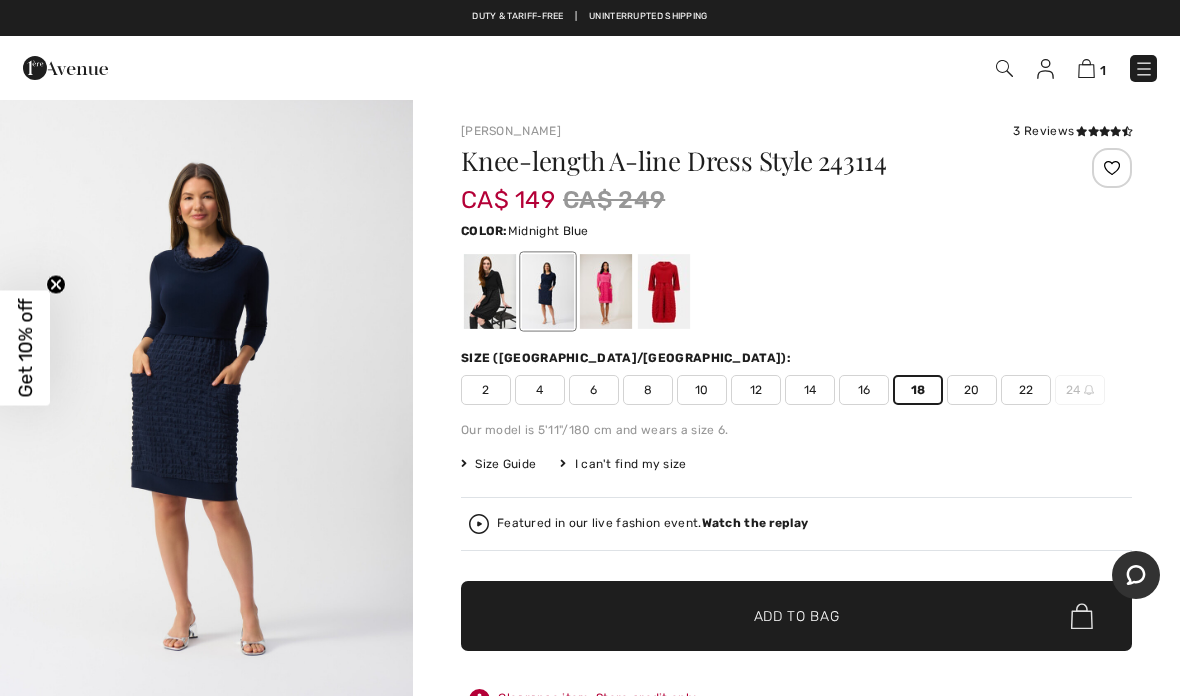 click on "✔ Added to Bag
Add to Bag" at bounding box center (796, 616) 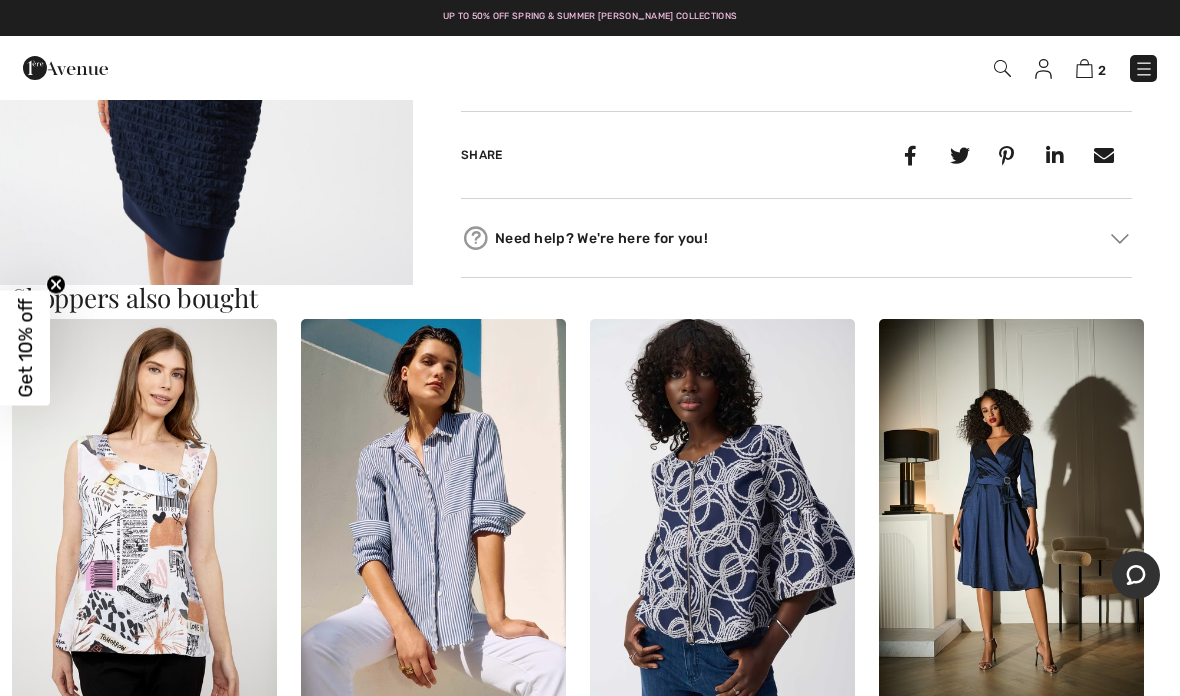 scroll, scrollTop: 1036, scrollLeft: 0, axis: vertical 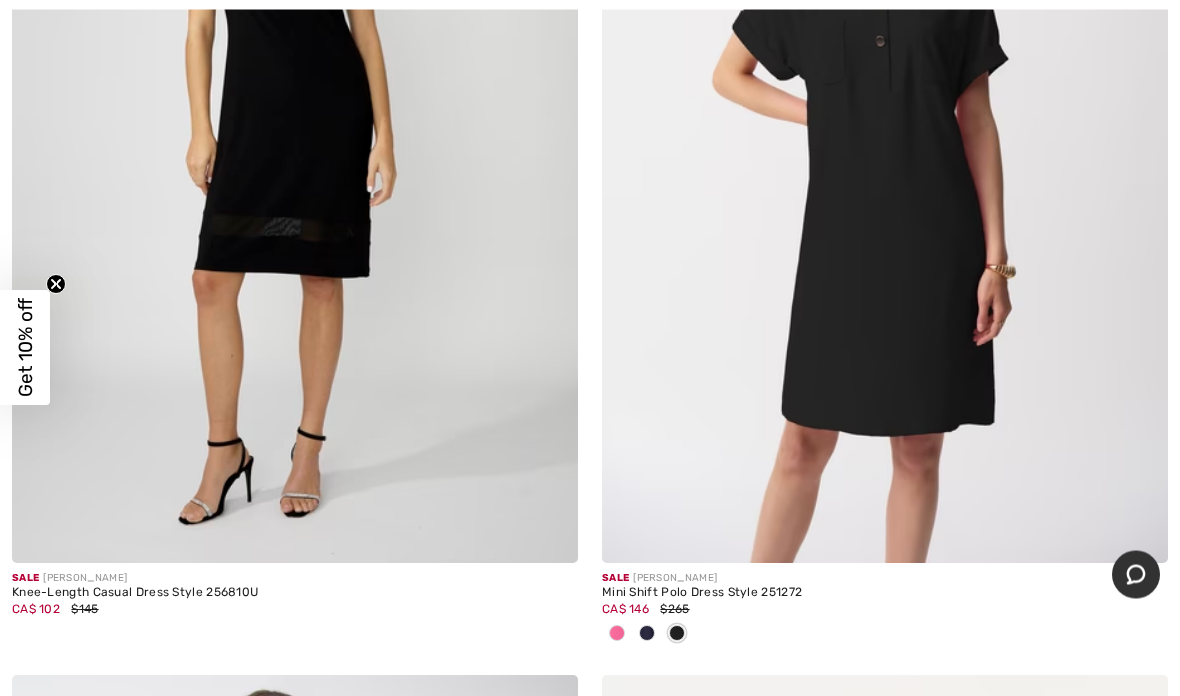 click at bounding box center (617, 634) 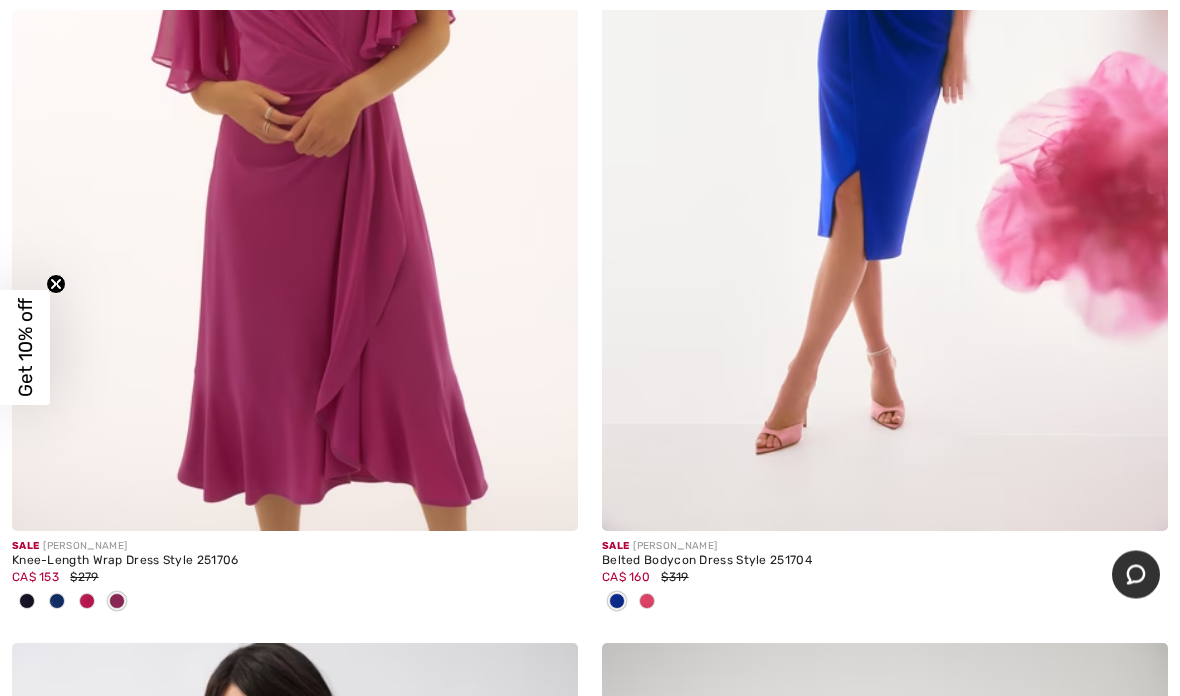 scroll, scrollTop: 16119, scrollLeft: 0, axis: vertical 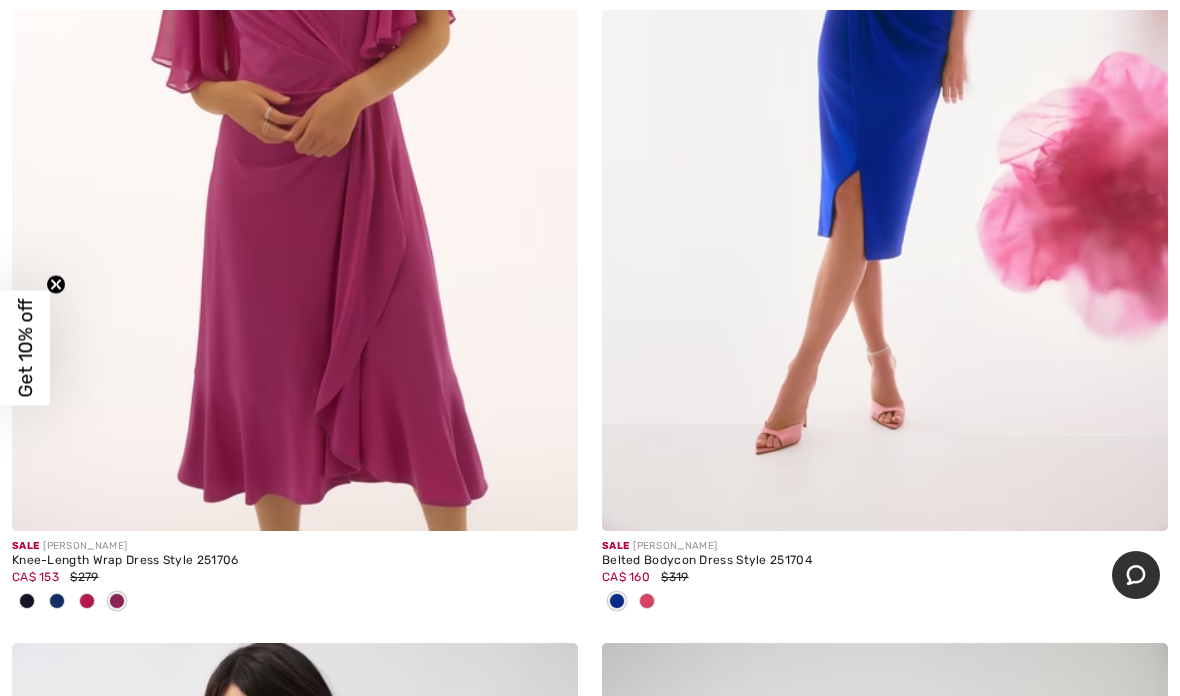 click at bounding box center (27, 601) 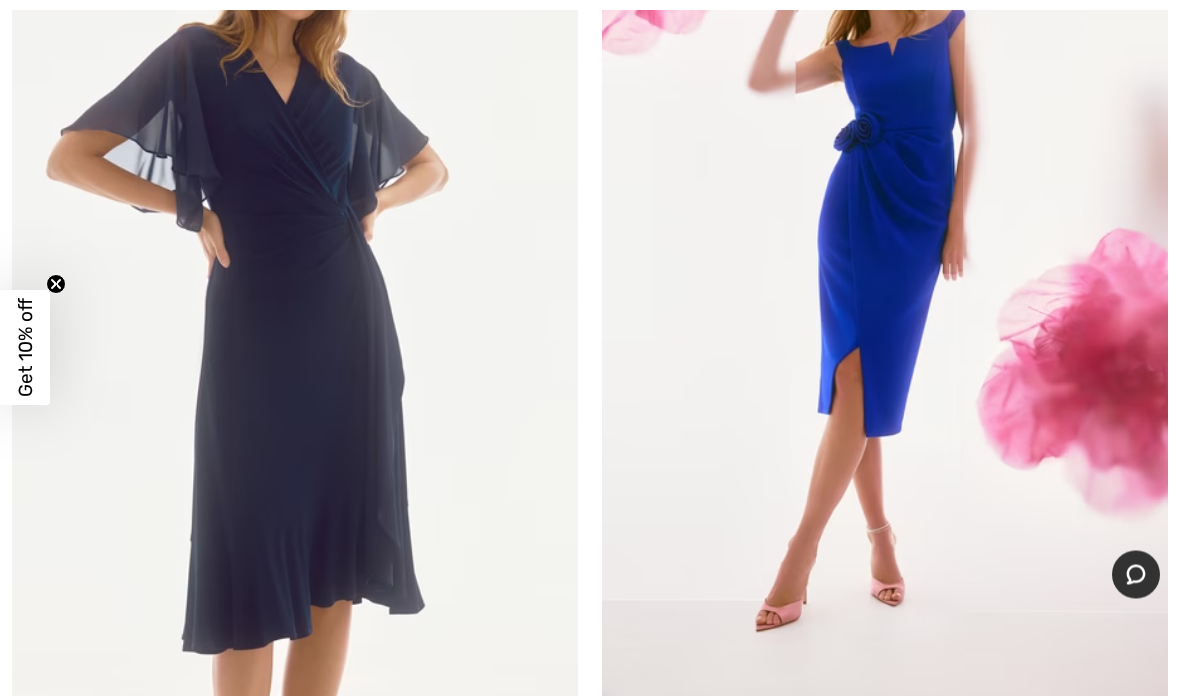 scroll, scrollTop: 15942, scrollLeft: 0, axis: vertical 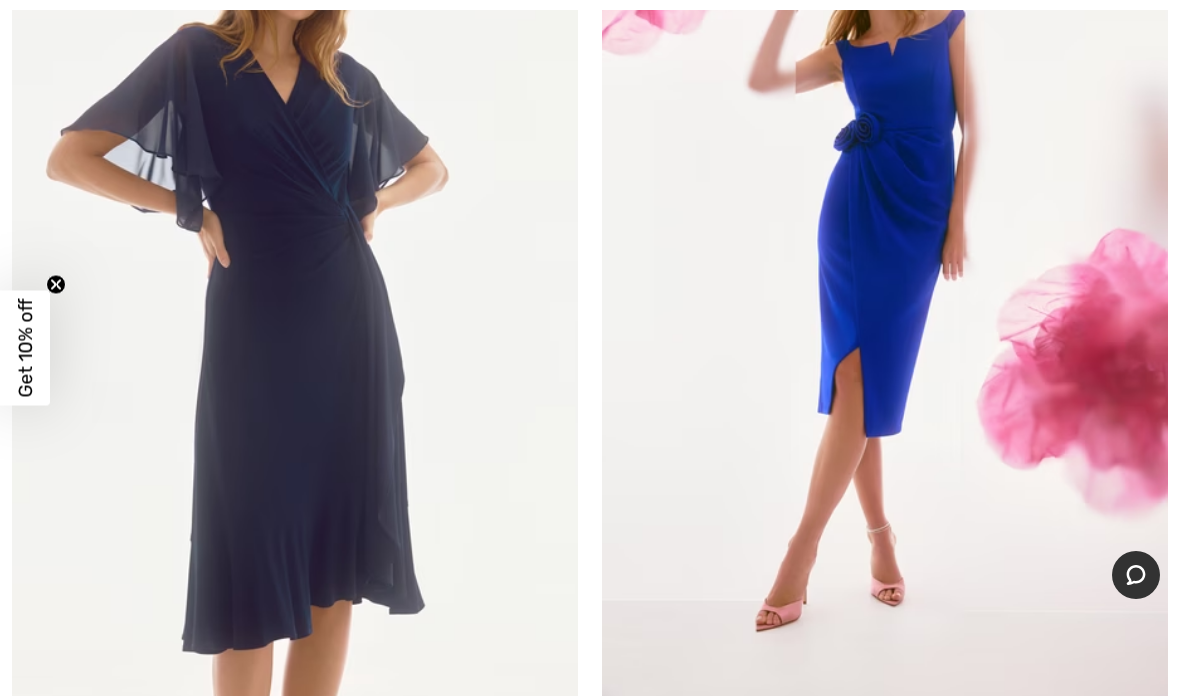 click at bounding box center (295, 283) 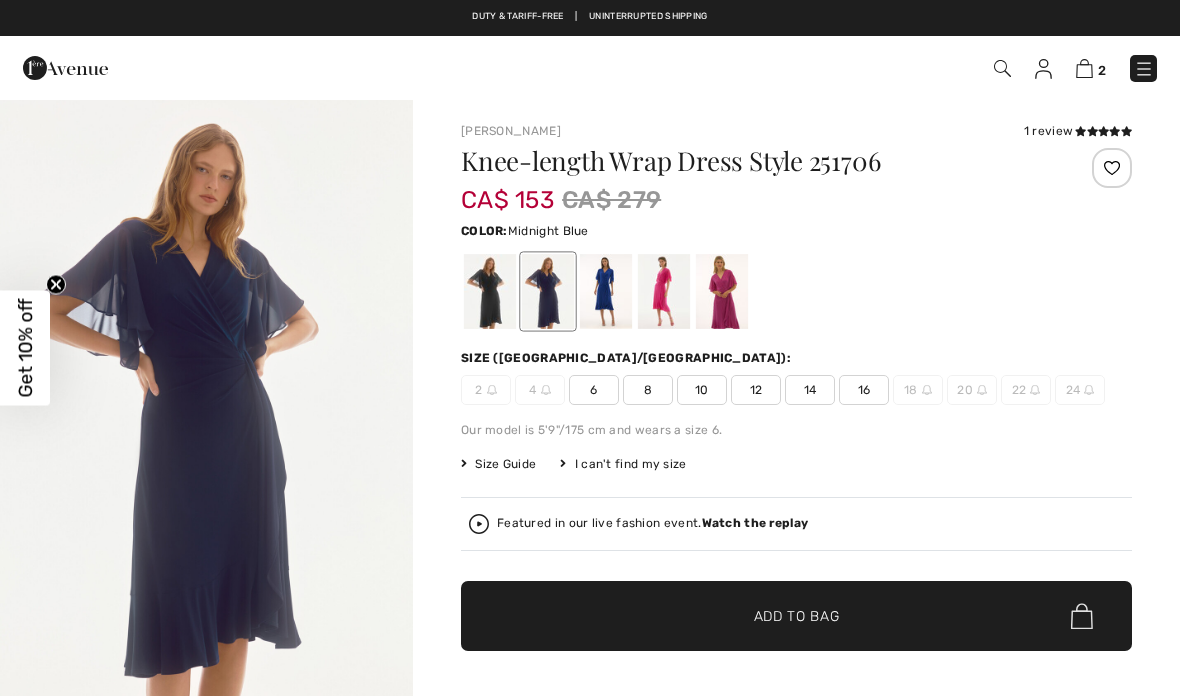 scroll, scrollTop: 0, scrollLeft: 0, axis: both 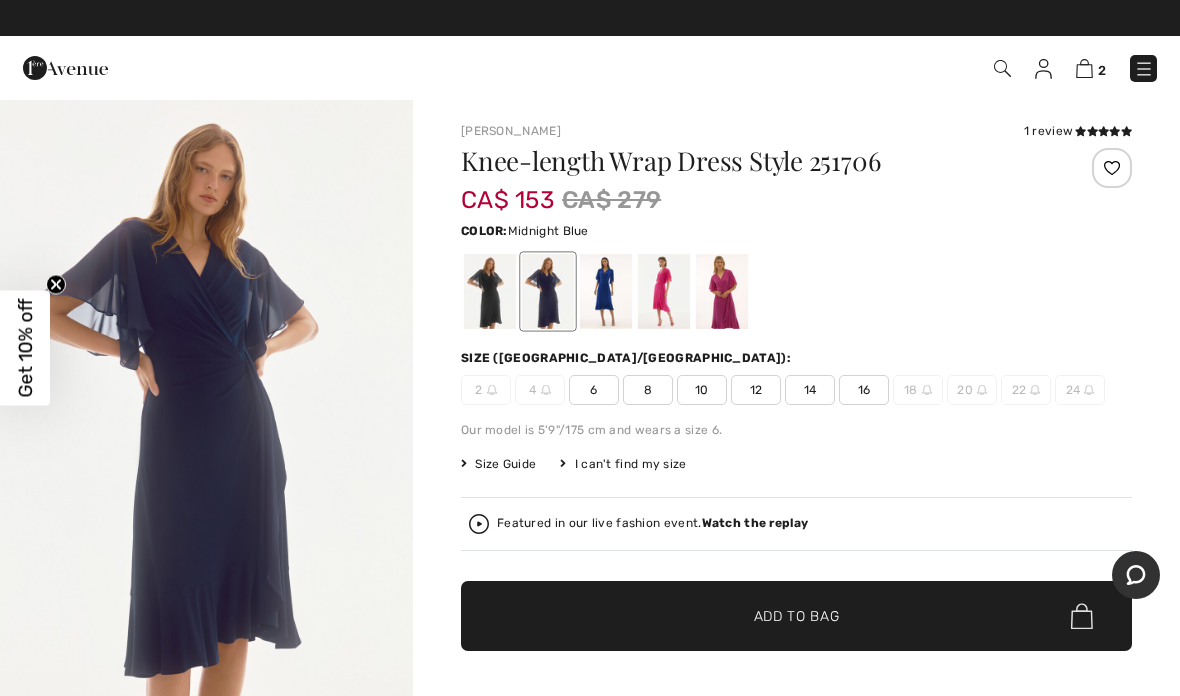 click on "16" at bounding box center (864, 390) 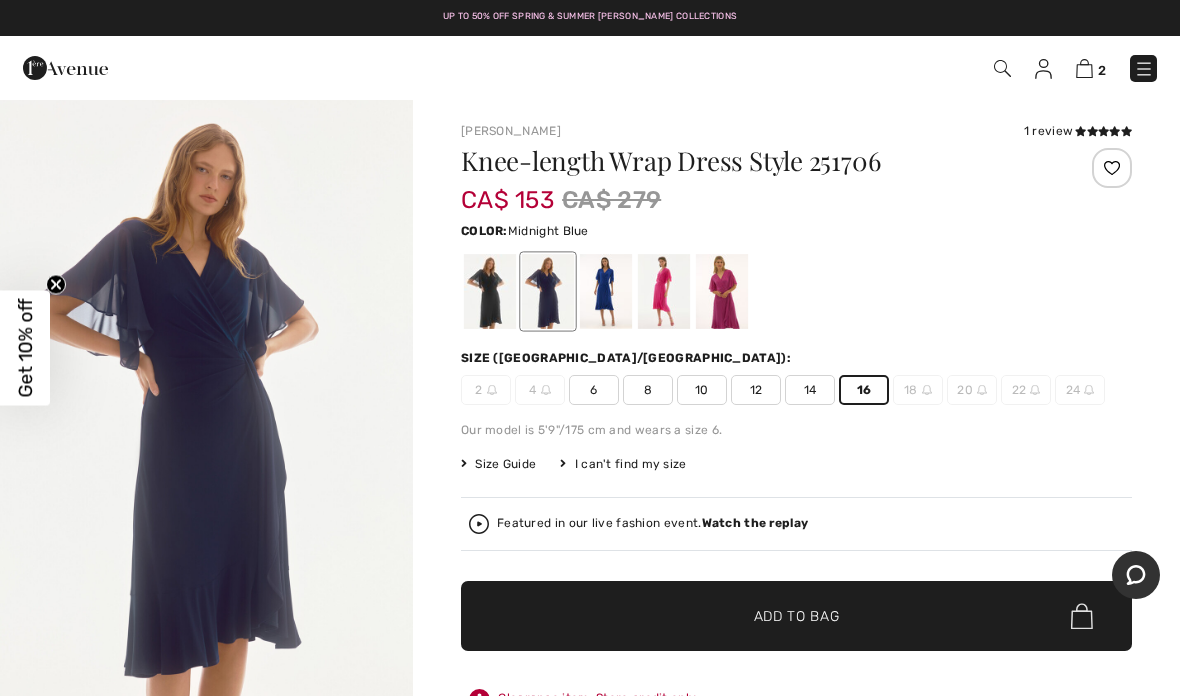 click on "✔ Added to Bag
Add to Bag" at bounding box center (796, 616) 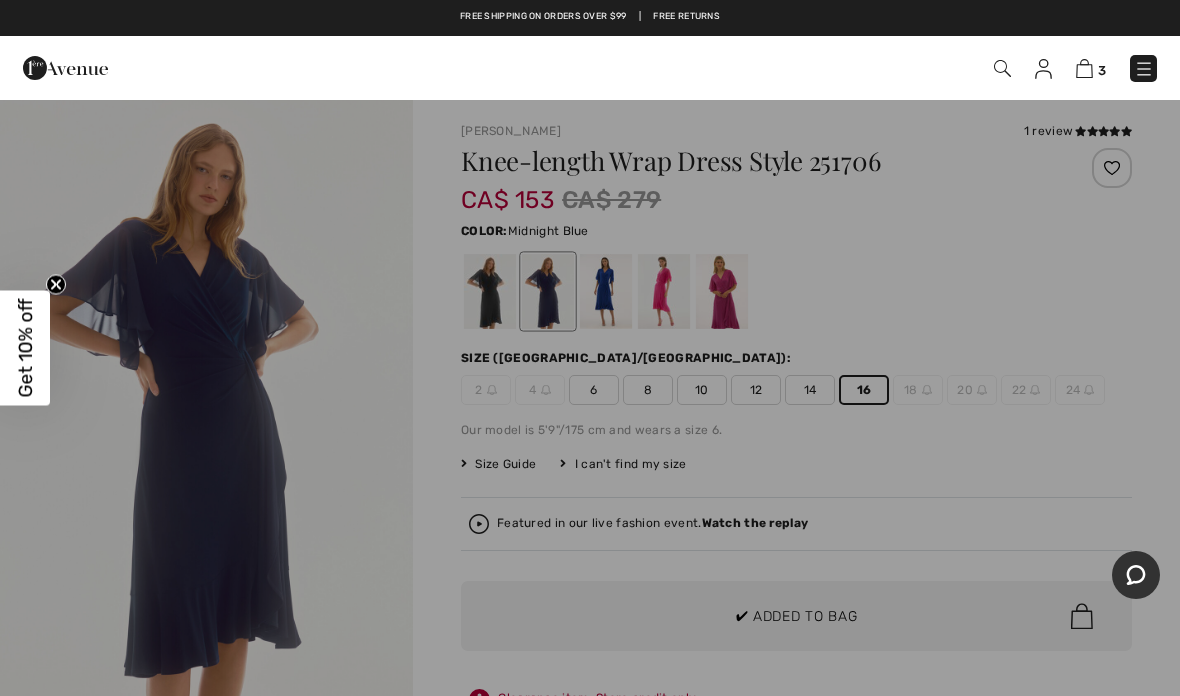 click at bounding box center (590, 348) 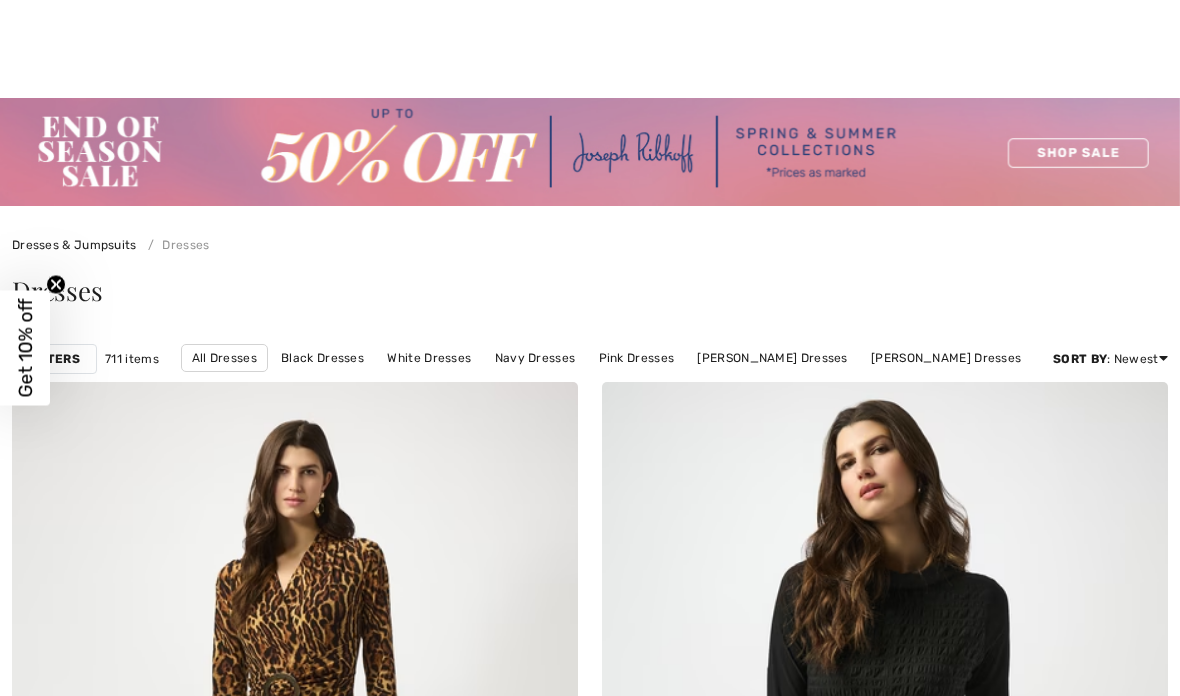 scroll, scrollTop: 1023, scrollLeft: 0, axis: vertical 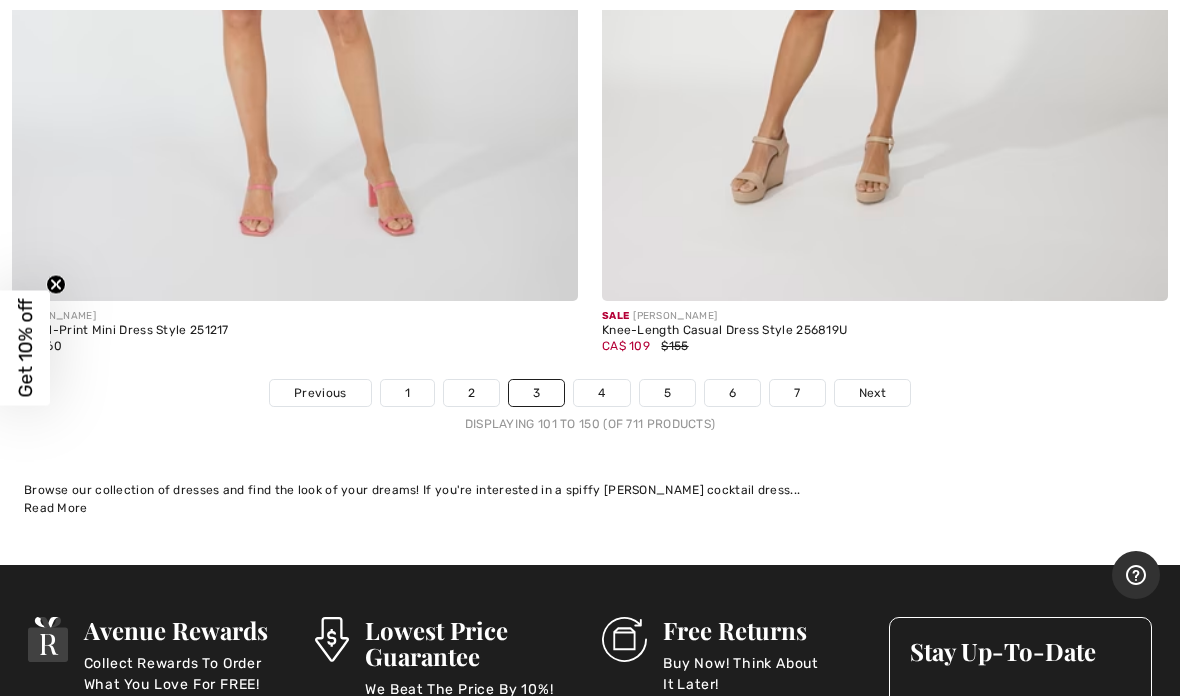 click on "Next" at bounding box center (872, 393) 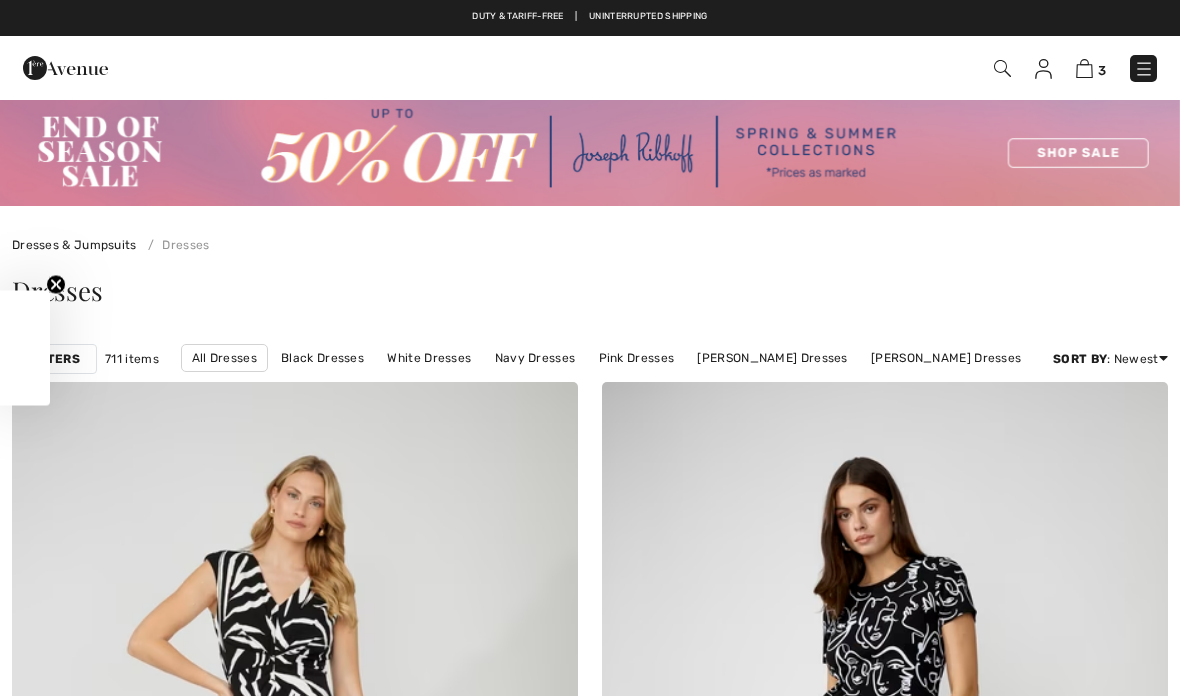 scroll, scrollTop: 0, scrollLeft: 0, axis: both 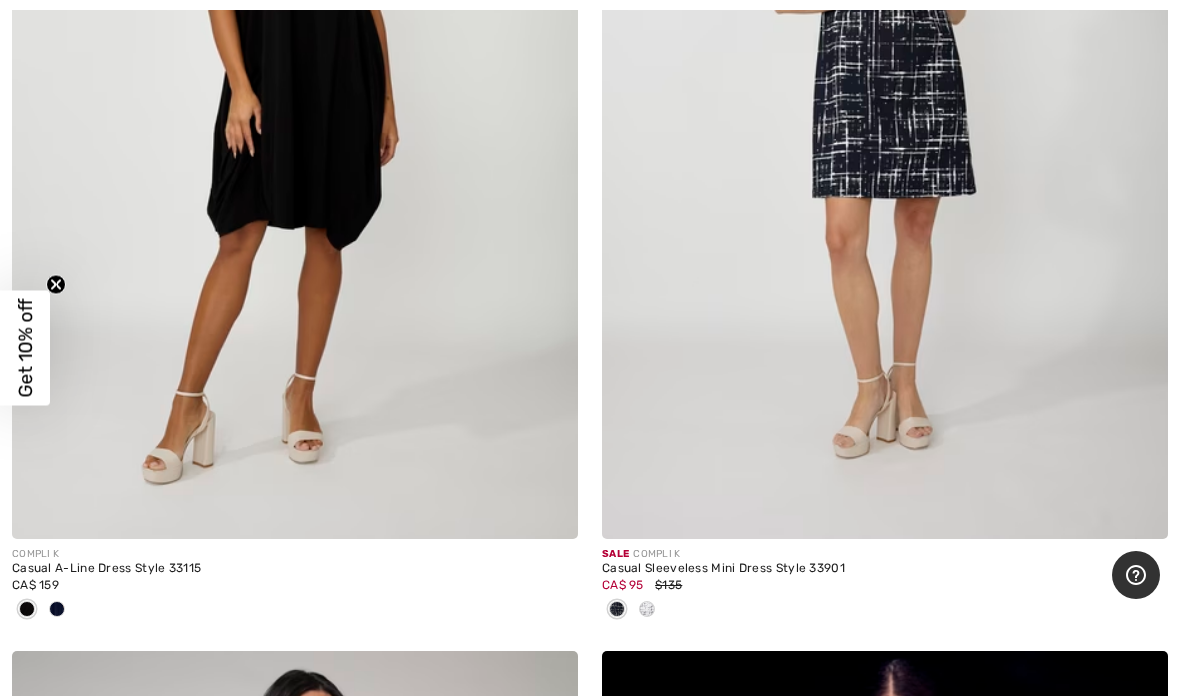 click at bounding box center (27, 609) 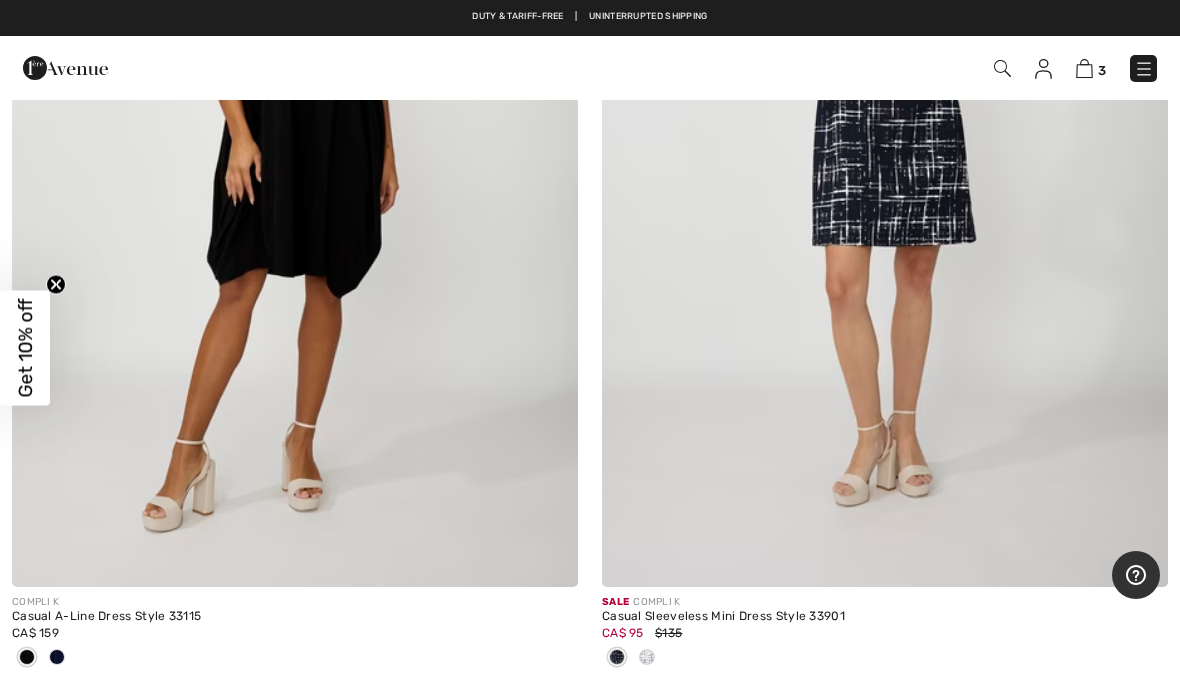 scroll, scrollTop: 8352, scrollLeft: 0, axis: vertical 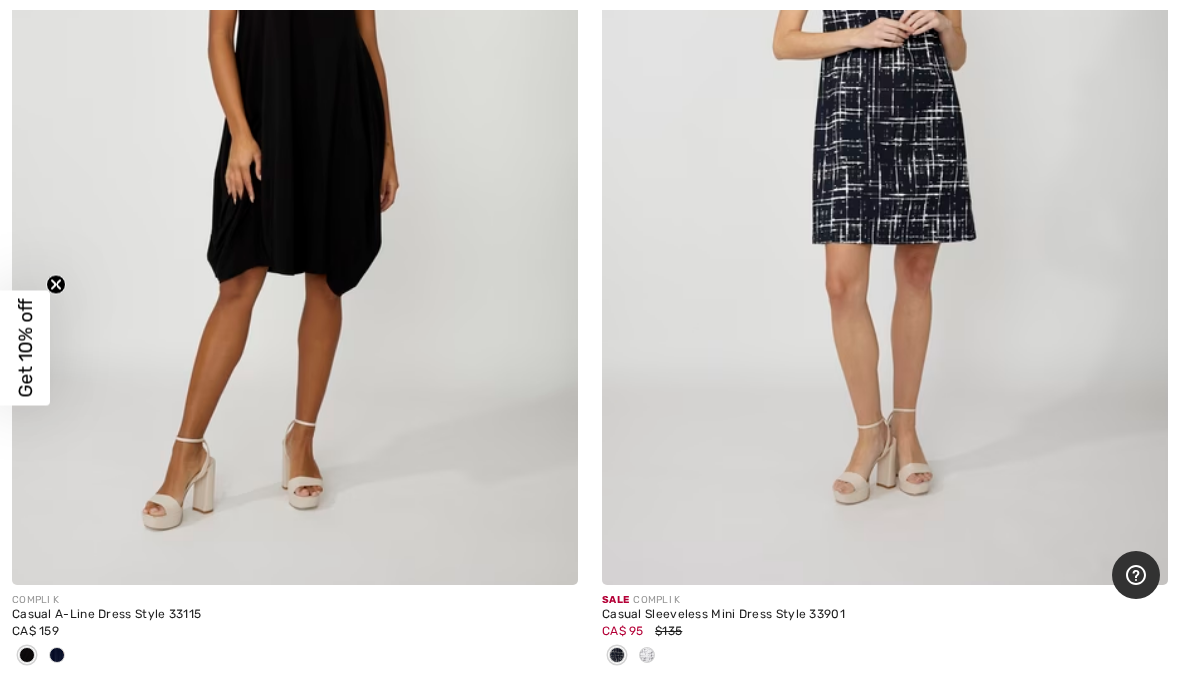 click at bounding box center (27, 655) 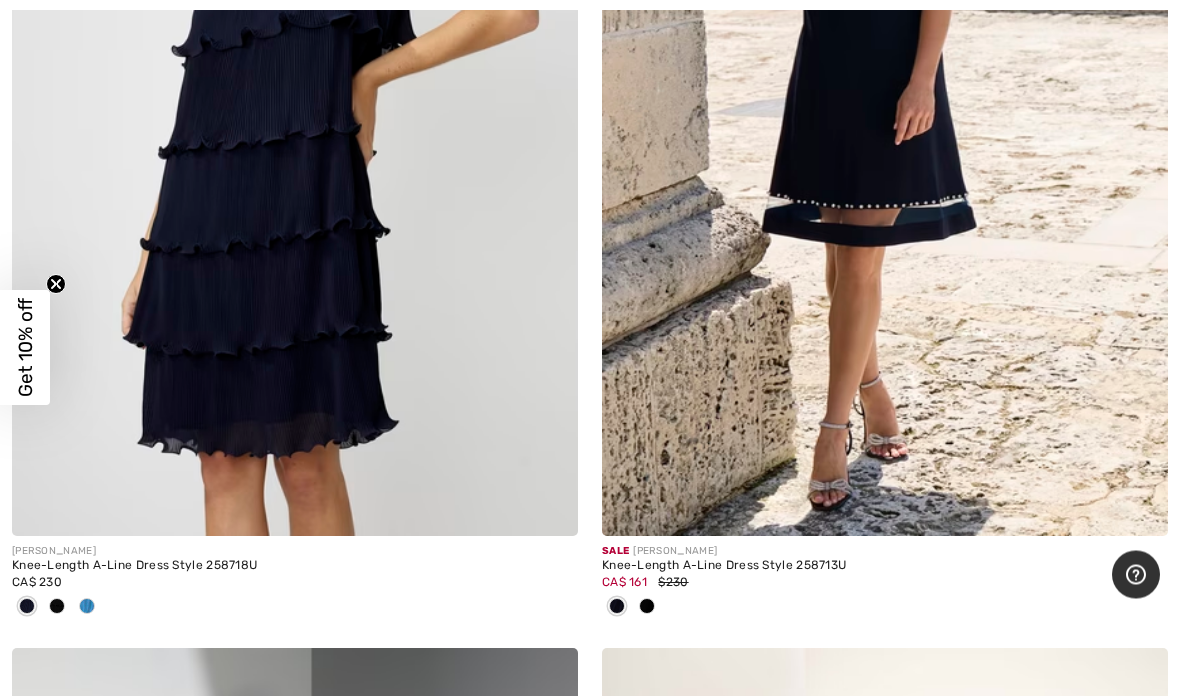scroll, scrollTop: 14325, scrollLeft: 0, axis: vertical 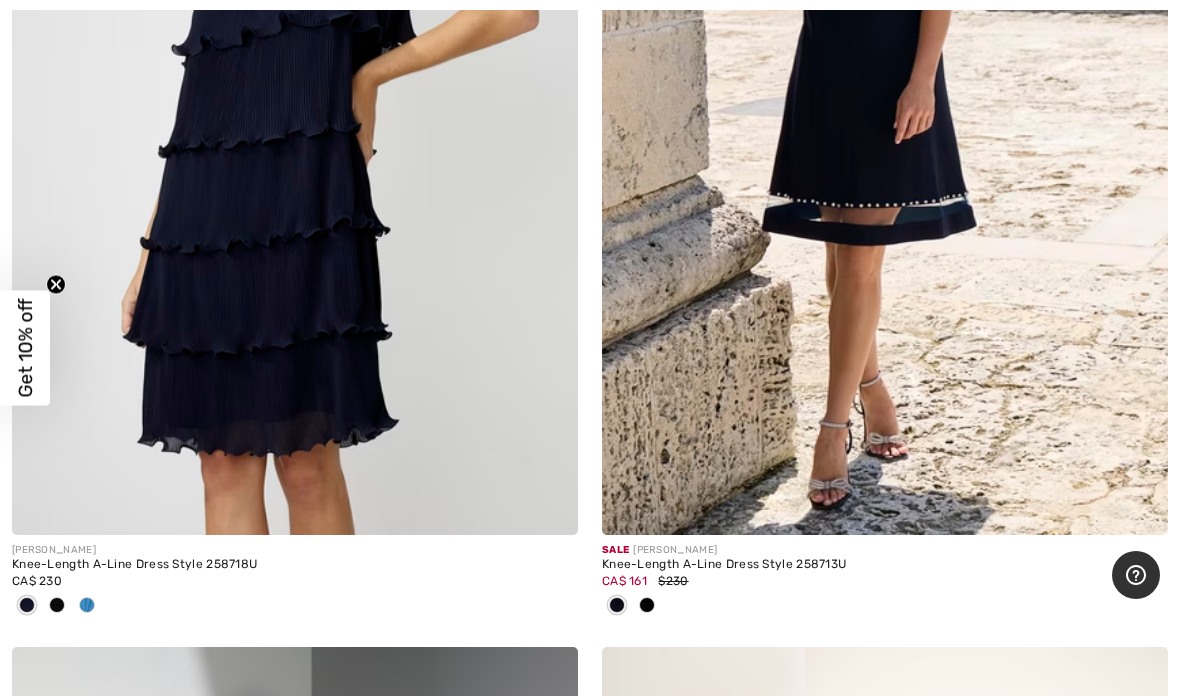 click at bounding box center (617, 605) 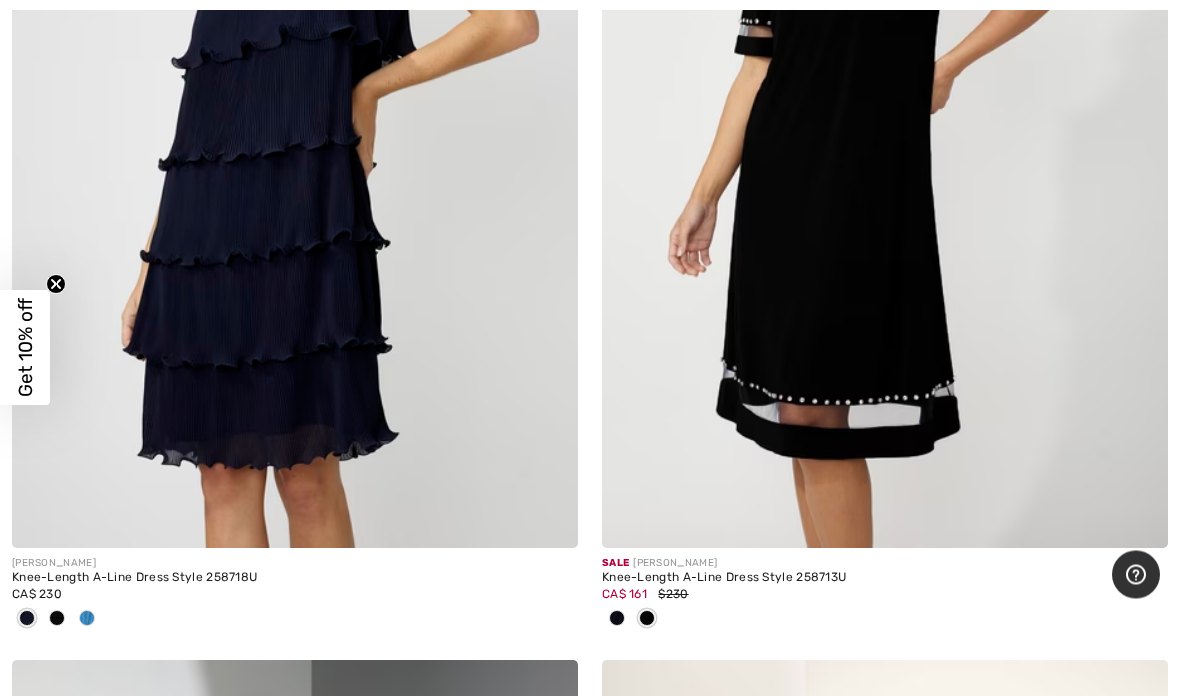 scroll, scrollTop: 14317, scrollLeft: 0, axis: vertical 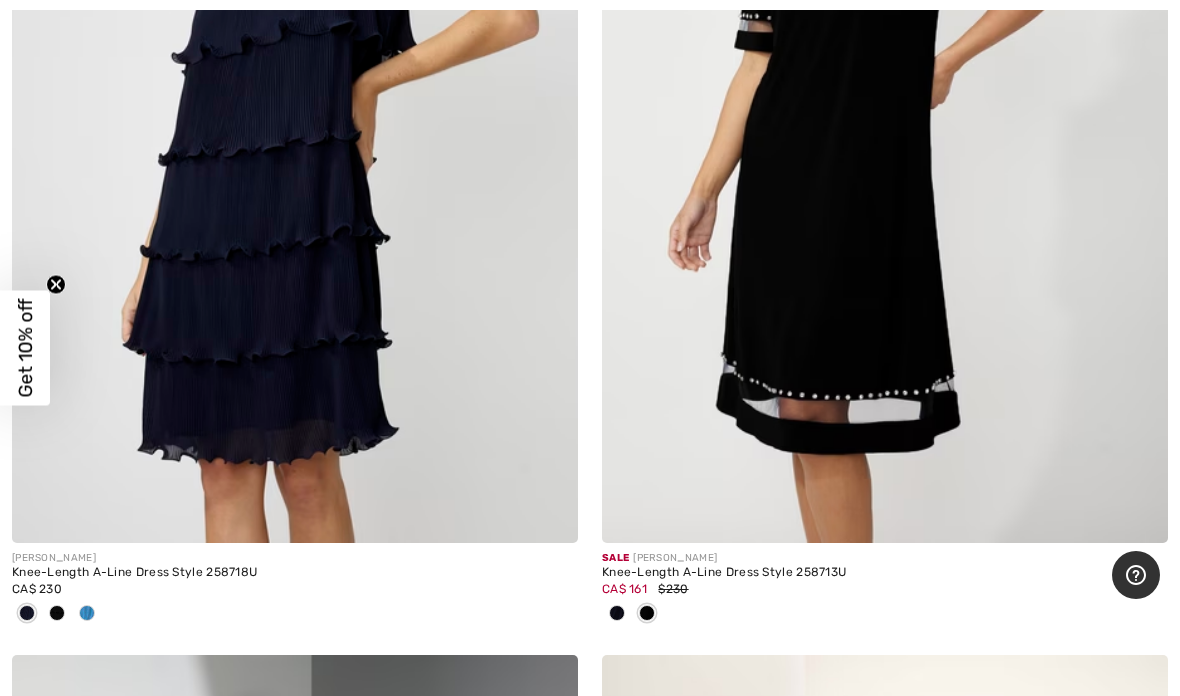 click 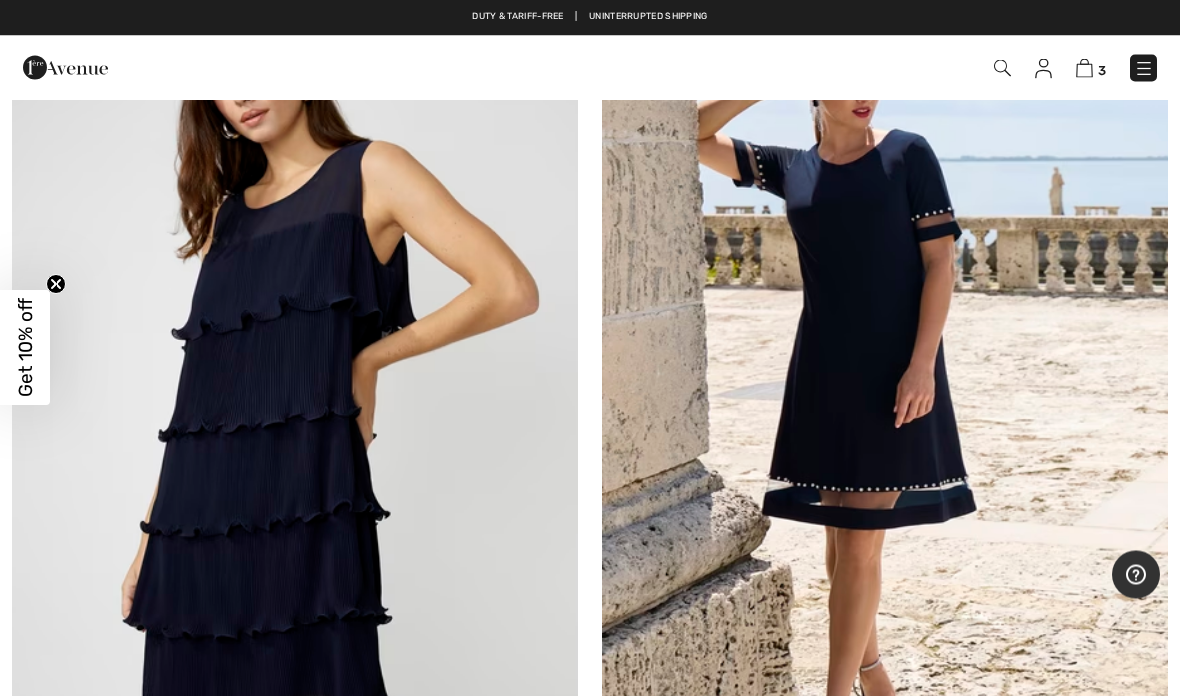 scroll, scrollTop: 14036, scrollLeft: 0, axis: vertical 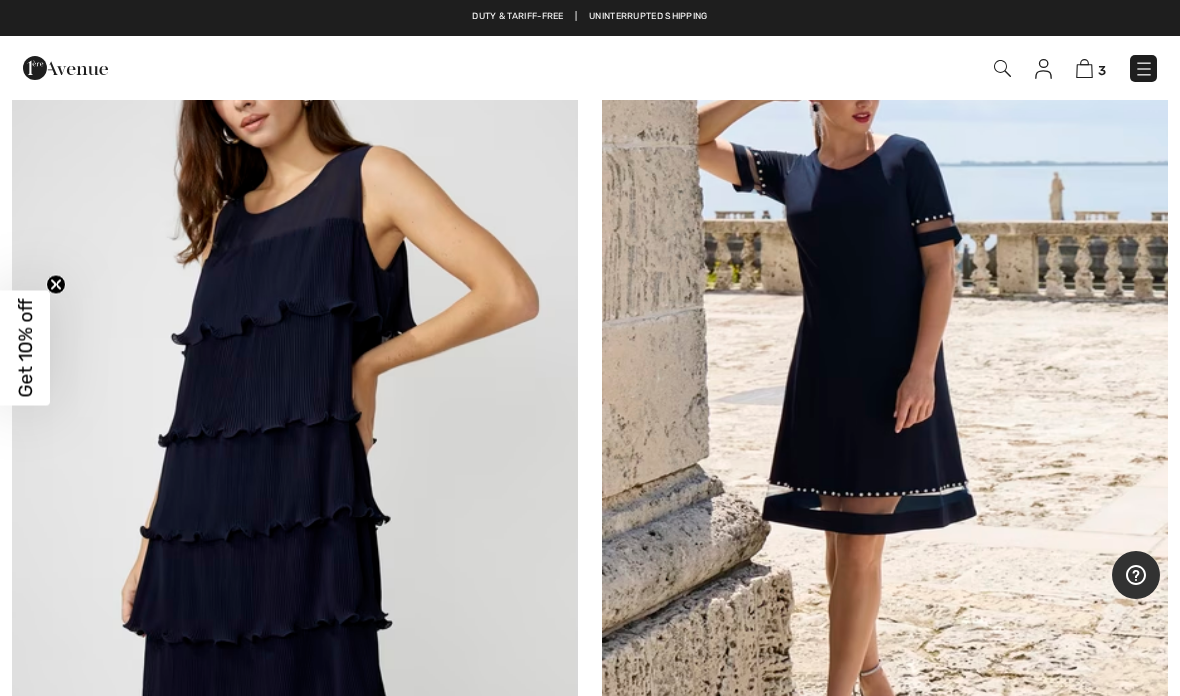 click 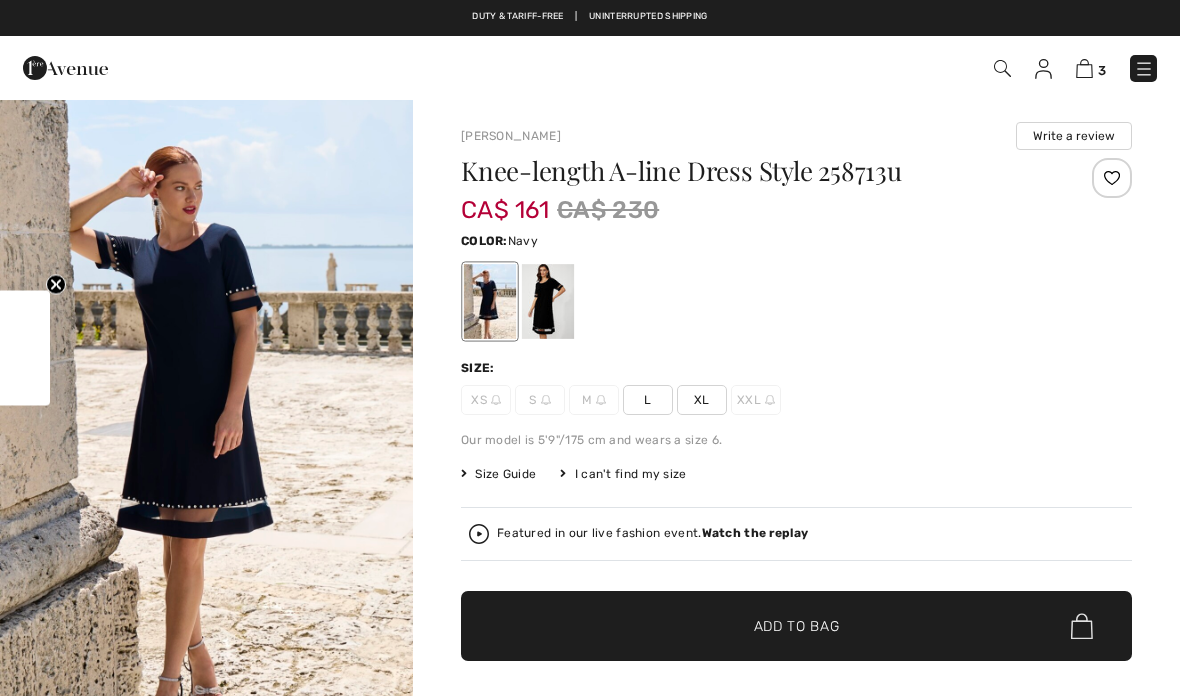 scroll, scrollTop: 0, scrollLeft: 0, axis: both 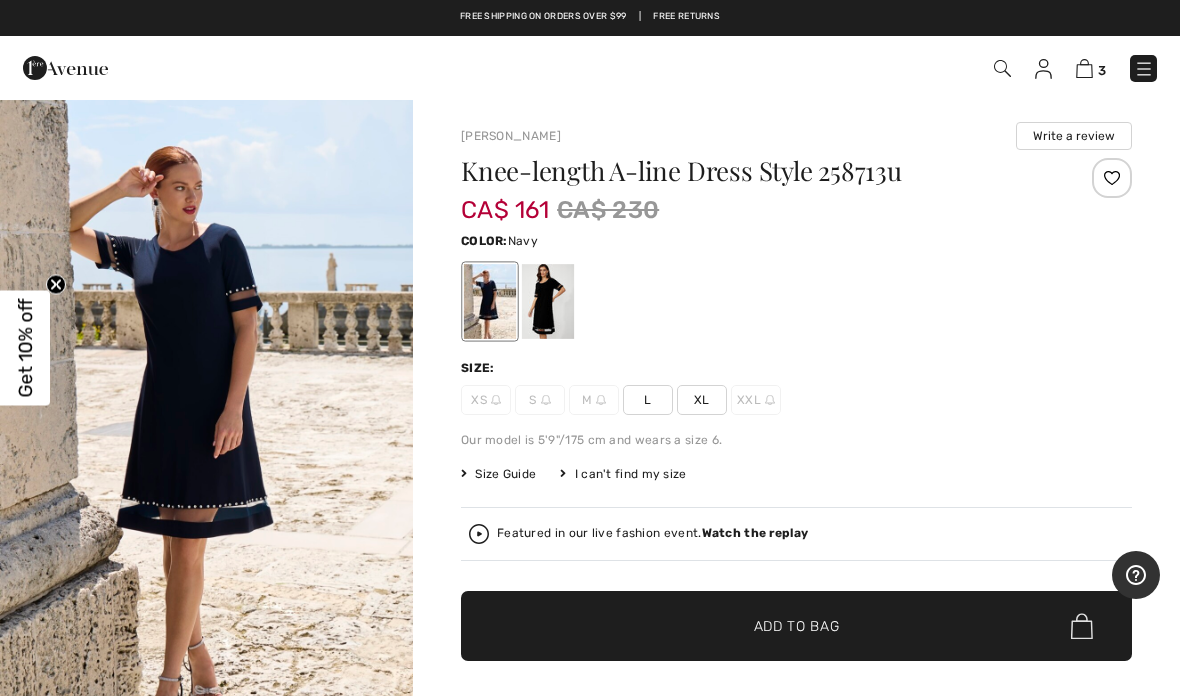 click on "XL" at bounding box center (702, 400) 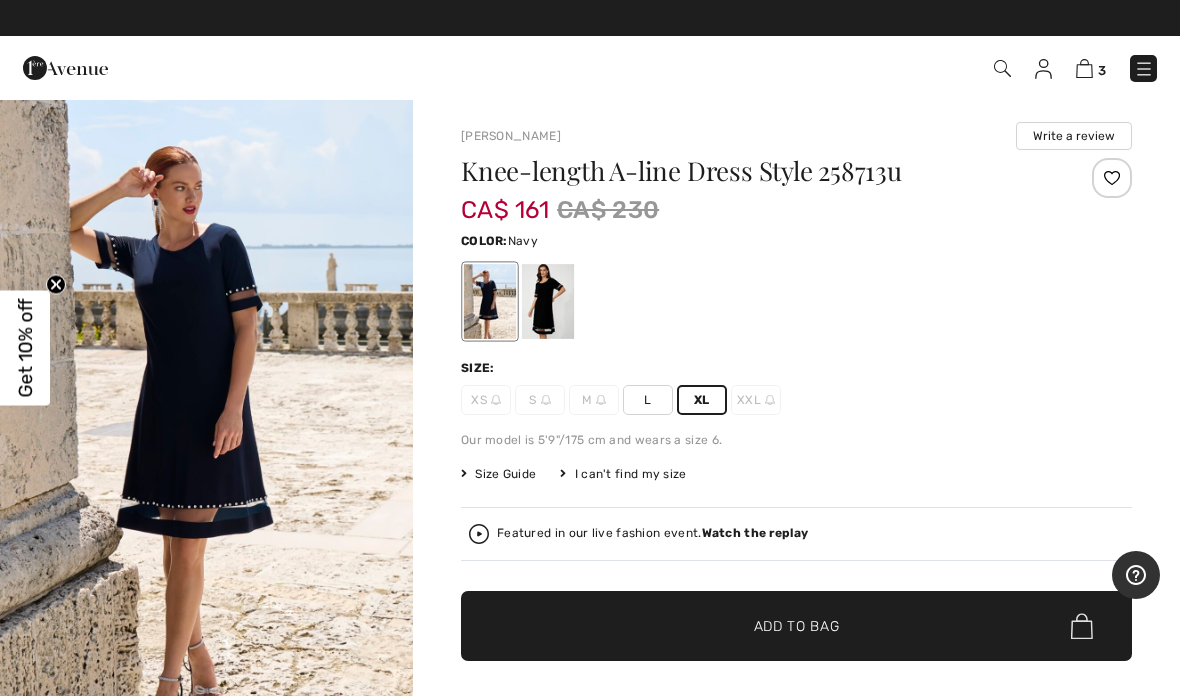 click on "Add to Bag" at bounding box center [797, 626] 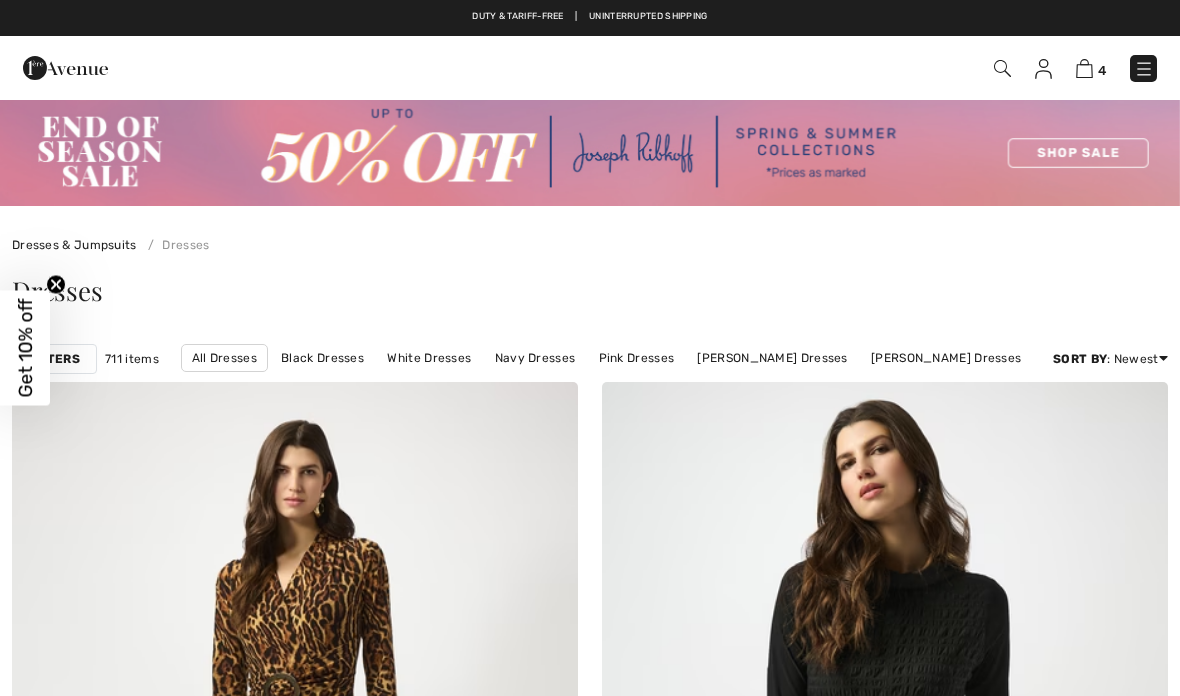scroll, scrollTop: 0, scrollLeft: 0, axis: both 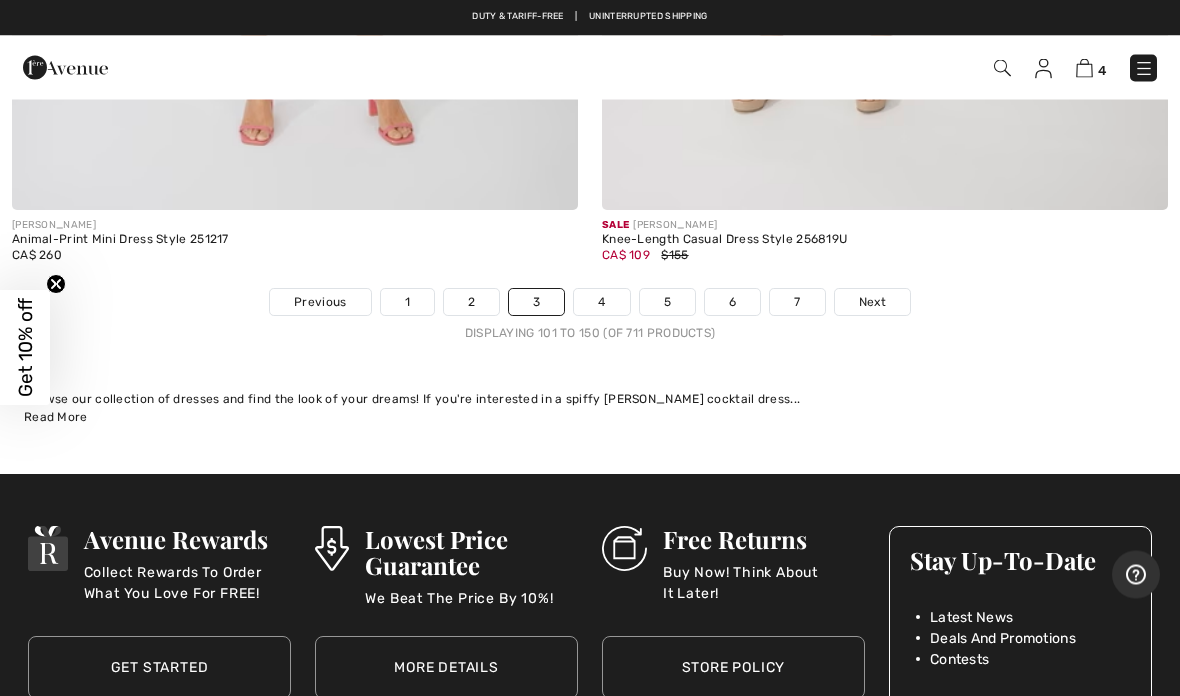 click on "Next" at bounding box center [872, 303] 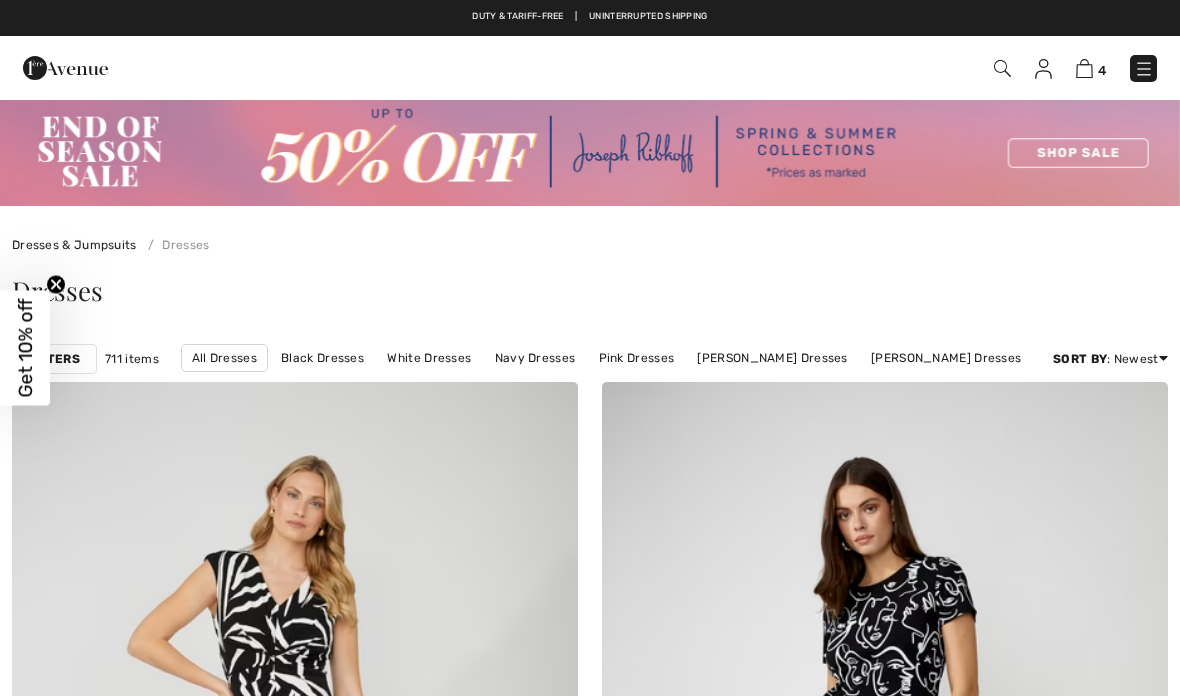scroll, scrollTop: 10, scrollLeft: 0, axis: vertical 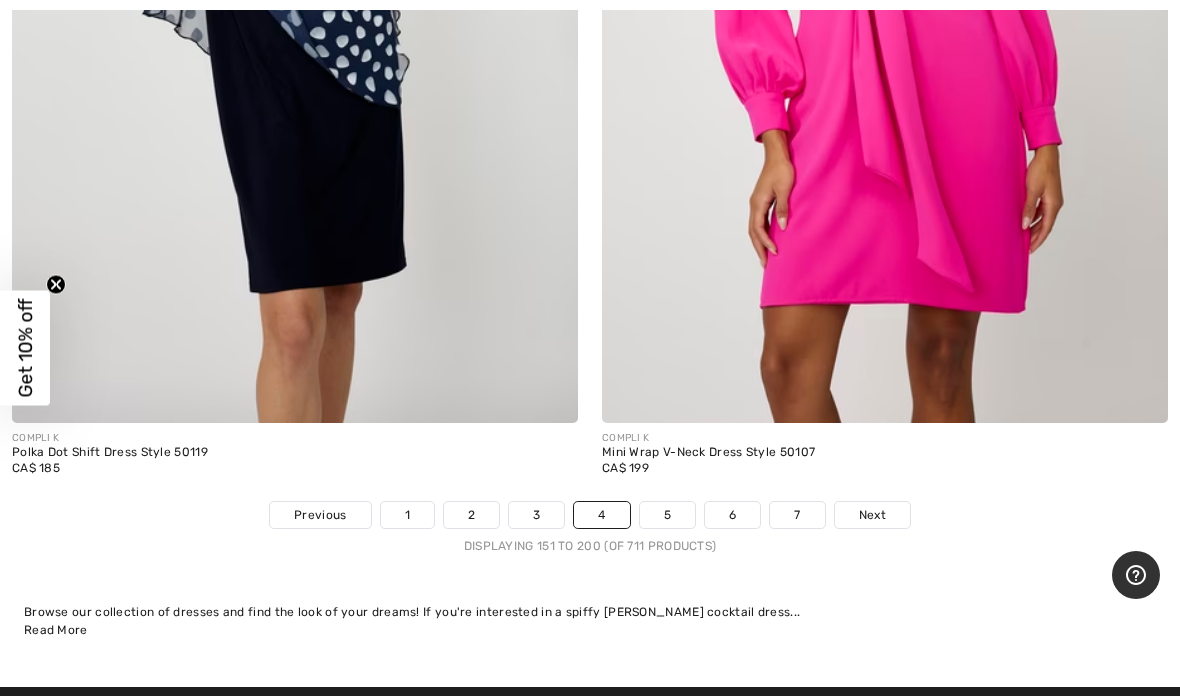 click on "Next" at bounding box center [872, 515] 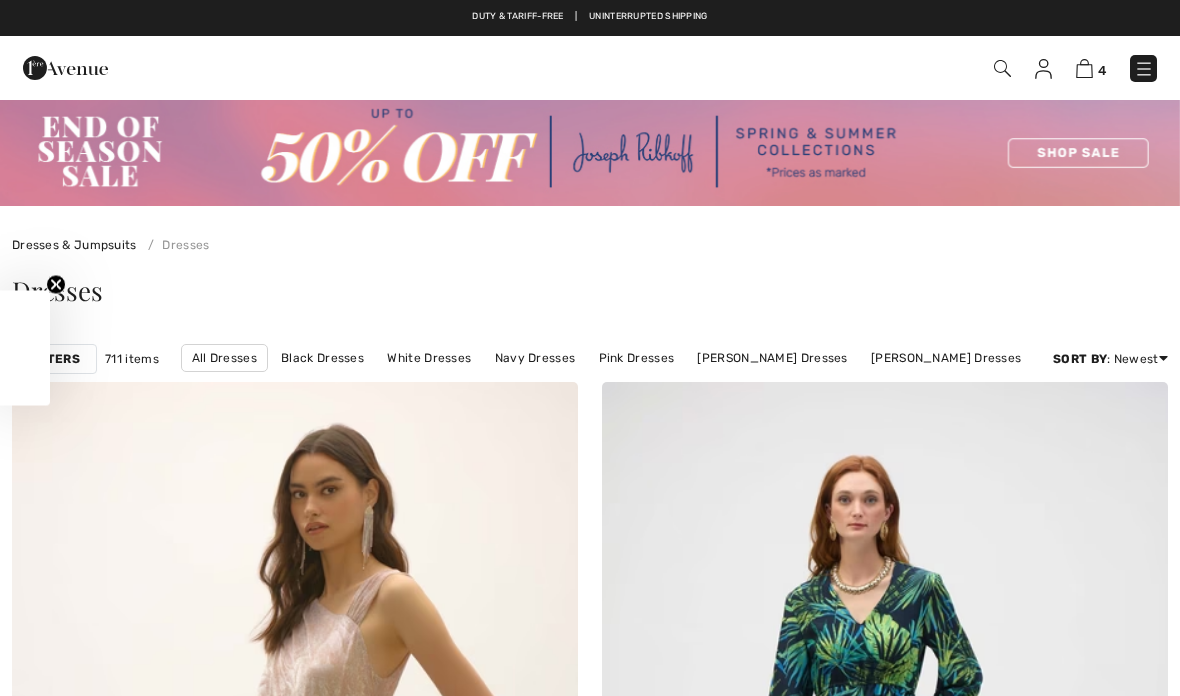 scroll, scrollTop: 0, scrollLeft: 0, axis: both 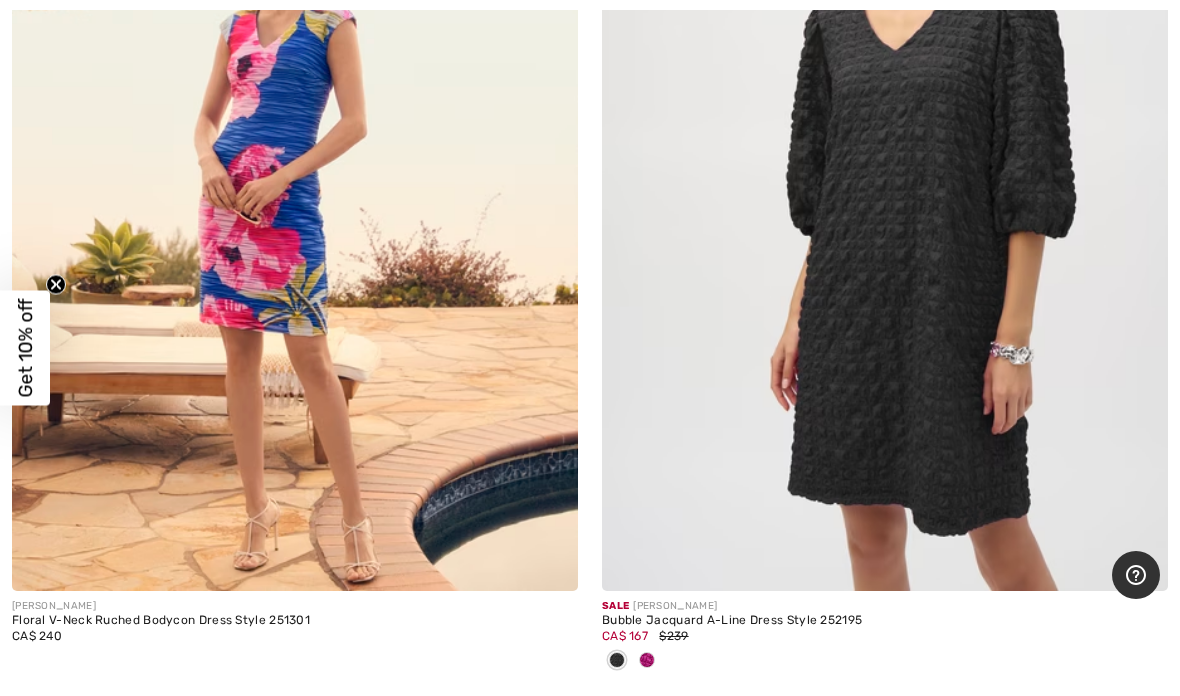 click at bounding box center (647, 661) 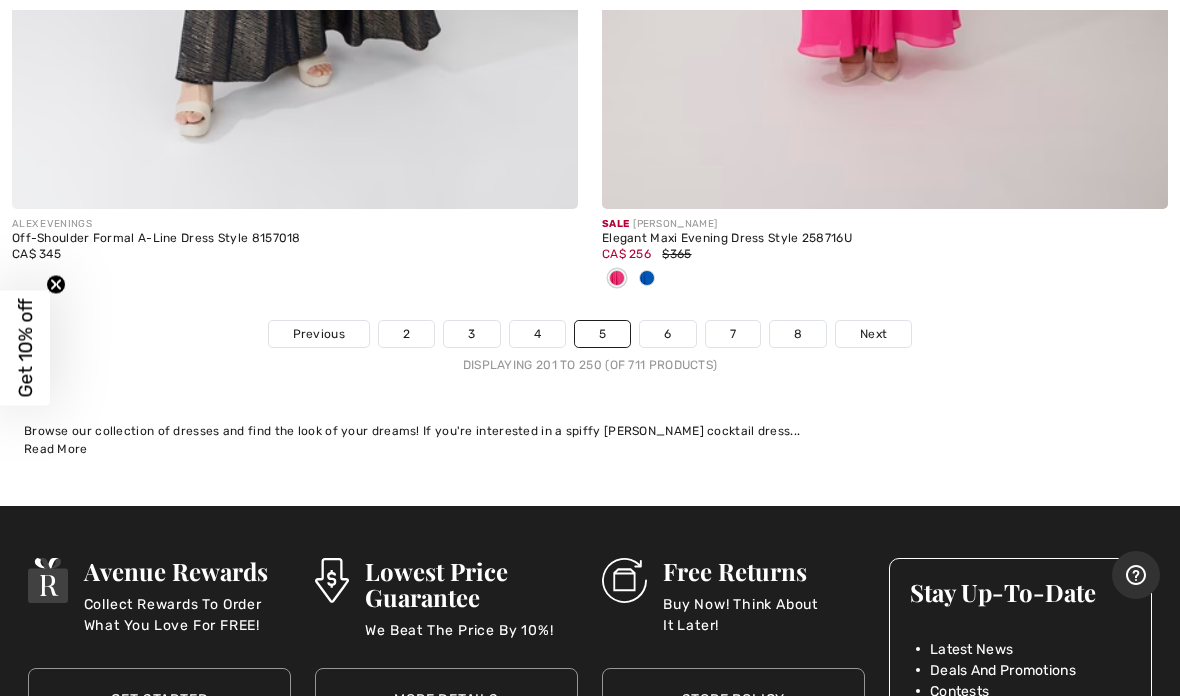 scroll, scrollTop: 24293, scrollLeft: 0, axis: vertical 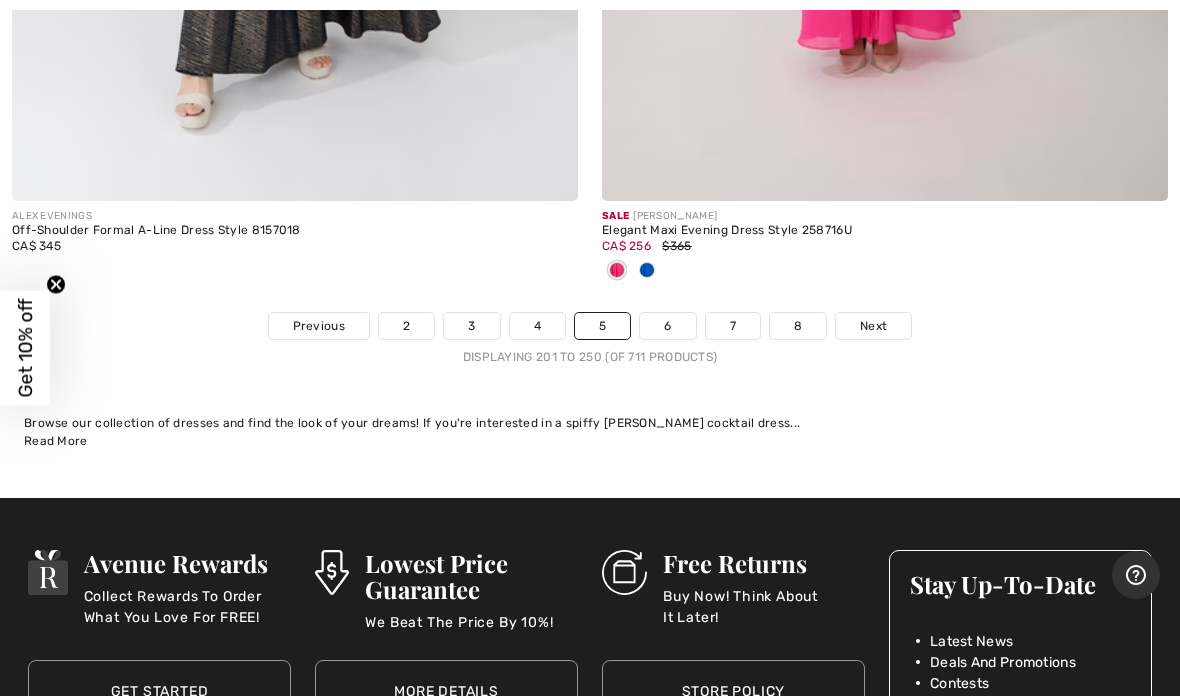 click on "Next" at bounding box center (873, 326) 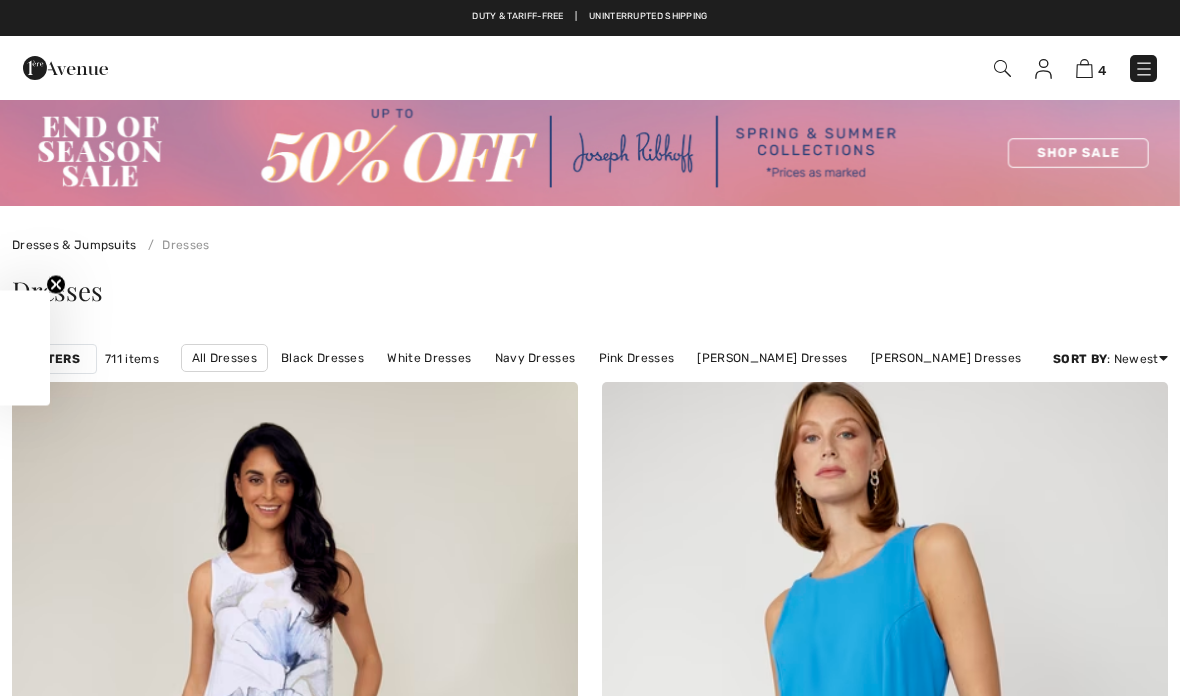 scroll, scrollTop: 64, scrollLeft: 0, axis: vertical 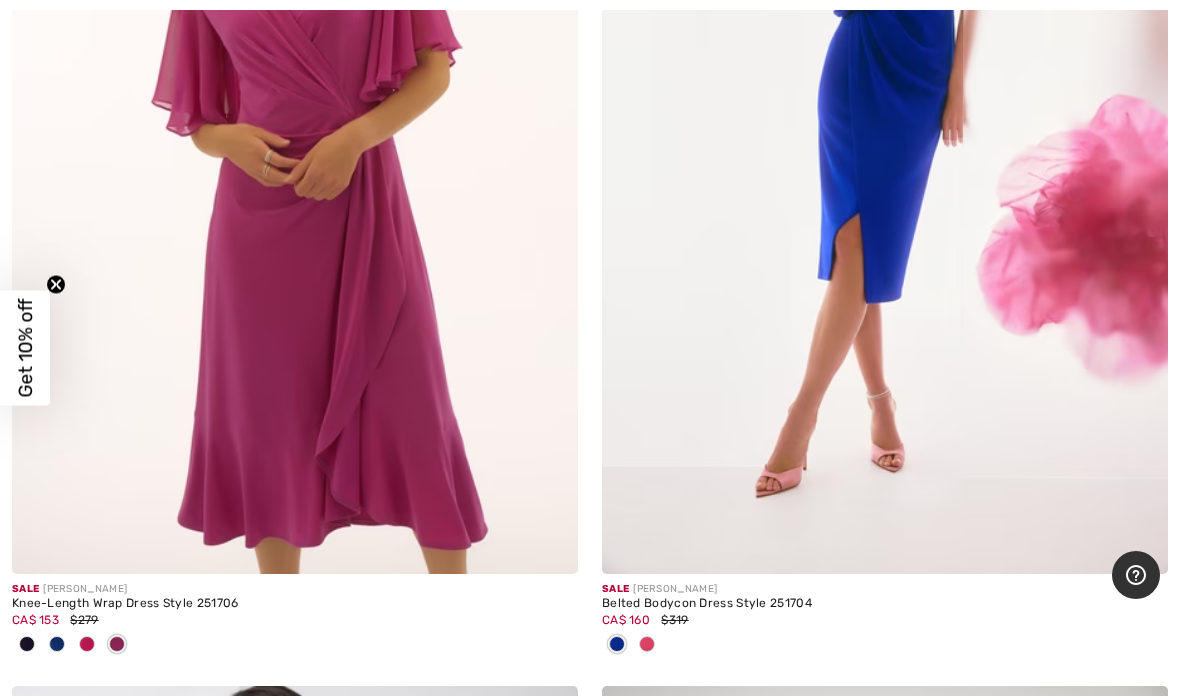 click at bounding box center [57, 644] 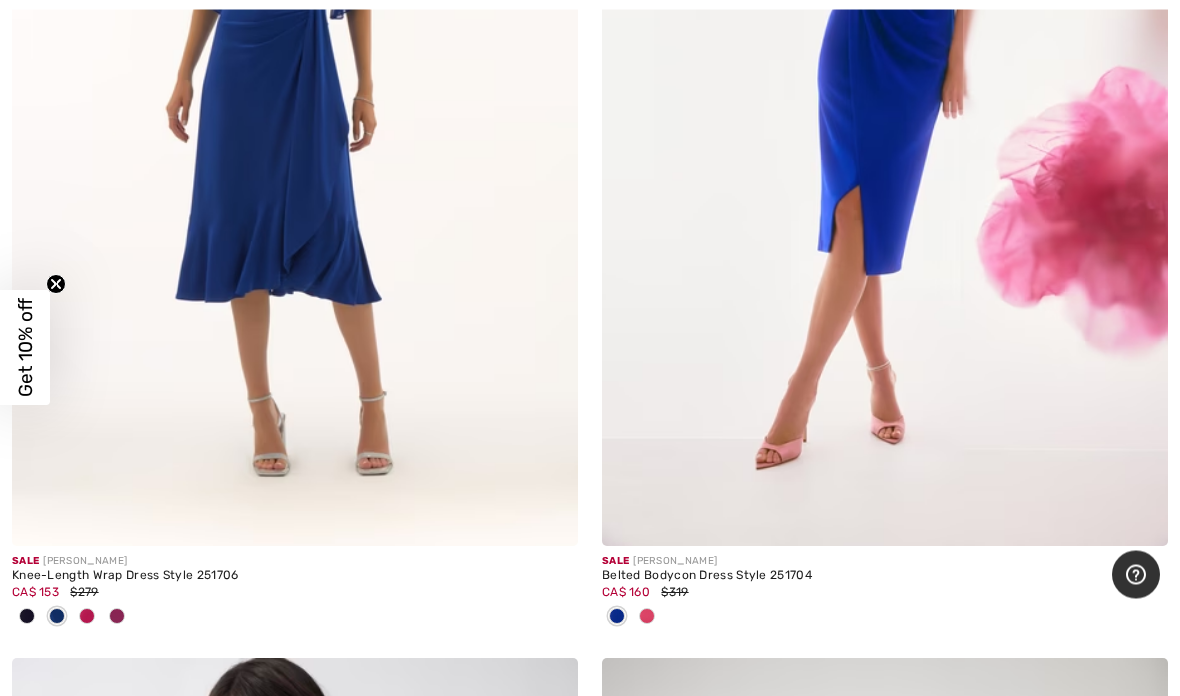 scroll, scrollTop: 16104, scrollLeft: 0, axis: vertical 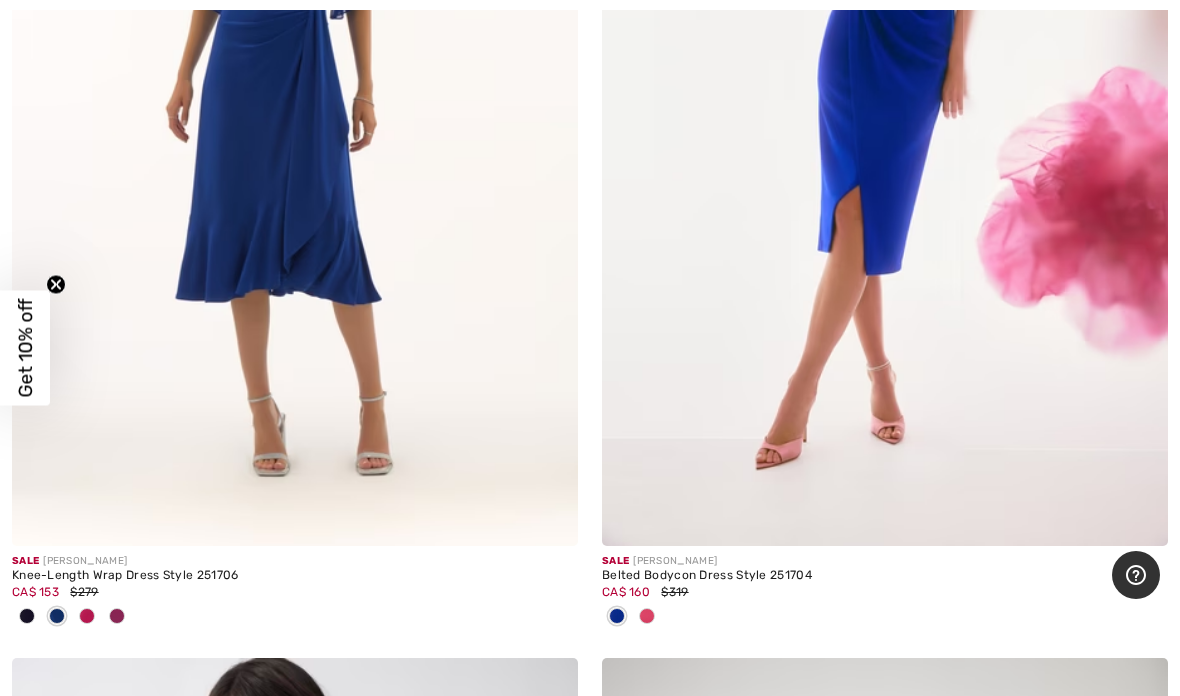 click at bounding box center (117, 617) 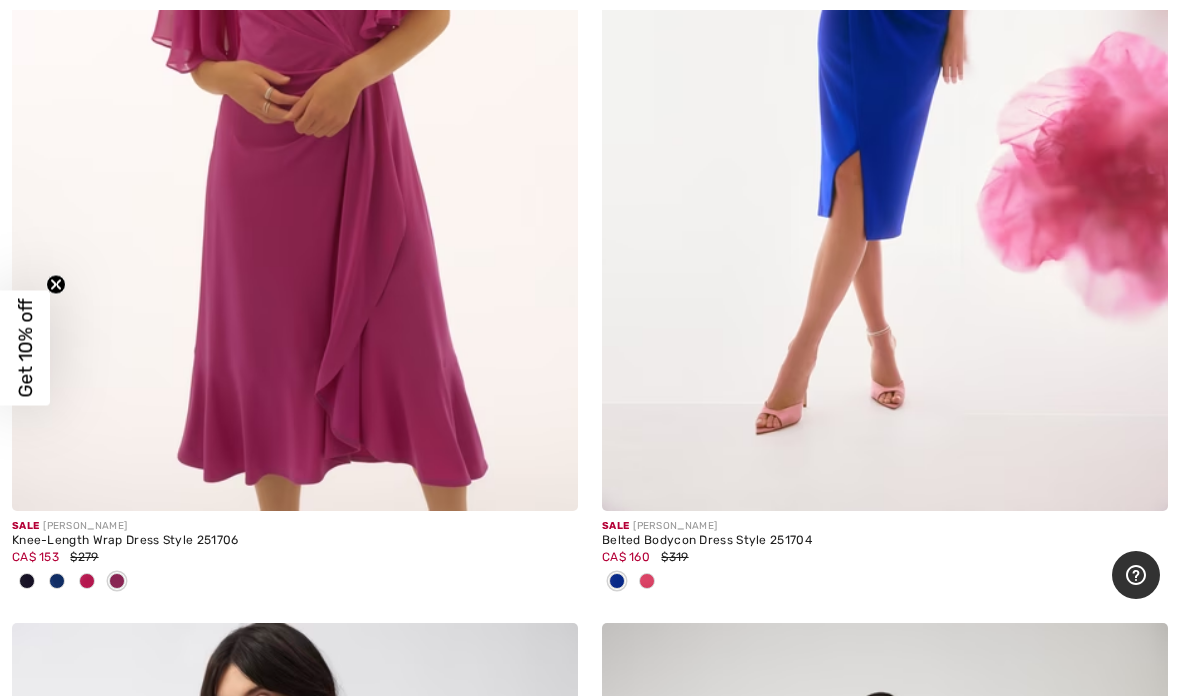 scroll, scrollTop: 16181, scrollLeft: 0, axis: vertical 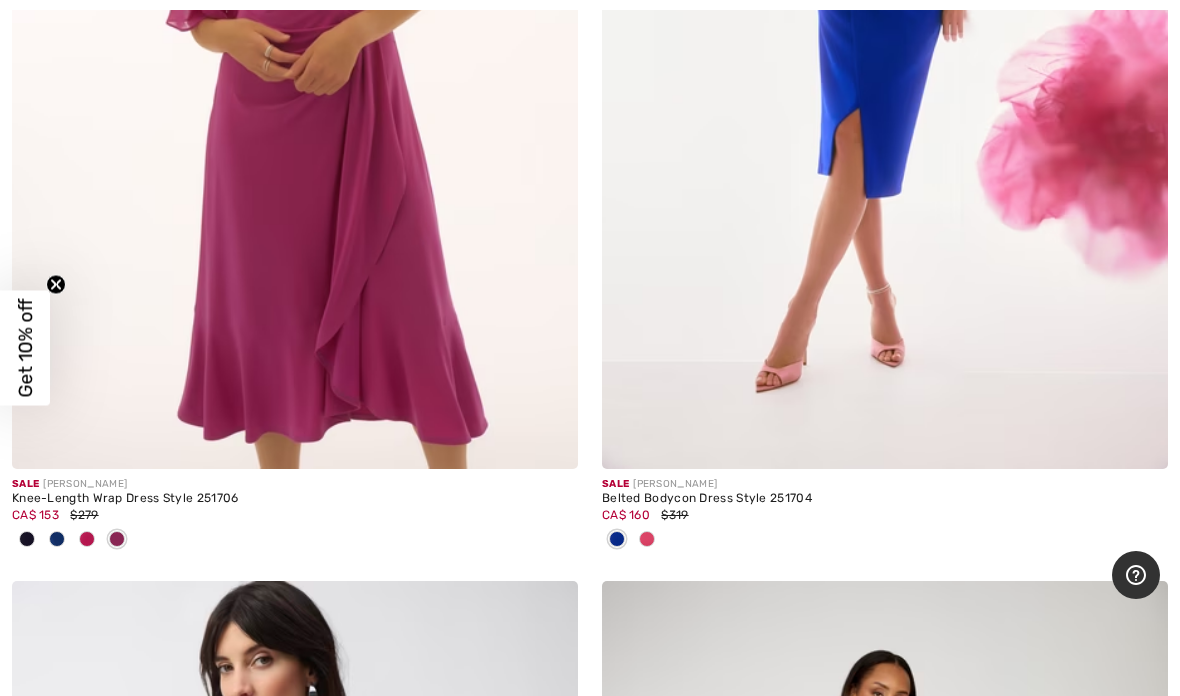 click at bounding box center [87, 539] 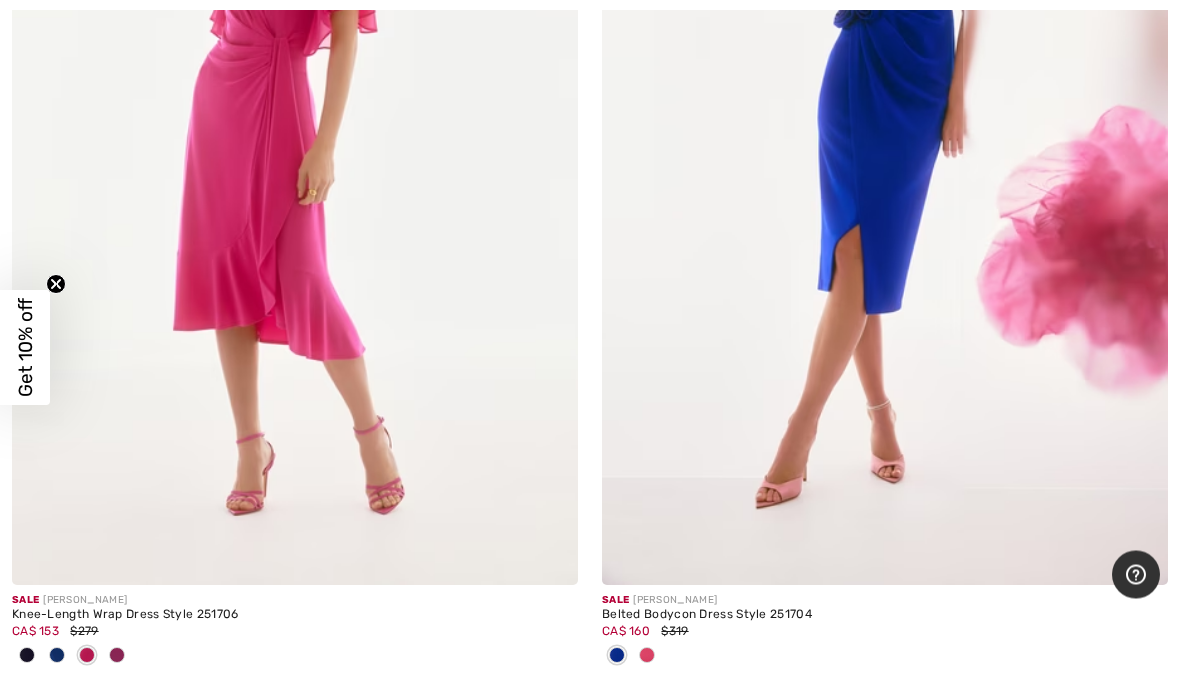 click at bounding box center [57, 657] 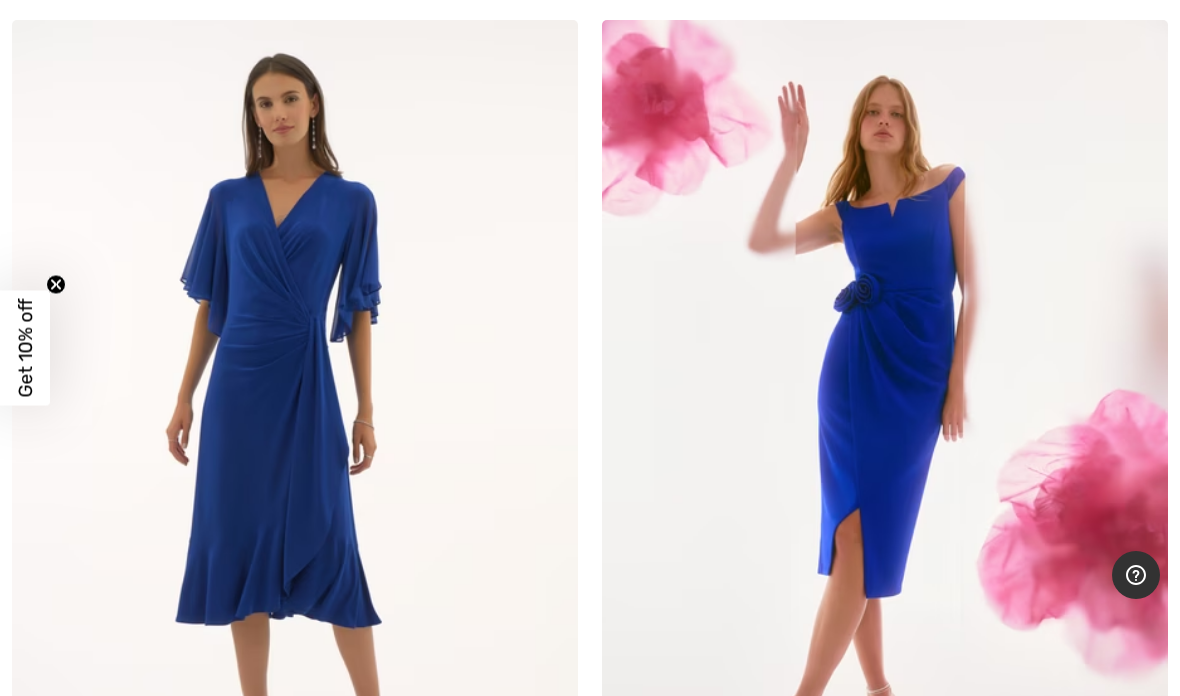 scroll, scrollTop: 15790, scrollLeft: 0, axis: vertical 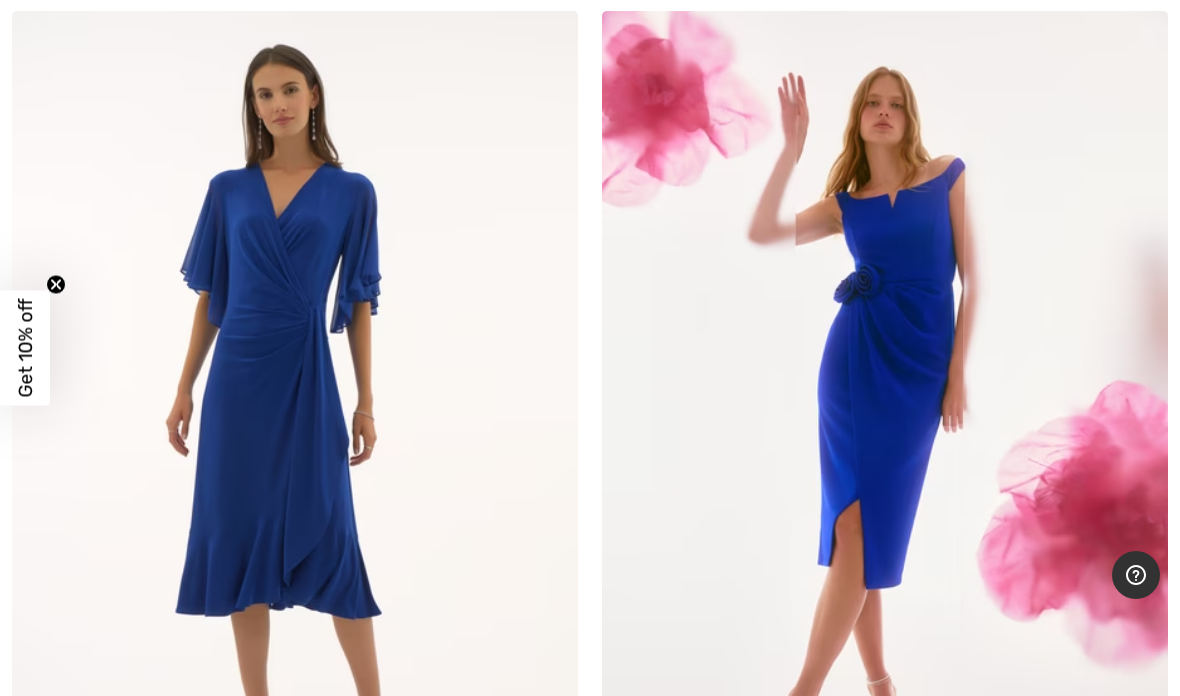 click at bounding box center (885, 435) 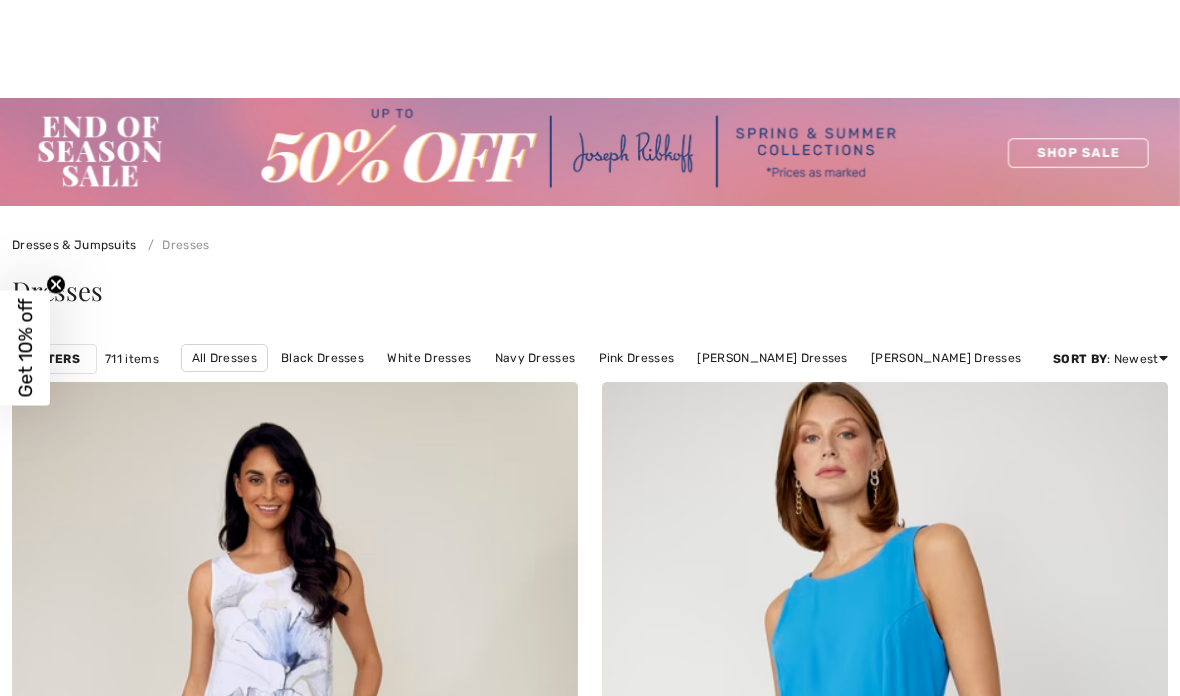 scroll, scrollTop: 460, scrollLeft: 0, axis: vertical 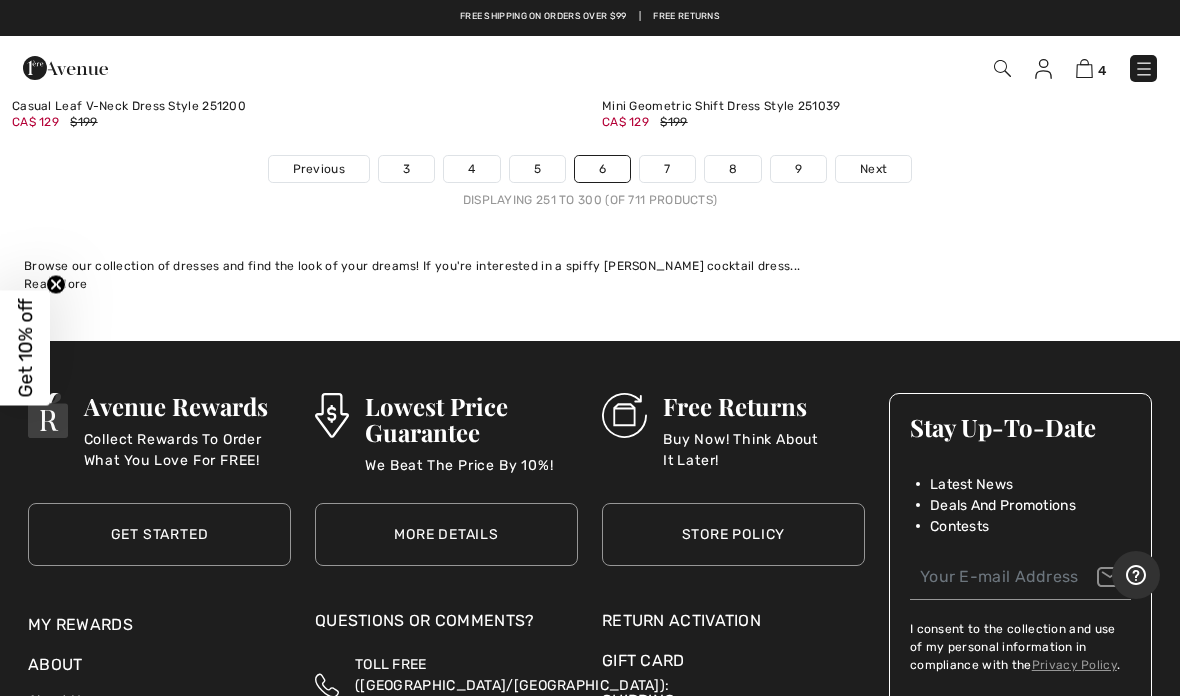 click on "Next" at bounding box center (873, 169) 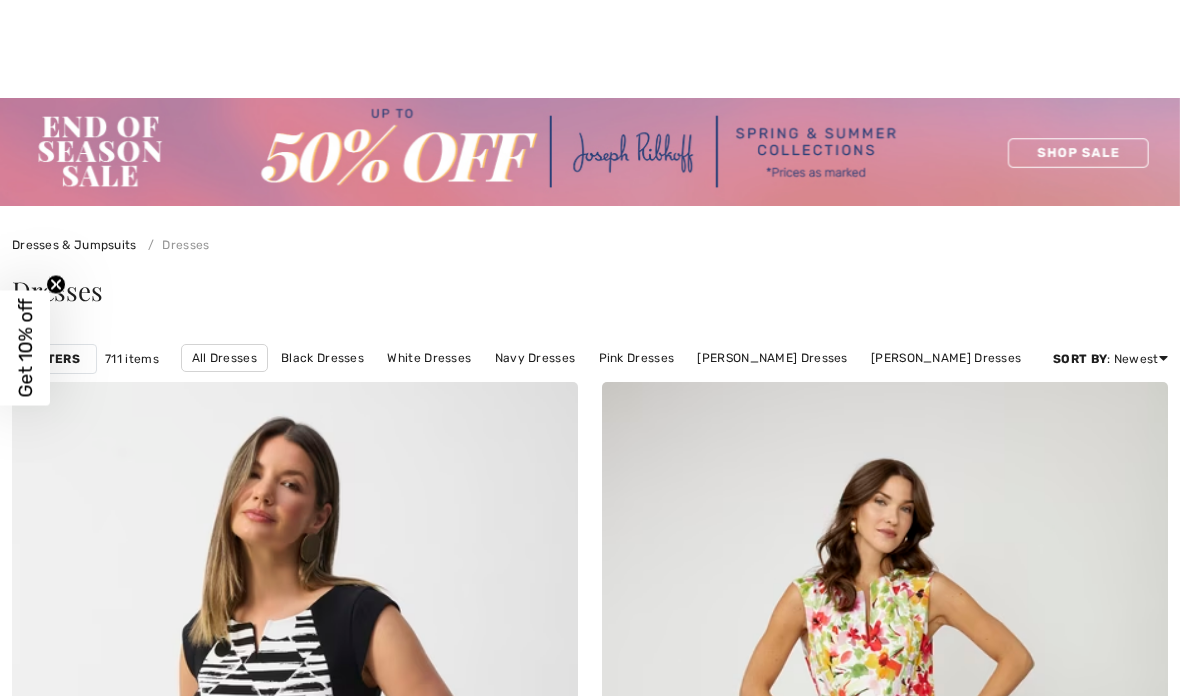 checkbox on "true" 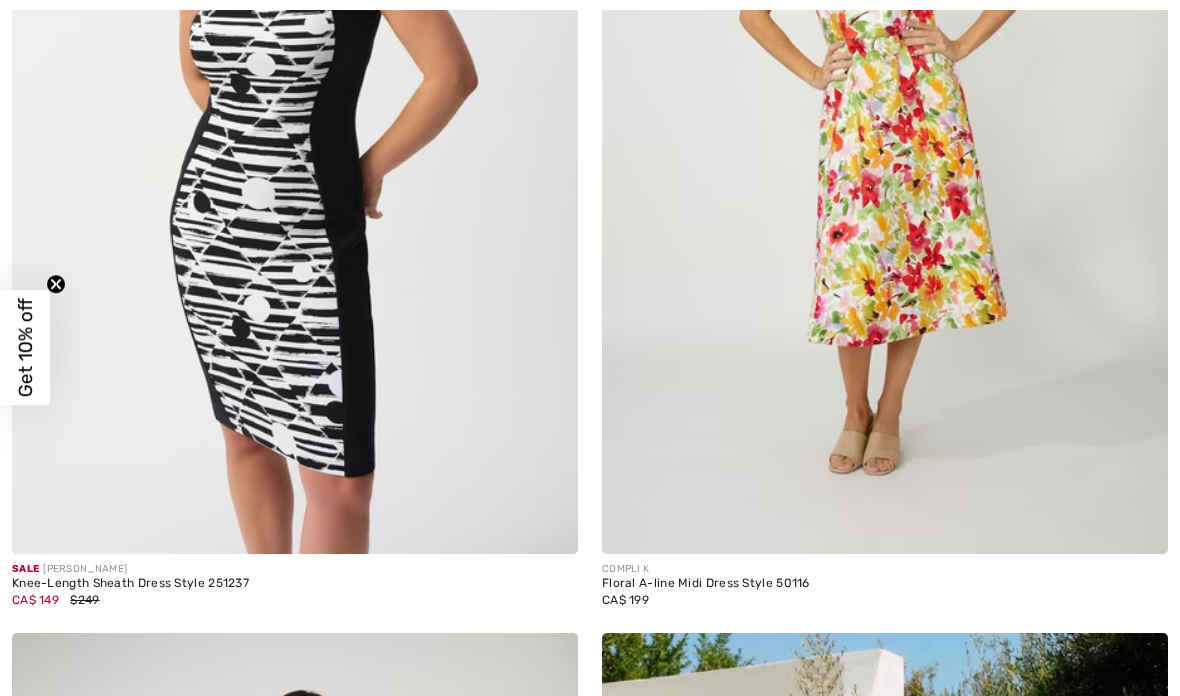 scroll, scrollTop: 0, scrollLeft: 0, axis: both 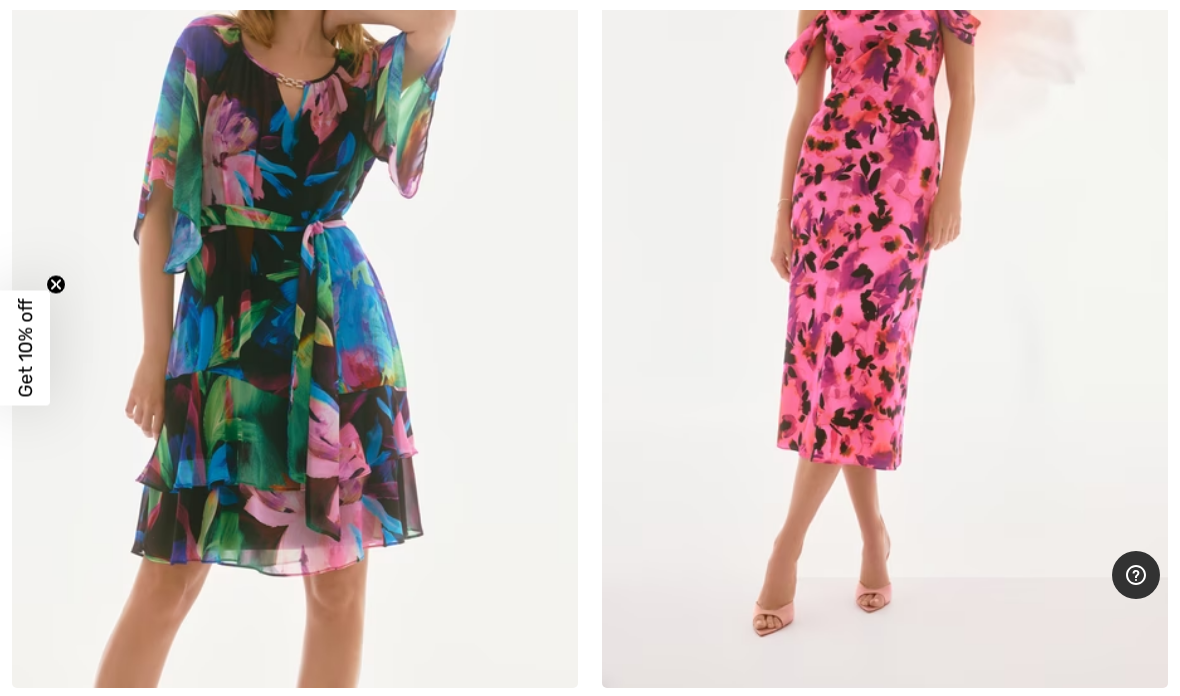 click at bounding box center [295, 263] 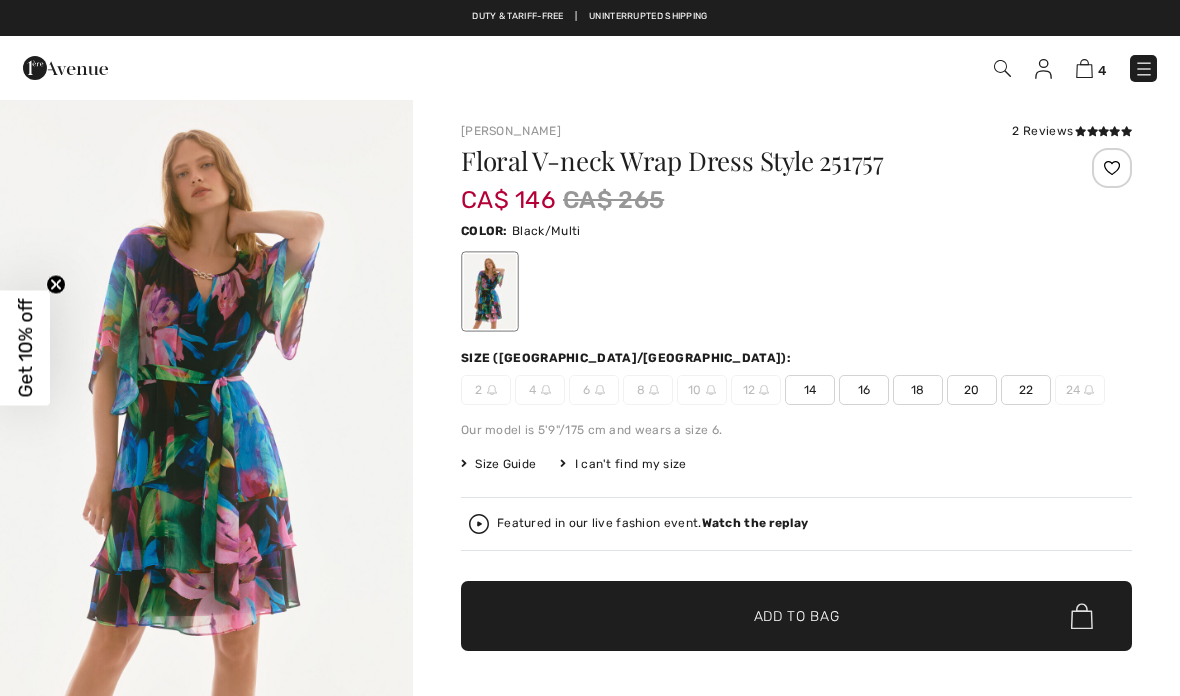 scroll, scrollTop: 0, scrollLeft: 0, axis: both 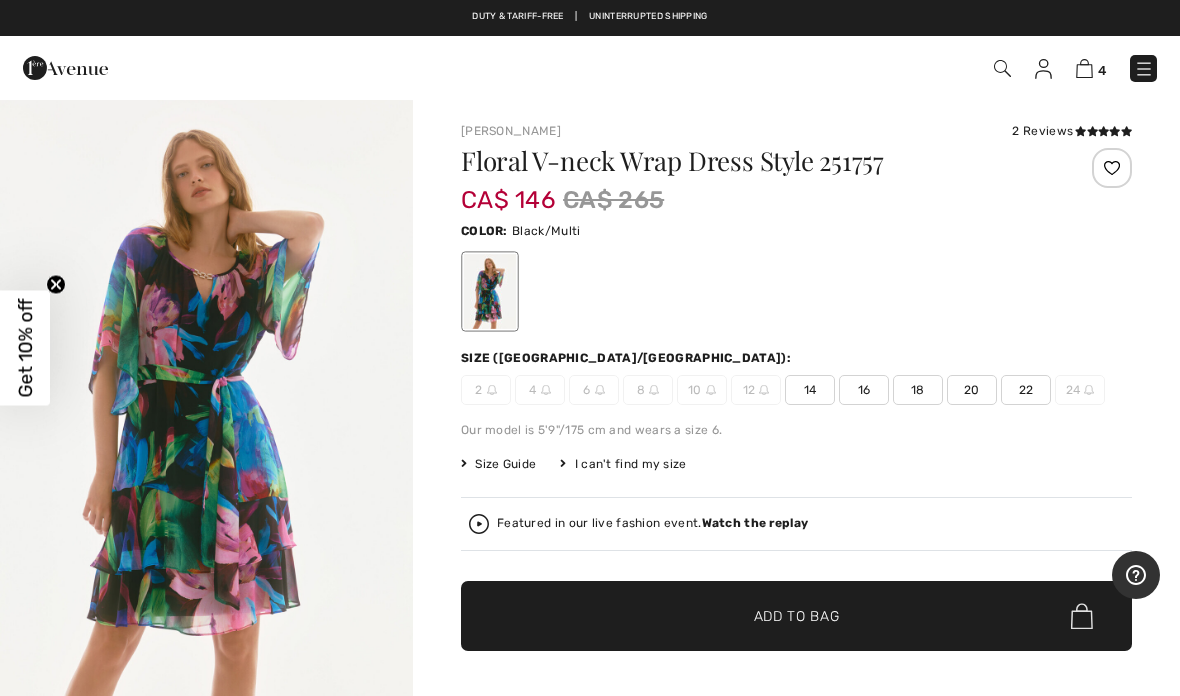 click on "16" at bounding box center (864, 390) 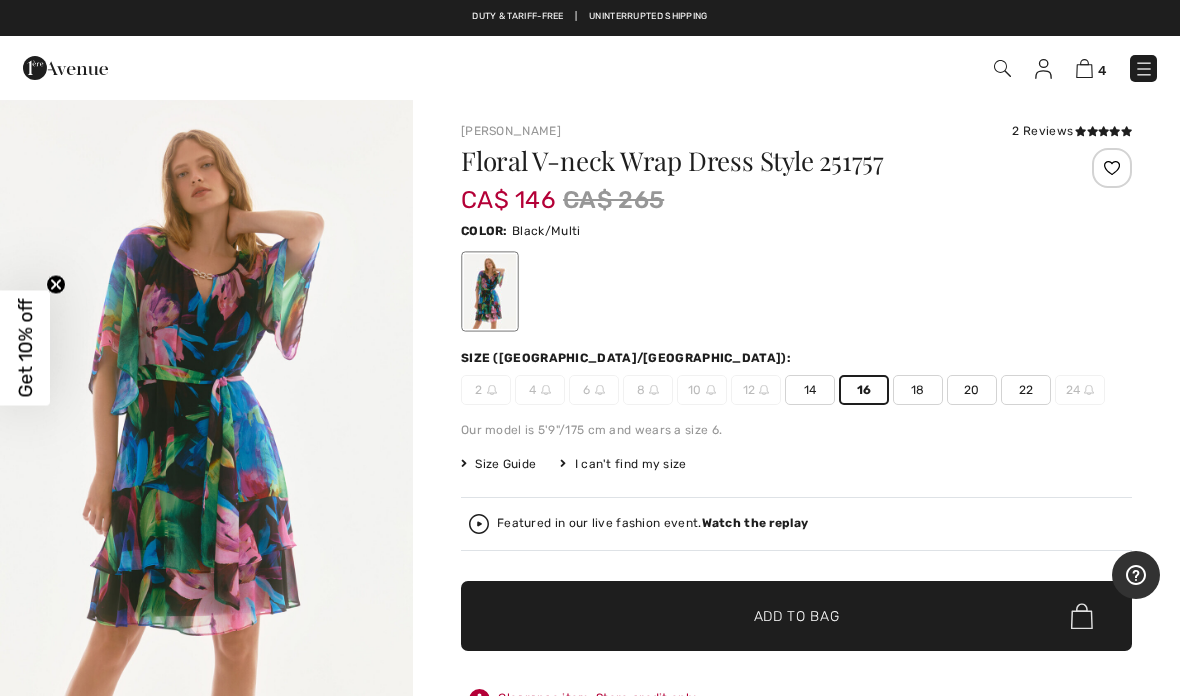 click on "✔ Added to Bag
Add to Bag" at bounding box center [796, 616] 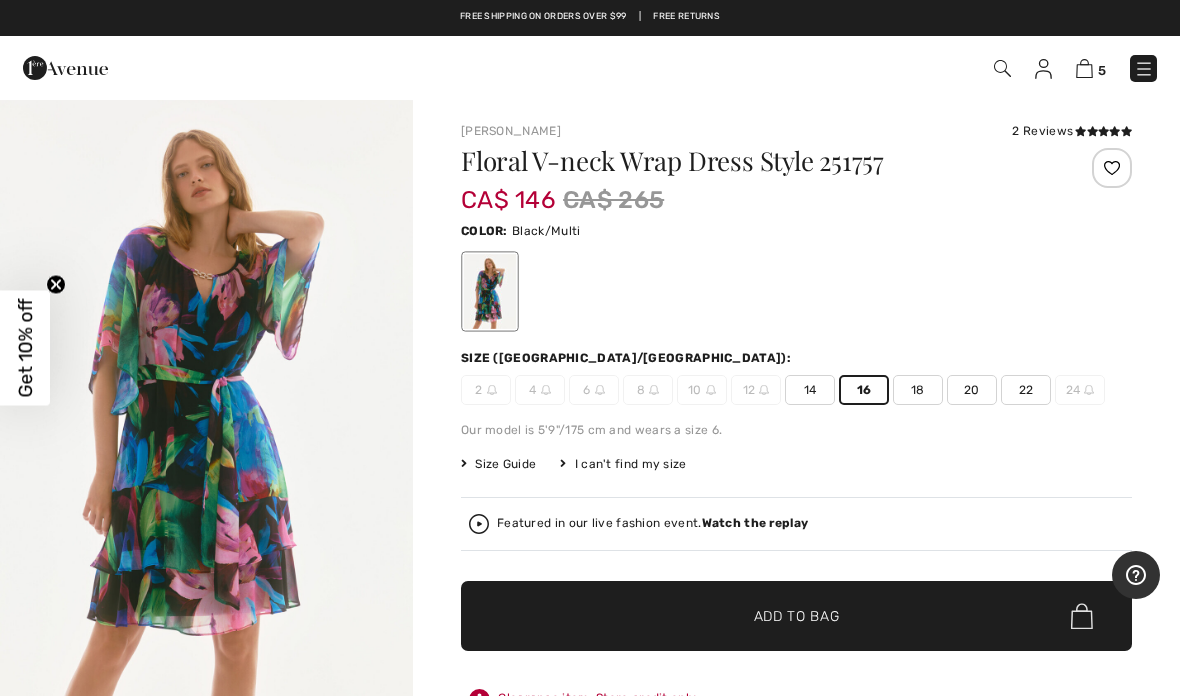 click on "✔ Added to Bag
Add to Bag" at bounding box center (796, 616) 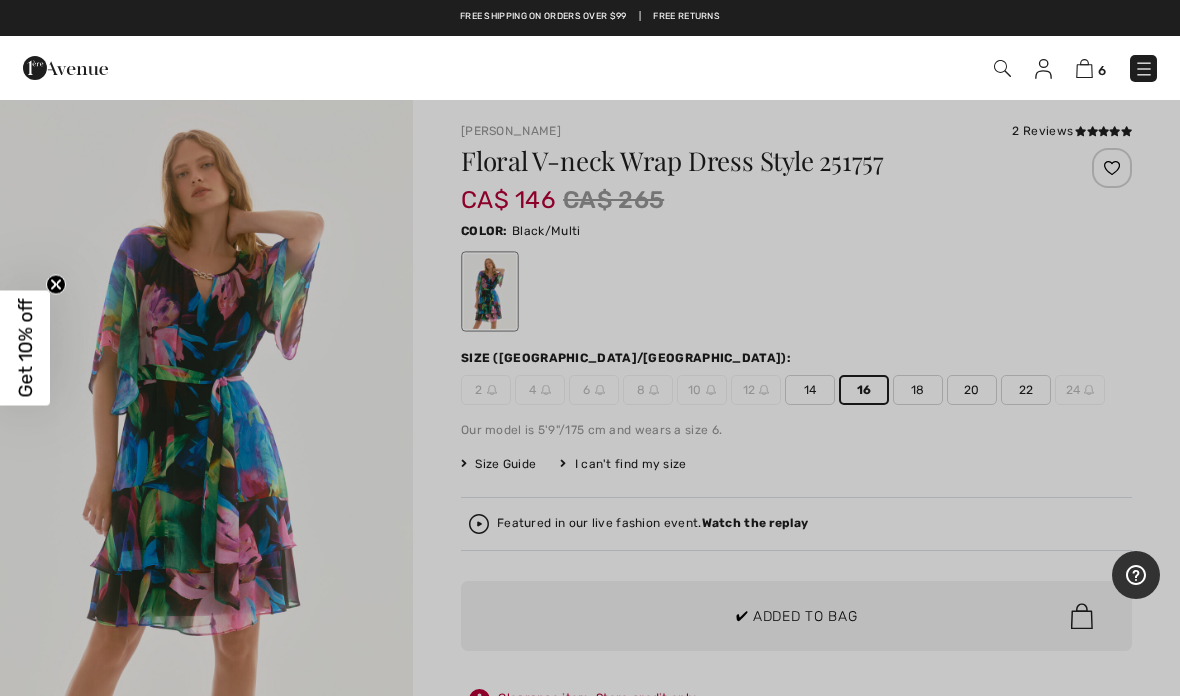 click at bounding box center [590, 348] 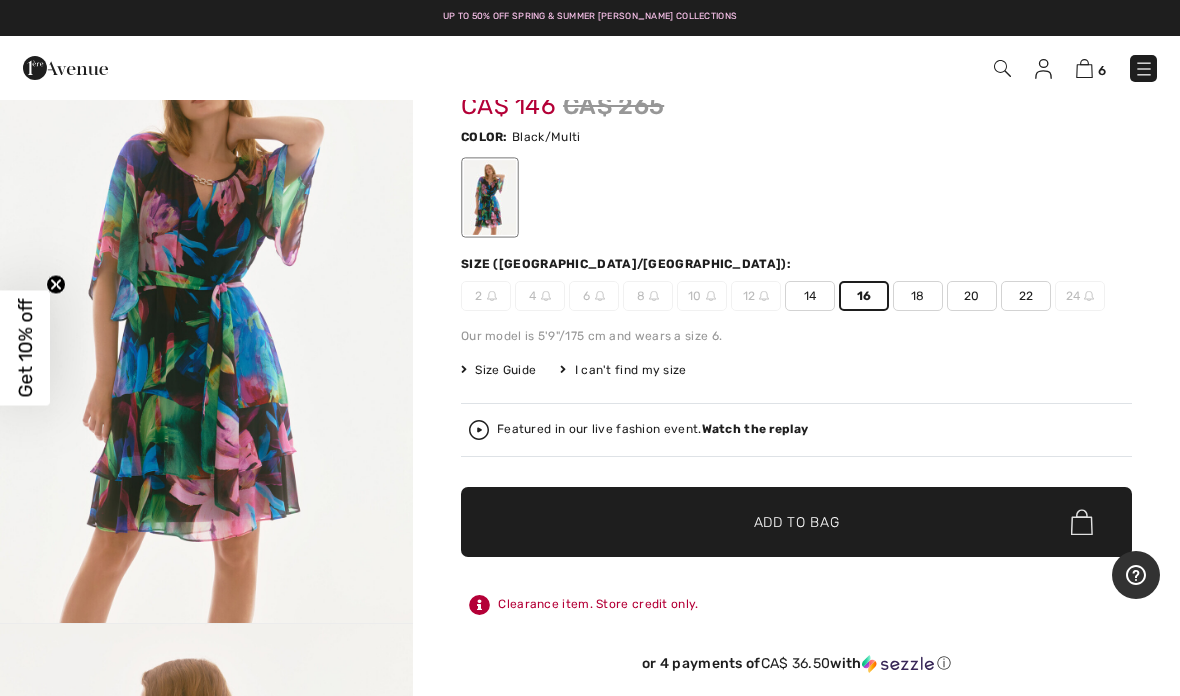 scroll, scrollTop: 24, scrollLeft: 0, axis: vertical 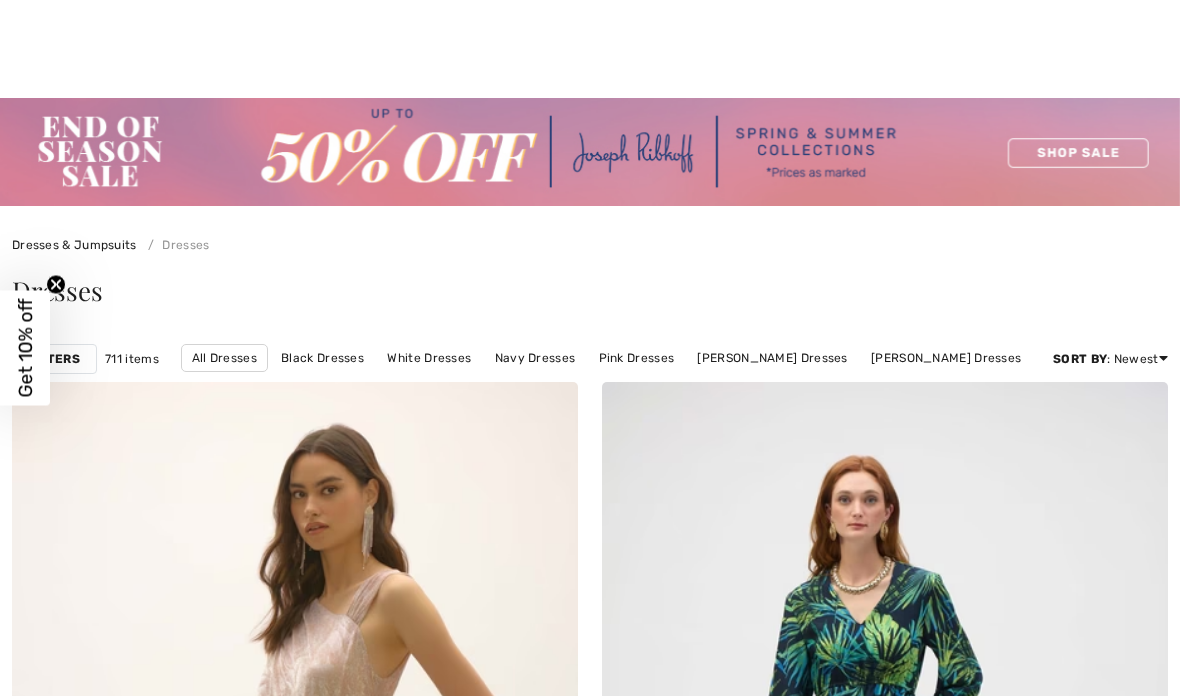checkbox on "true" 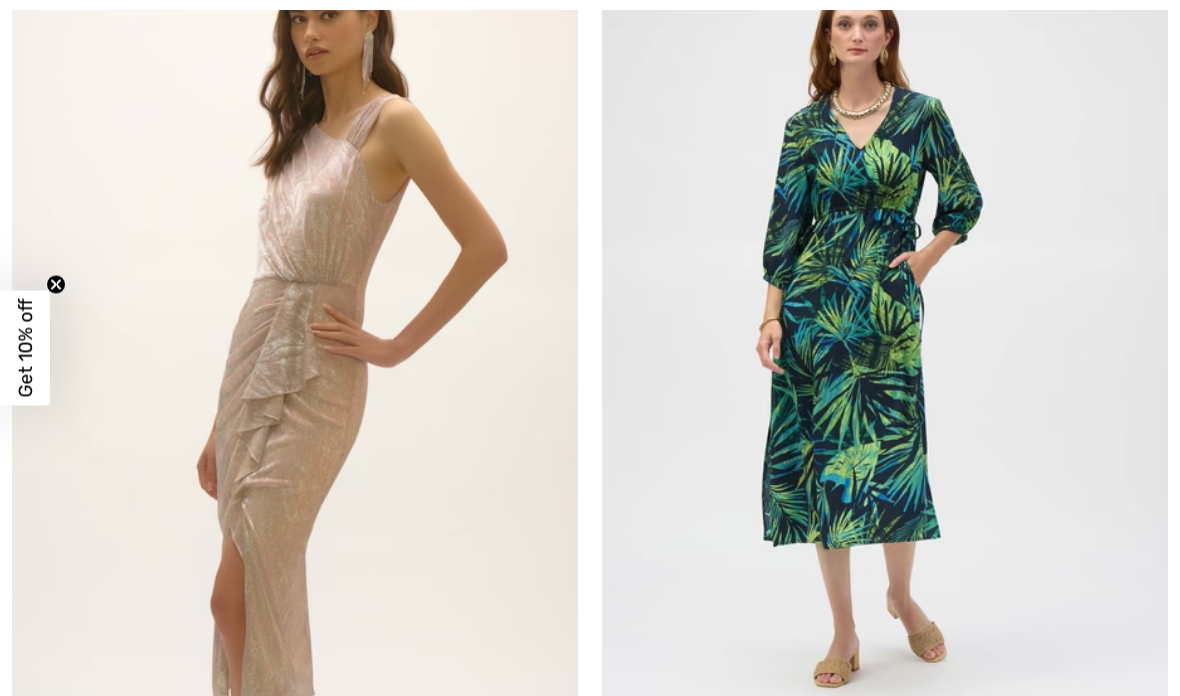 scroll, scrollTop: 0, scrollLeft: 0, axis: both 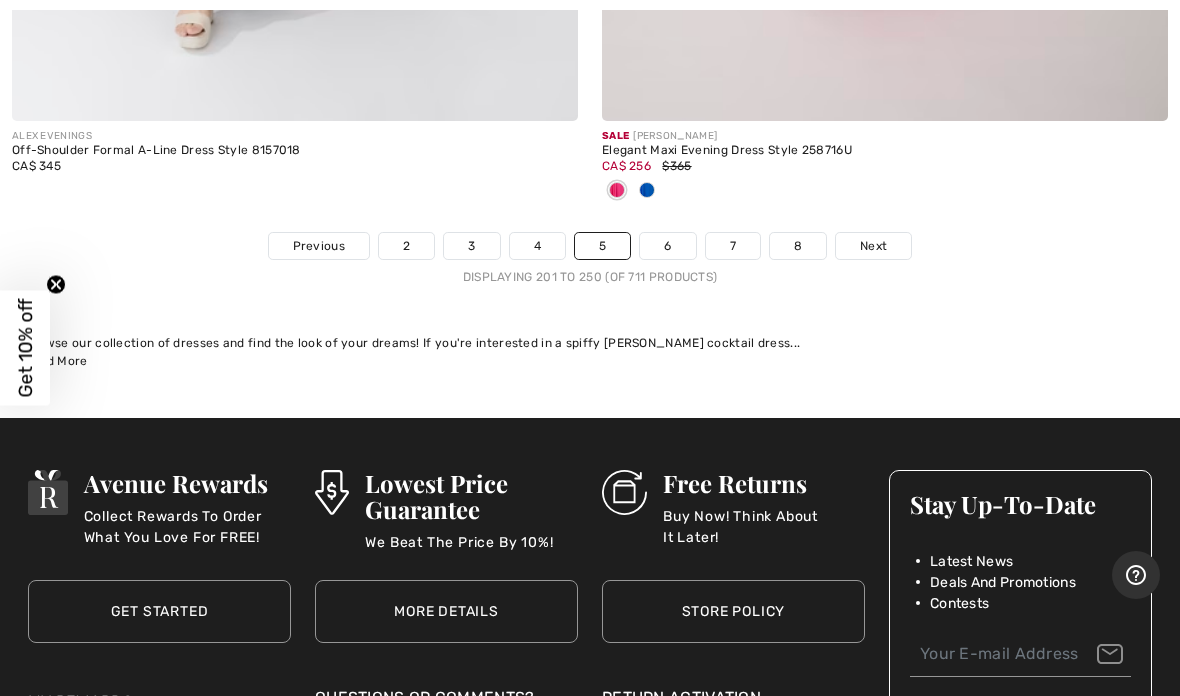 click on "Next" at bounding box center [873, 246] 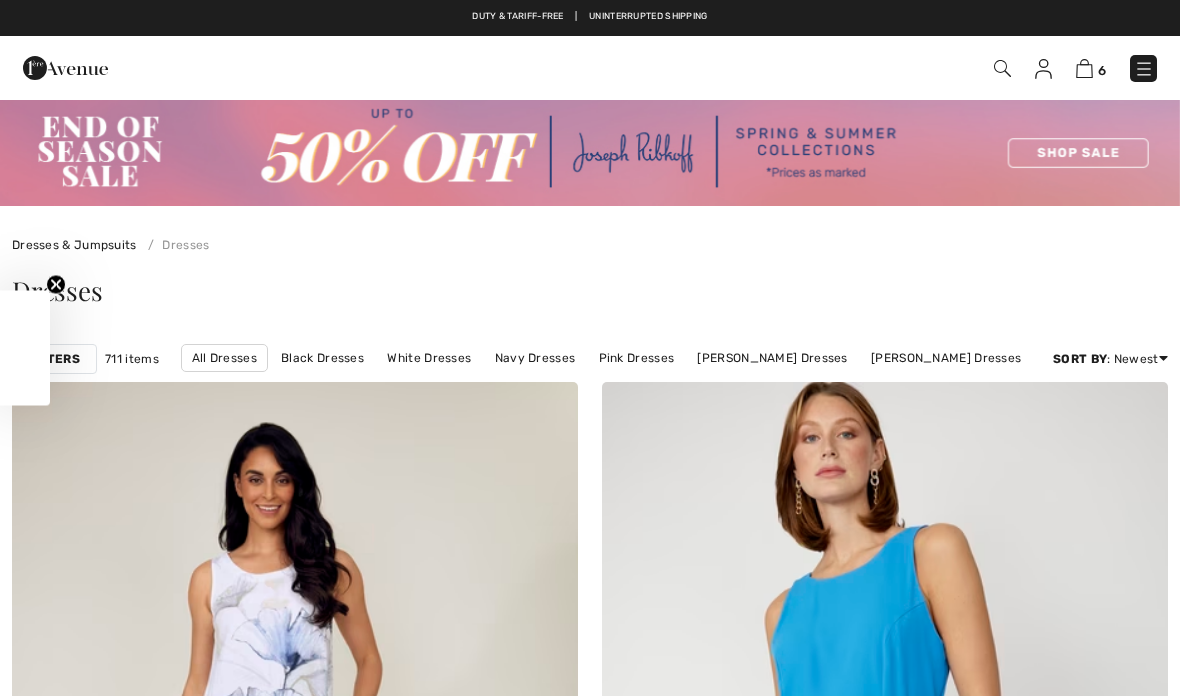 scroll, scrollTop: 0, scrollLeft: 0, axis: both 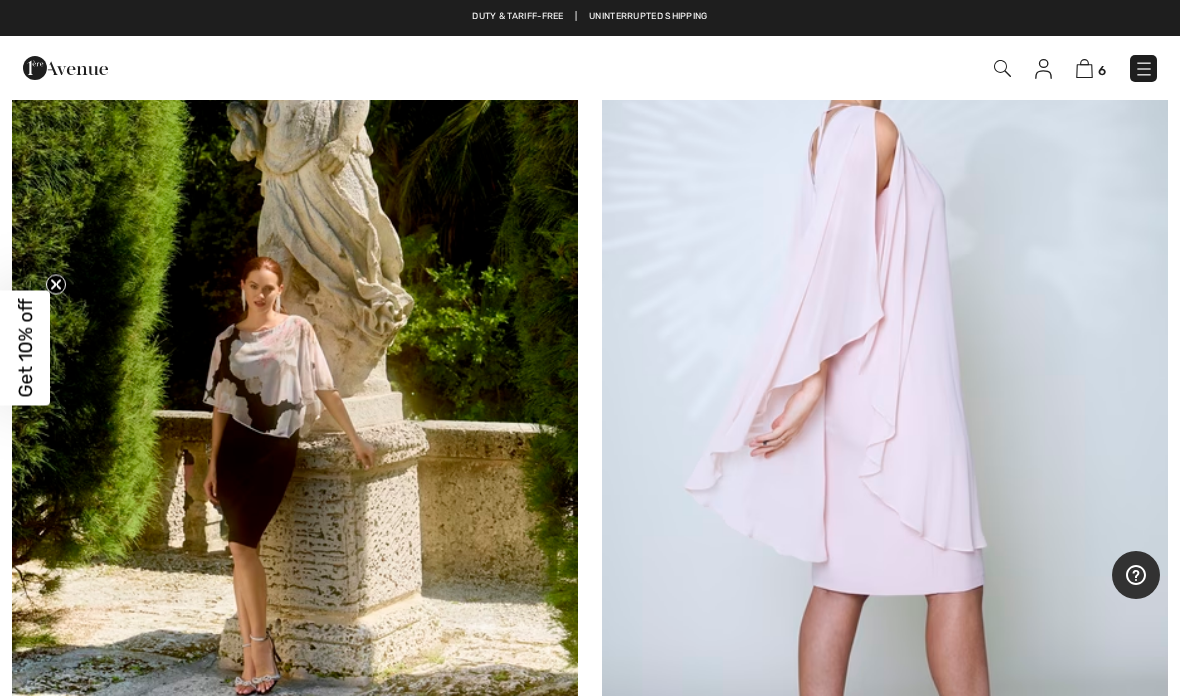 click at bounding box center (885, 316) 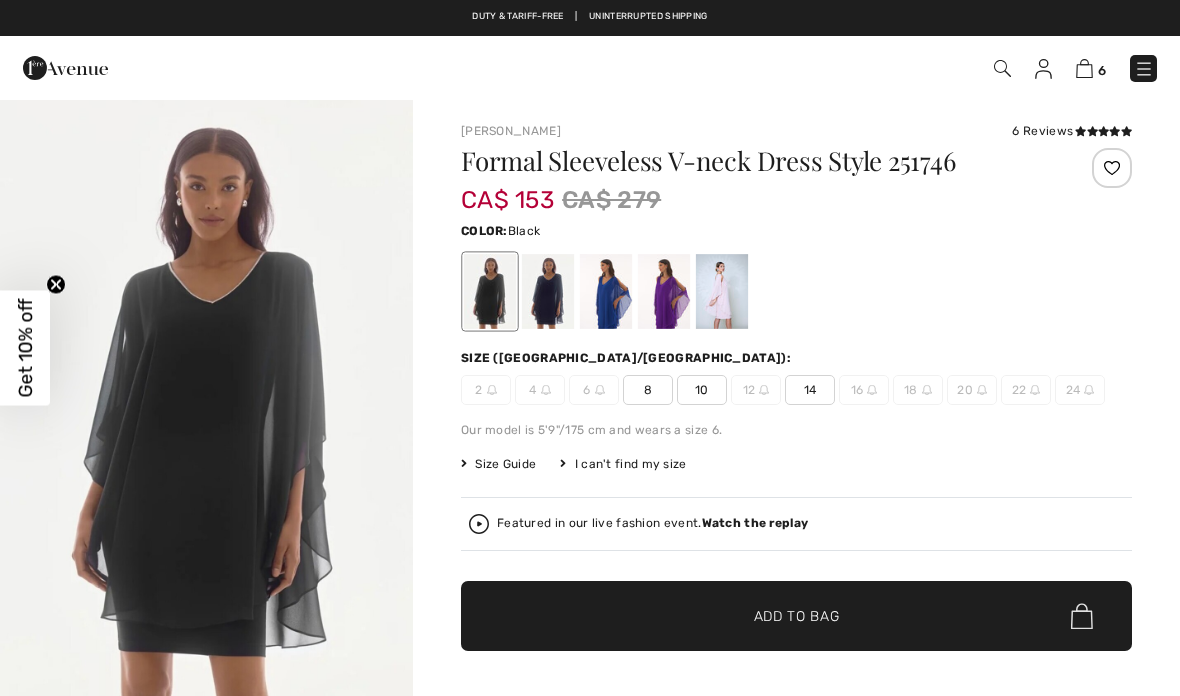 scroll, scrollTop: 0, scrollLeft: 0, axis: both 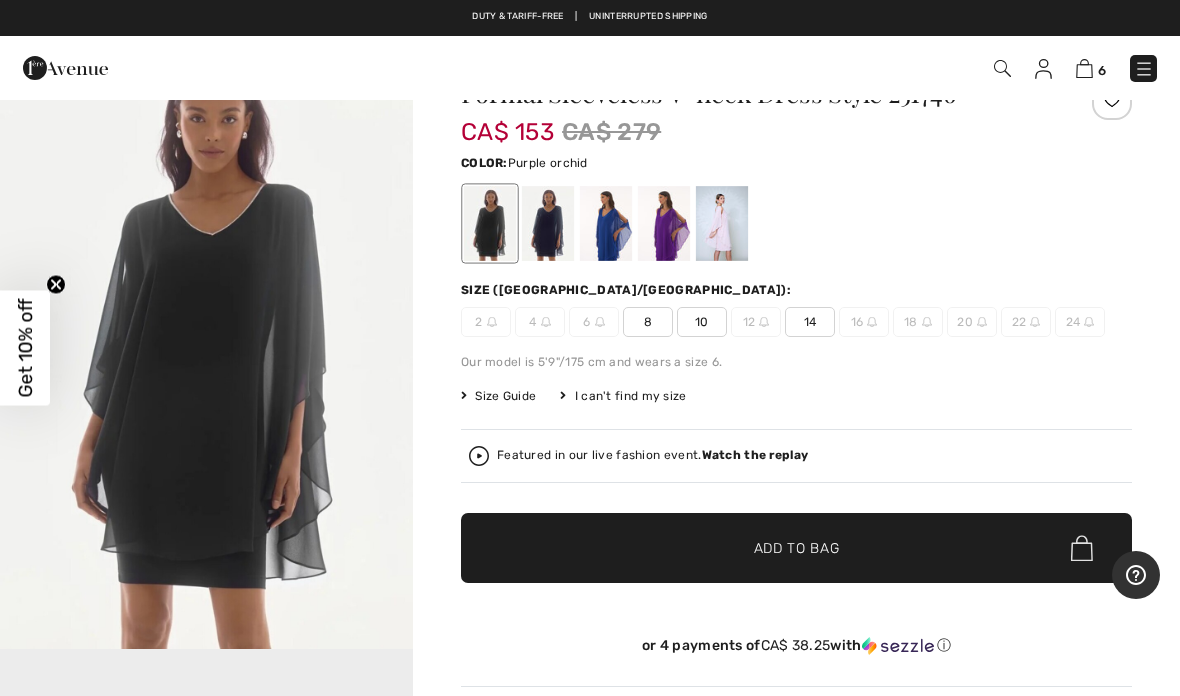 click at bounding box center (664, 223) 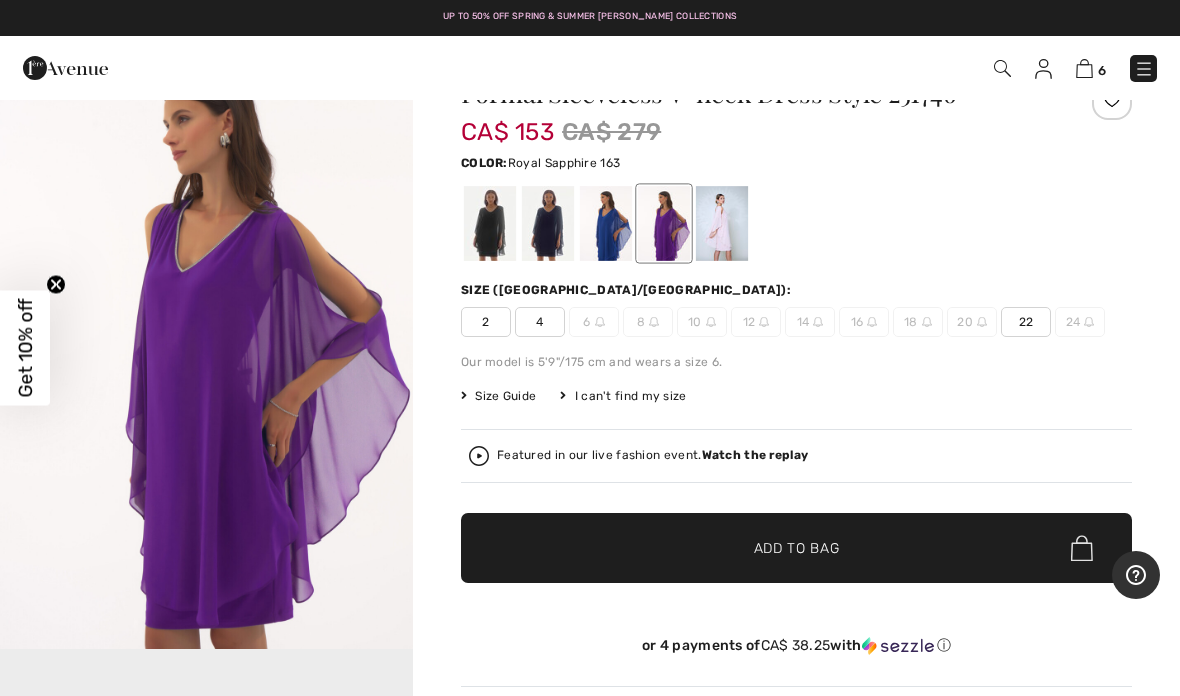 click at bounding box center (606, 223) 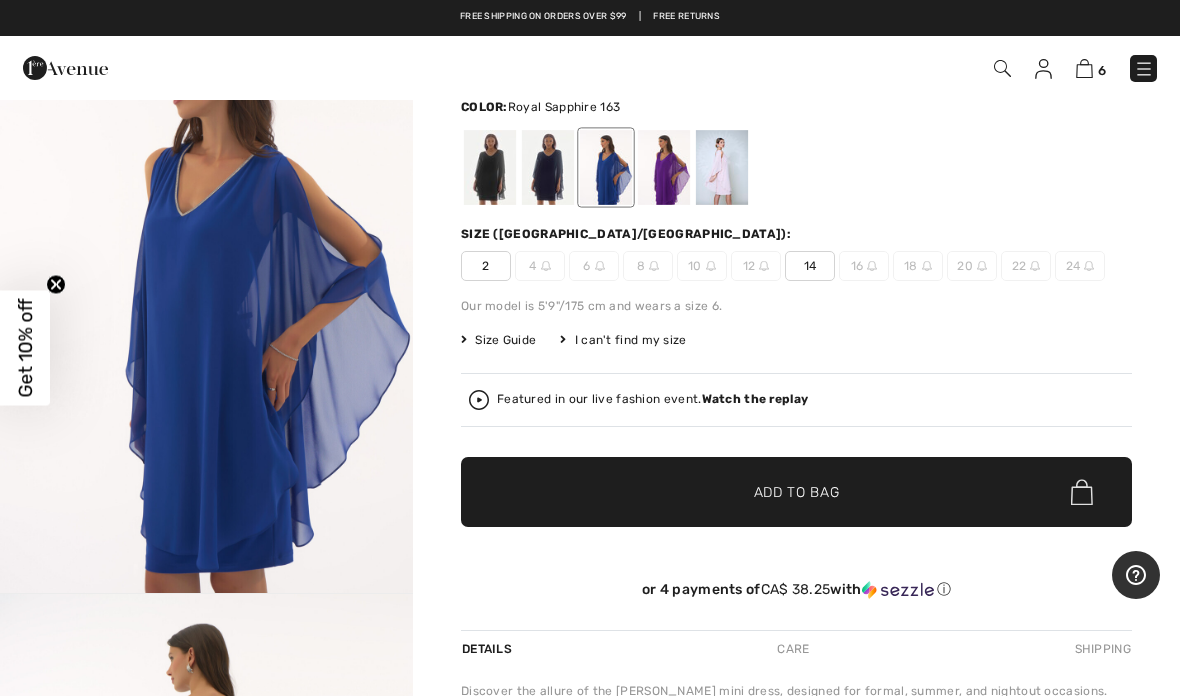 scroll, scrollTop: 104, scrollLeft: 0, axis: vertical 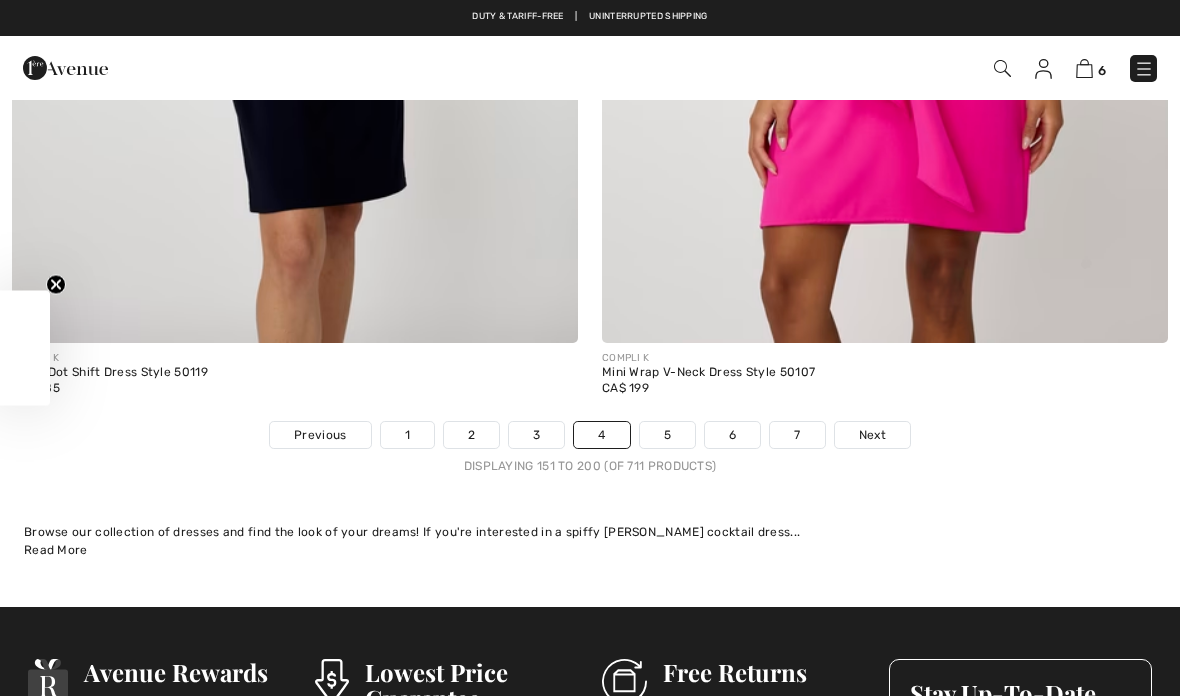 checkbox on "true" 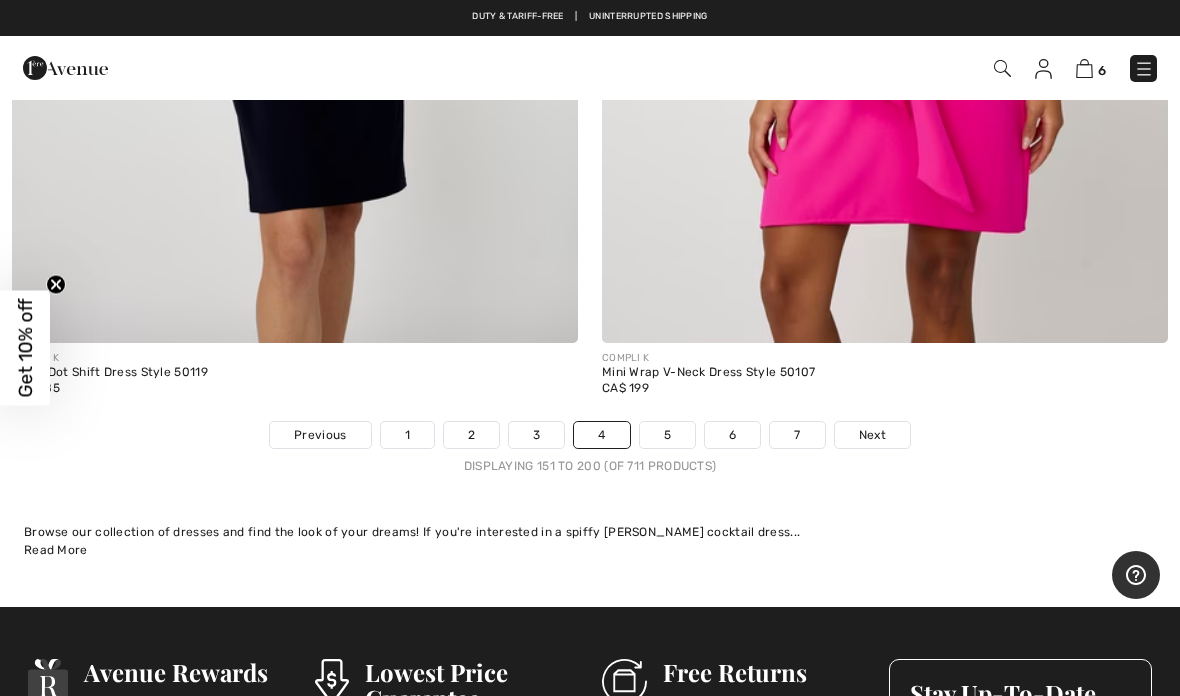 scroll, scrollTop: 24360, scrollLeft: 0, axis: vertical 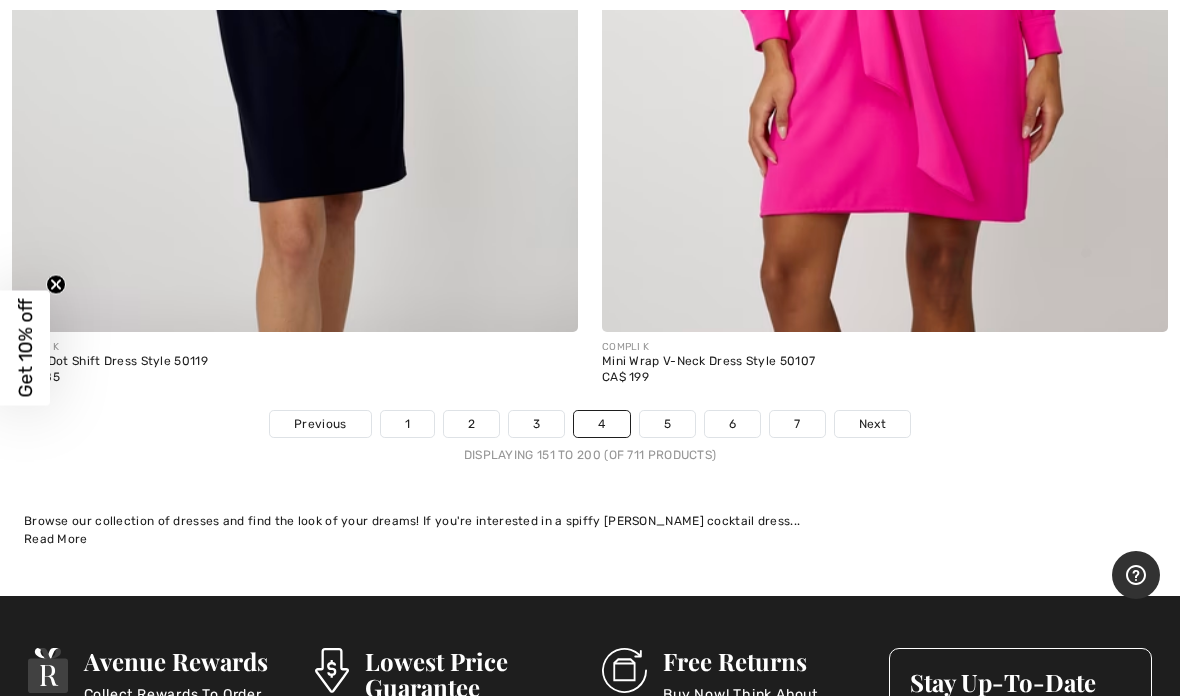 click on "Next" at bounding box center (872, 424) 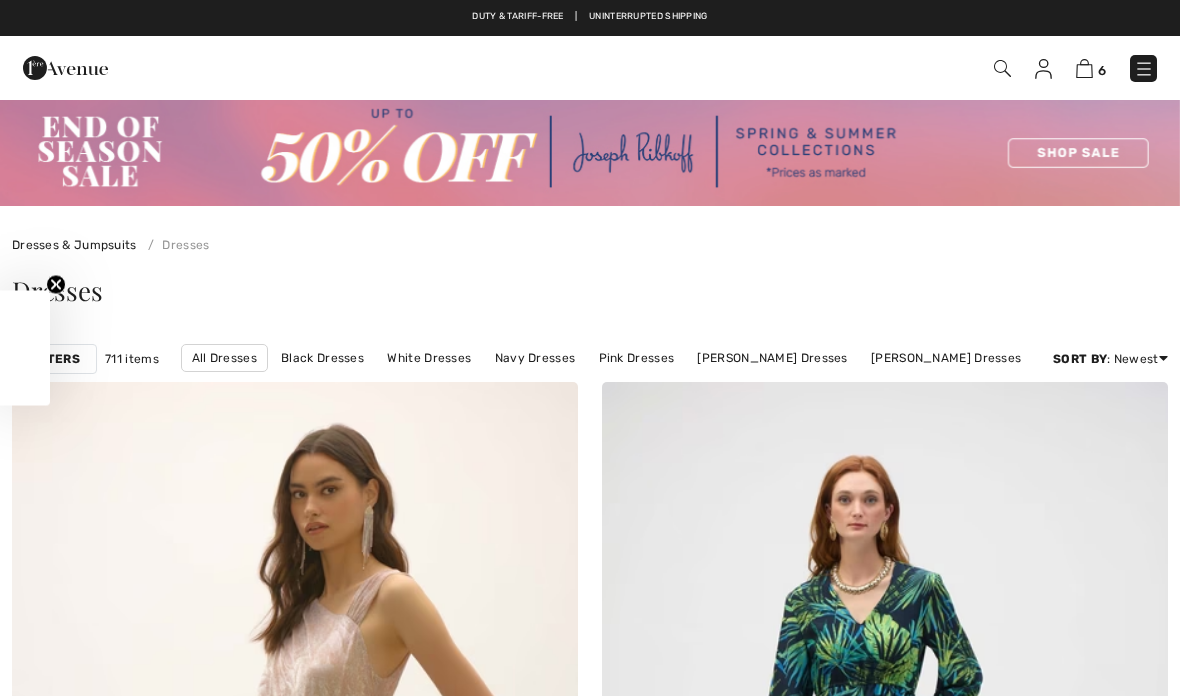 scroll, scrollTop: 0, scrollLeft: 0, axis: both 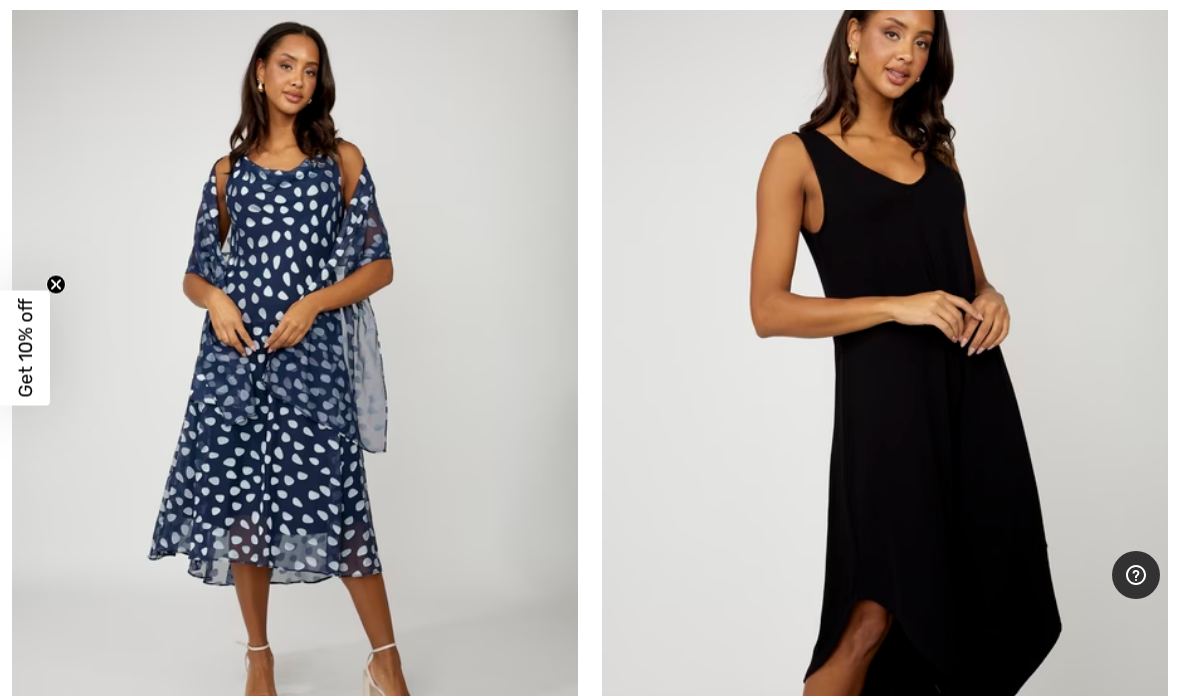 click at bounding box center [295, 387] 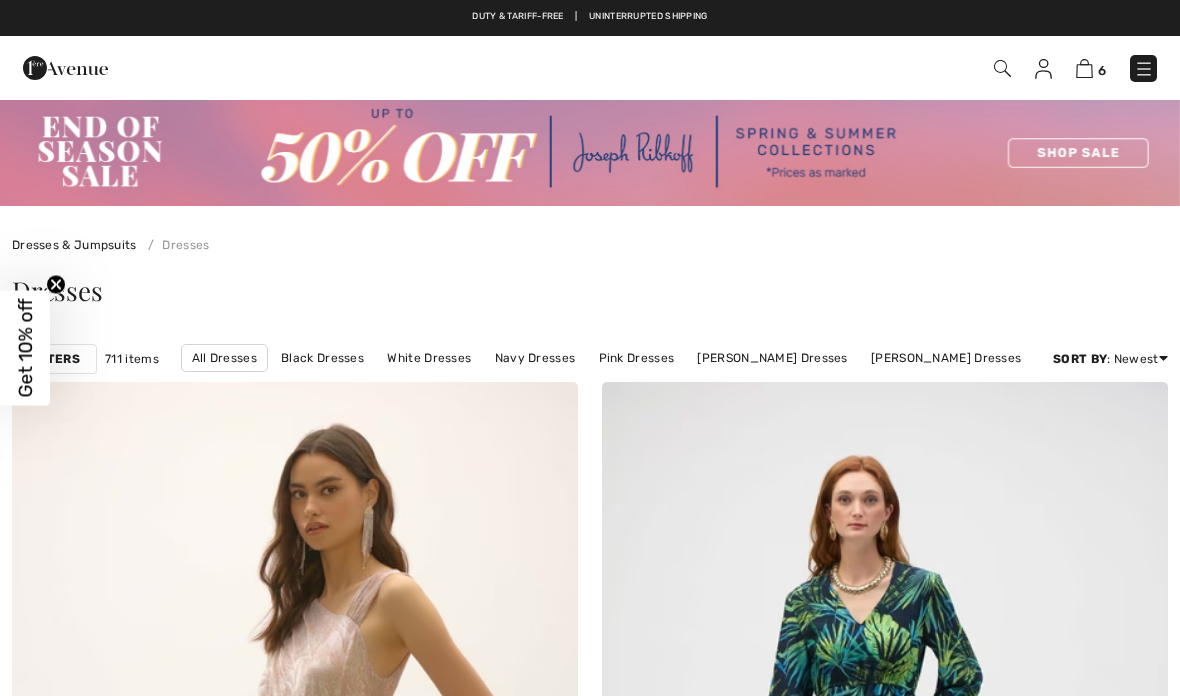 checkbox on "true" 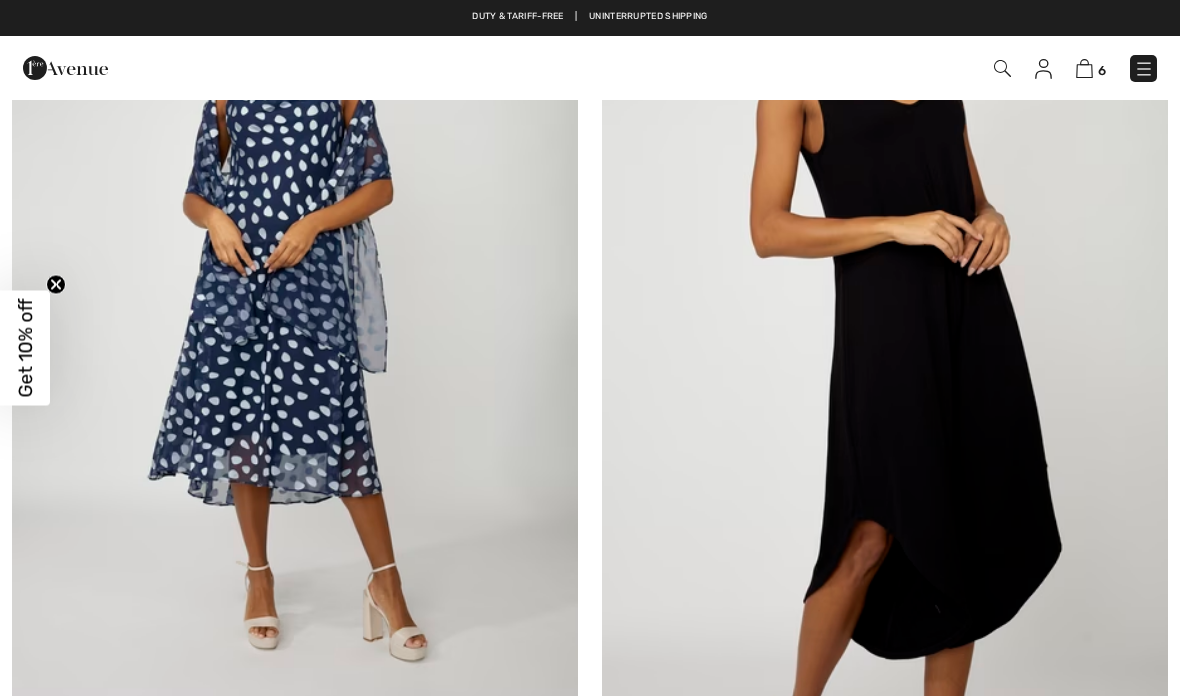 scroll, scrollTop: 0, scrollLeft: 0, axis: both 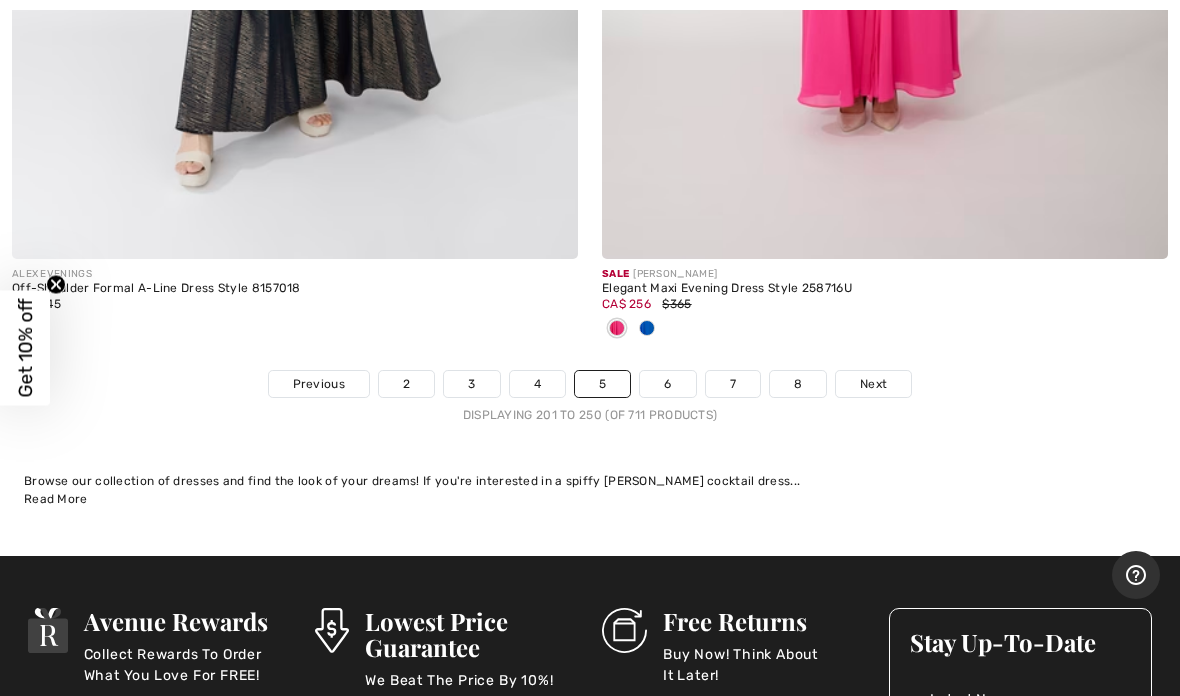 click on "Next" at bounding box center (873, 384) 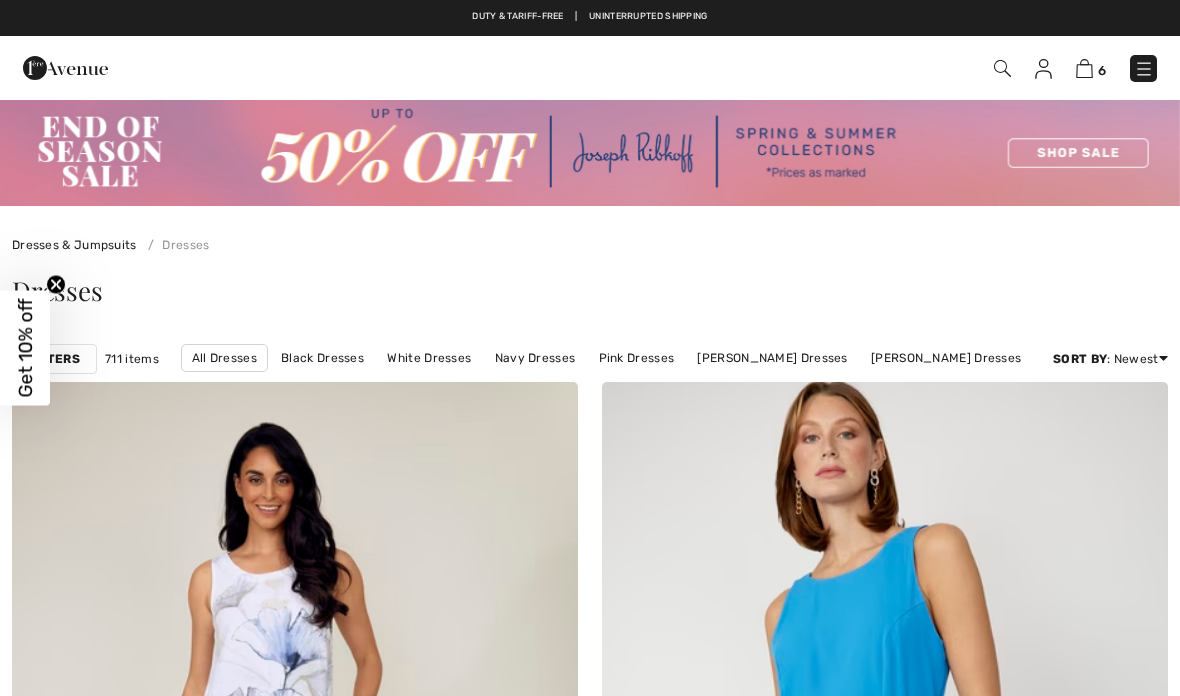 scroll, scrollTop: 0, scrollLeft: 0, axis: both 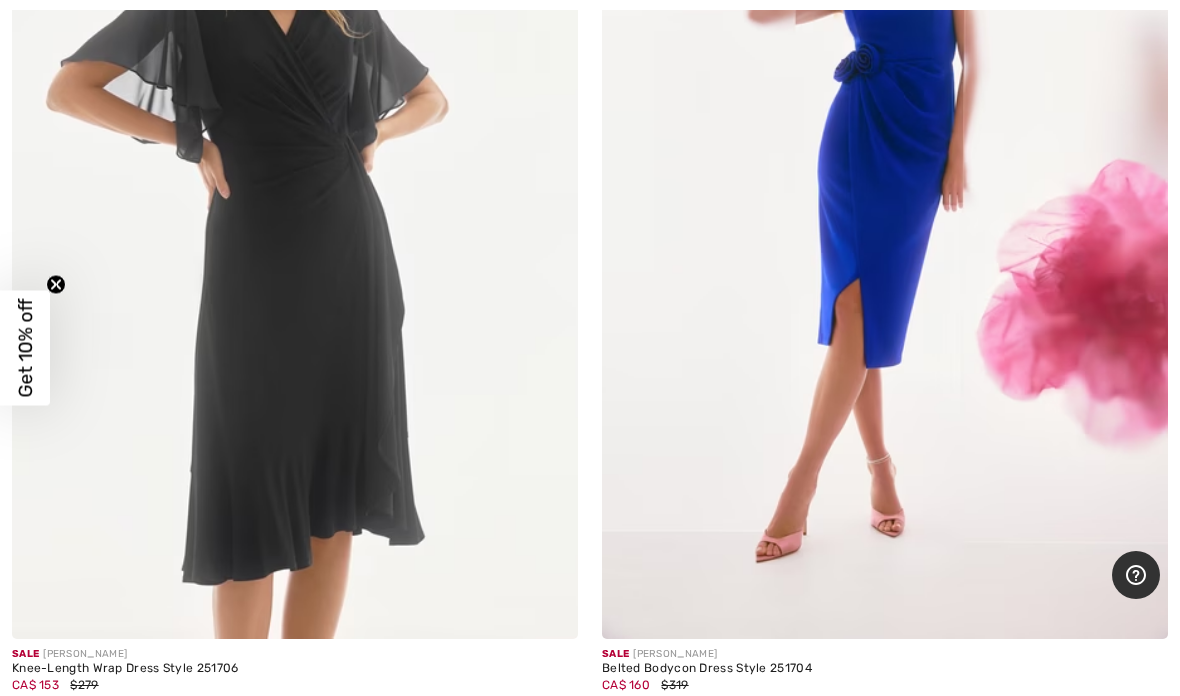 click at bounding box center (87, 710) 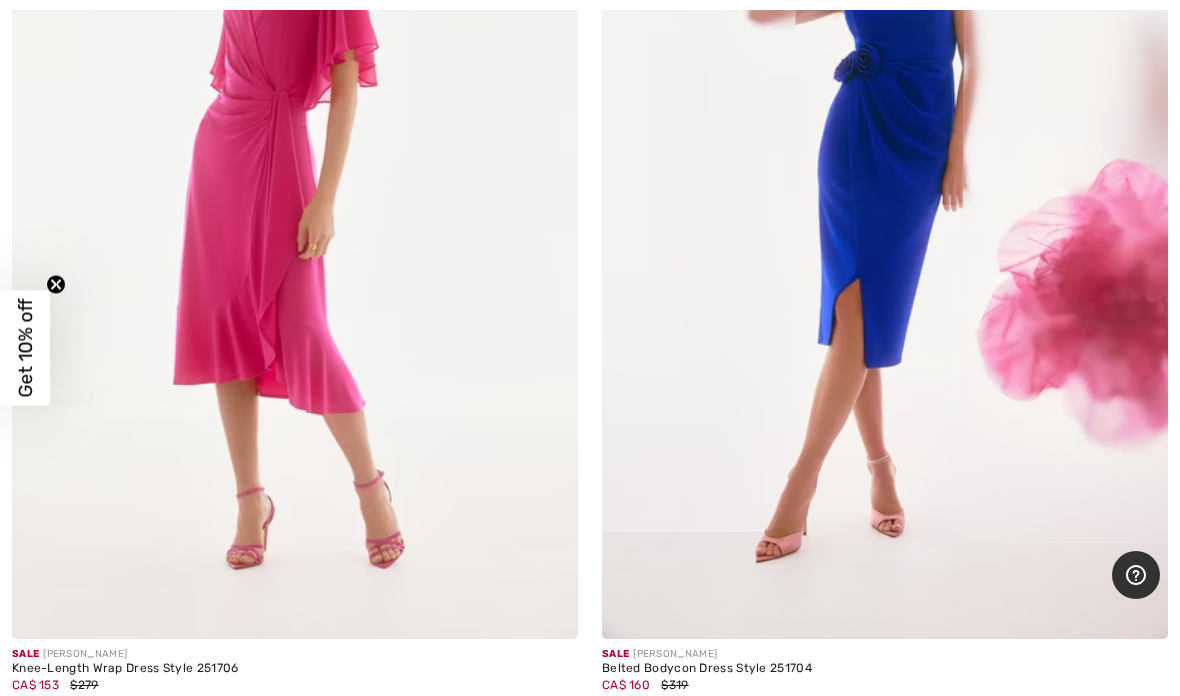 click at bounding box center [295, 710] 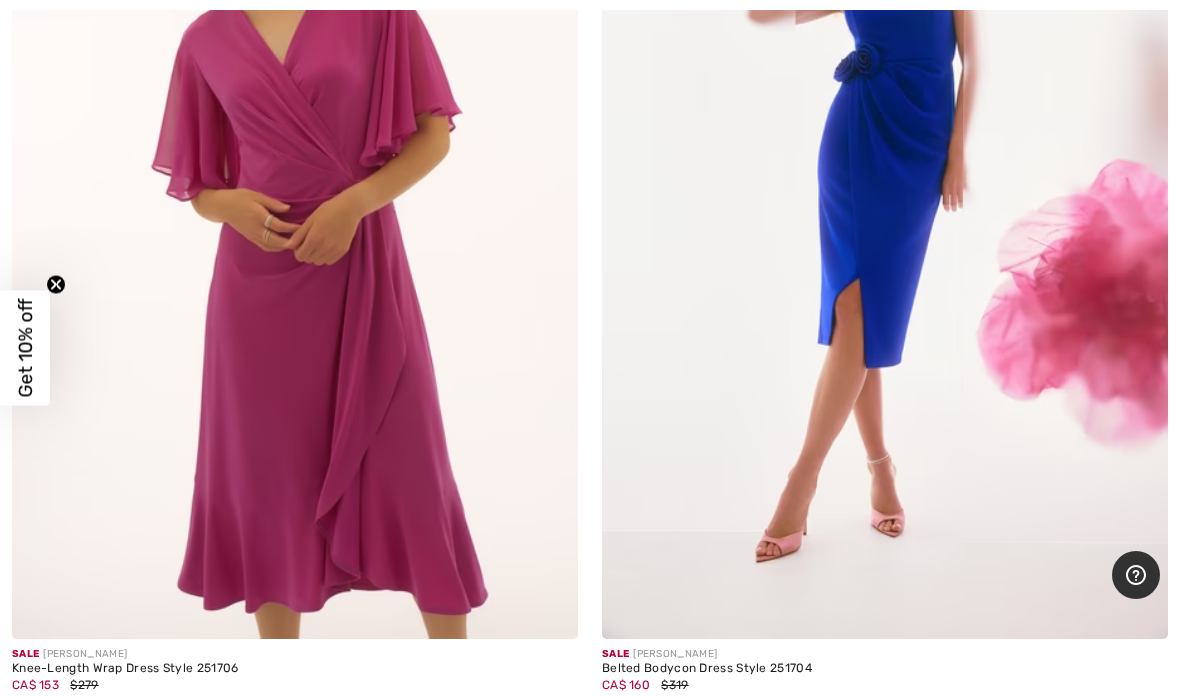click at bounding box center [57, 709] 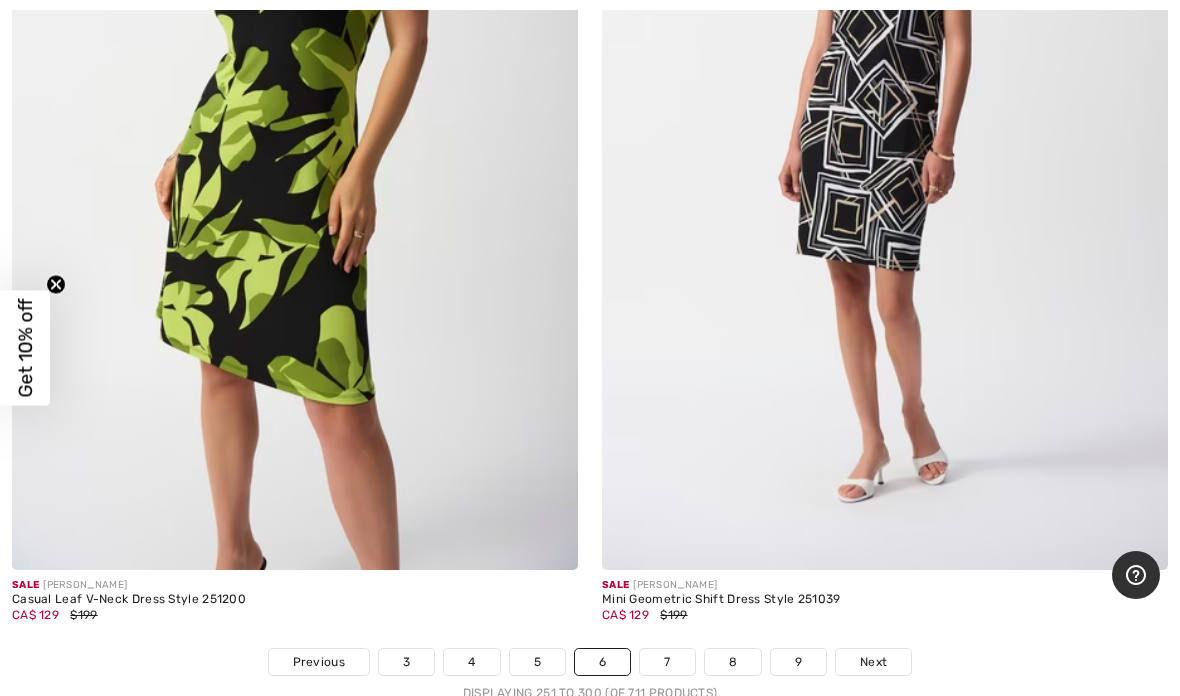 scroll, scrollTop: 24034, scrollLeft: 0, axis: vertical 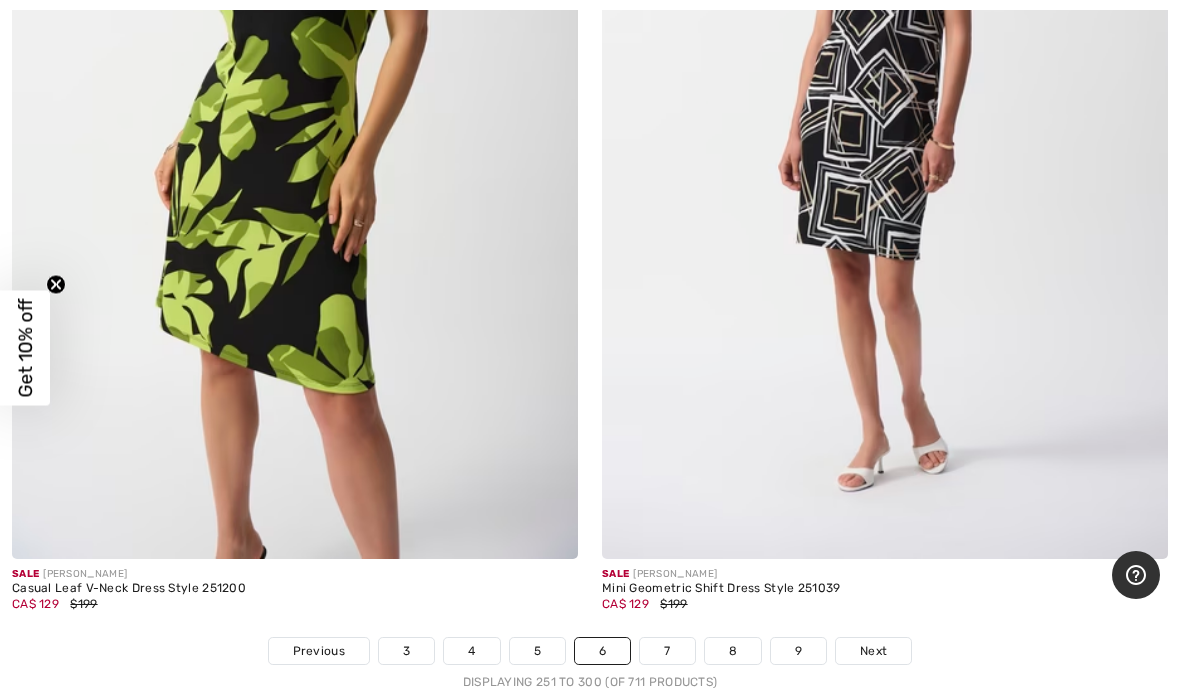 click on "Next" at bounding box center (873, 651) 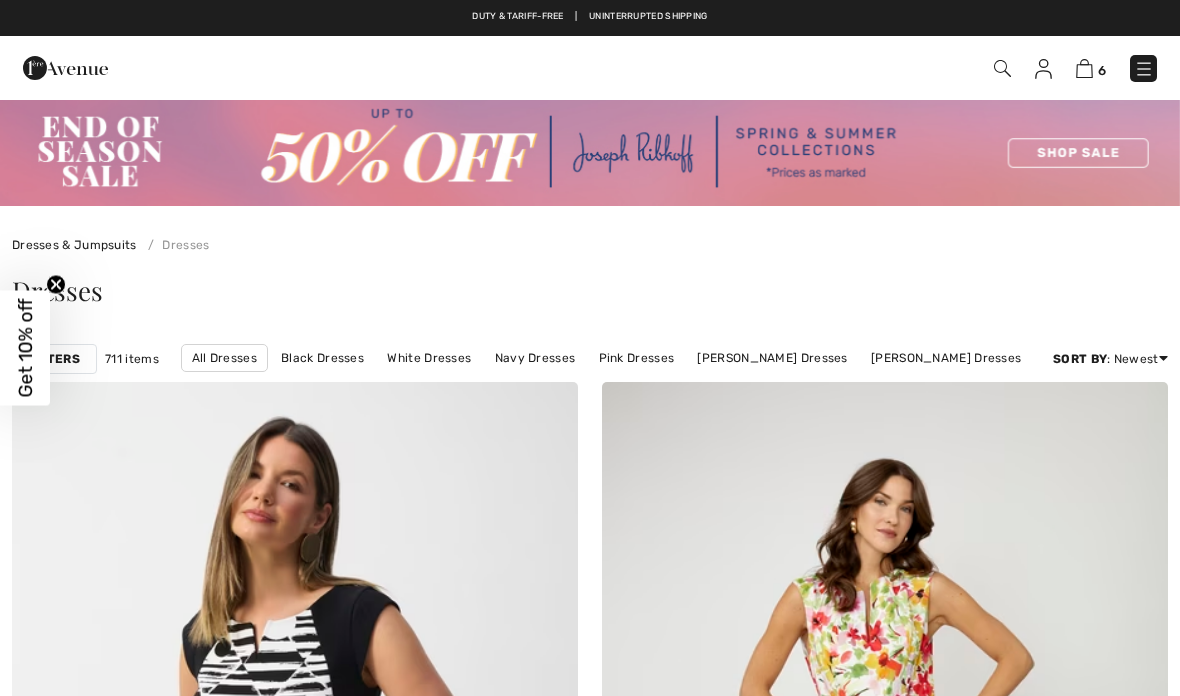 scroll, scrollTop: 0, scrollLeft: 0, axis: both 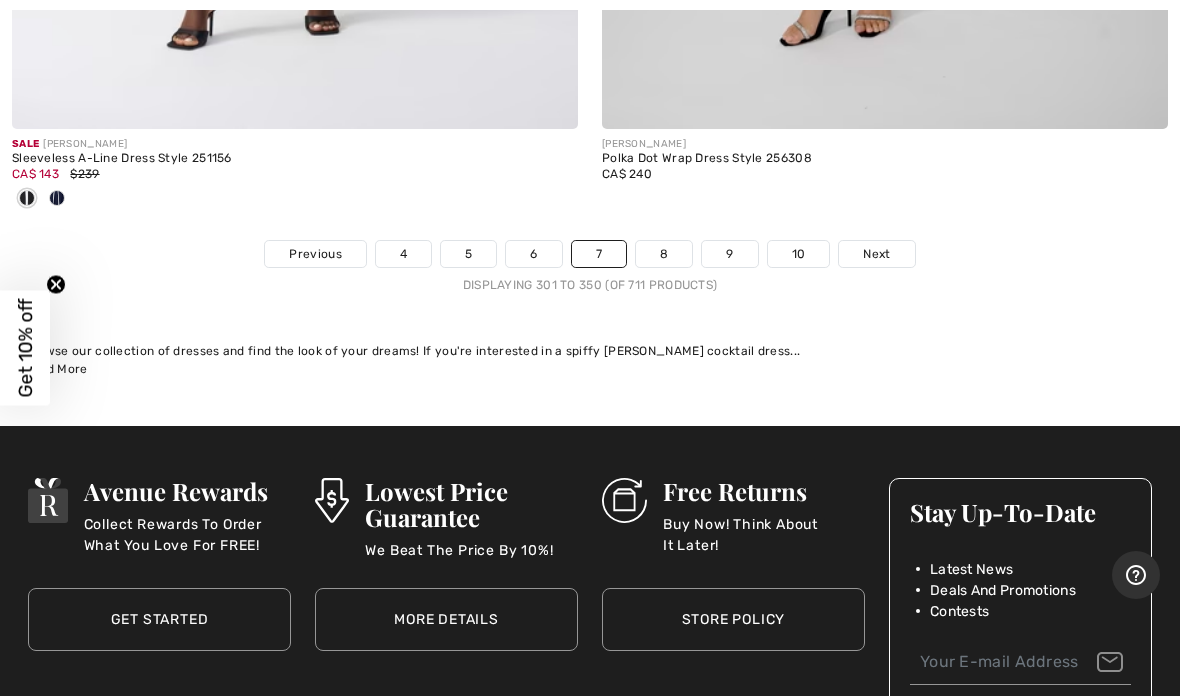 click on "Next" at bounding box center [876, 254] 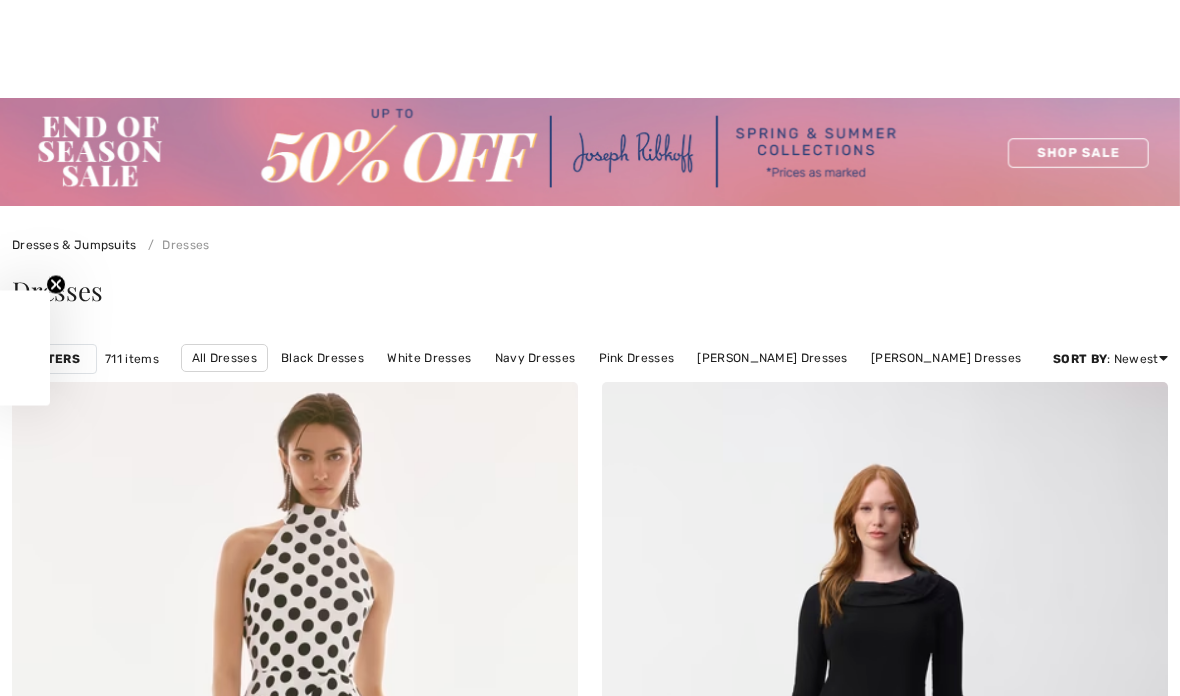 scroll, scrollTop: 398, scrollLeft: 0, axis: vertical 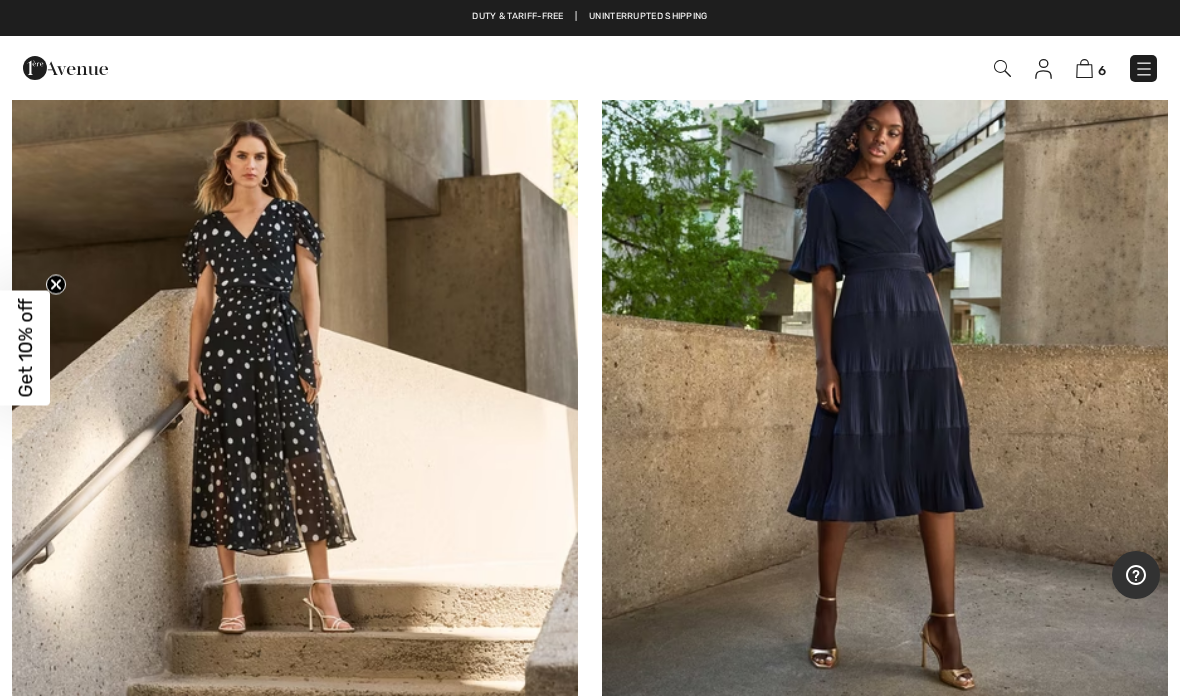 click at bounding box center [295, 330] 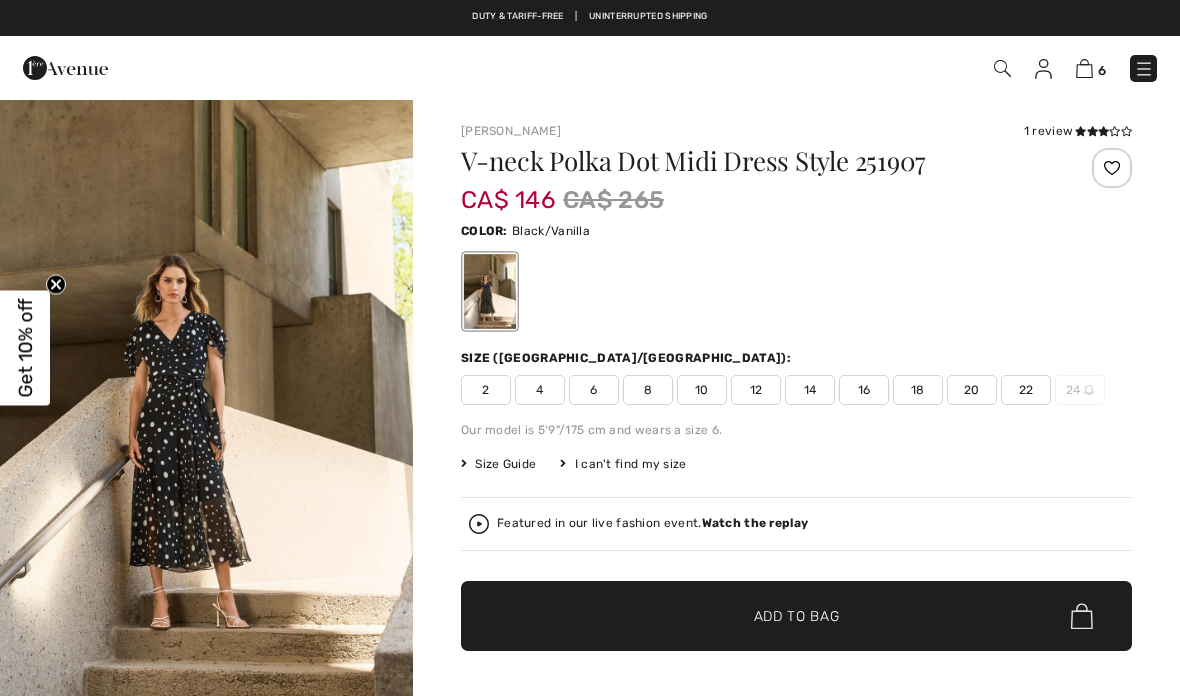 scroll, scrollTop: 0, scrollLeft: 0, axis: both 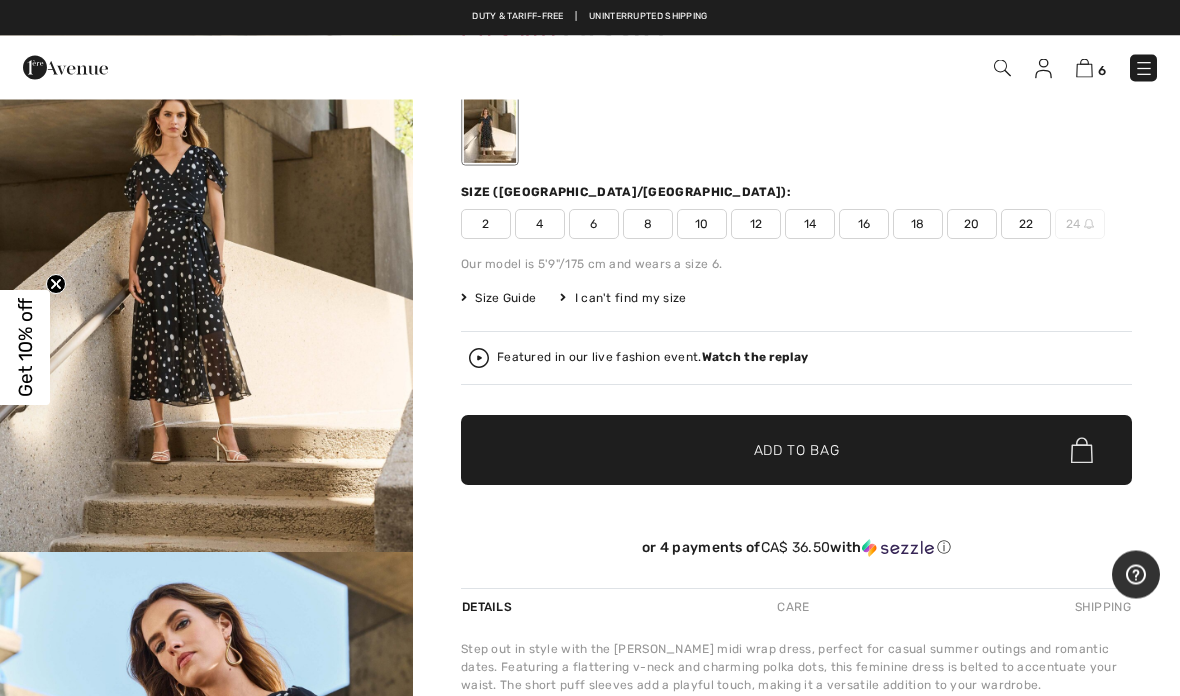 click on "16" at bounding box center (864, 225) 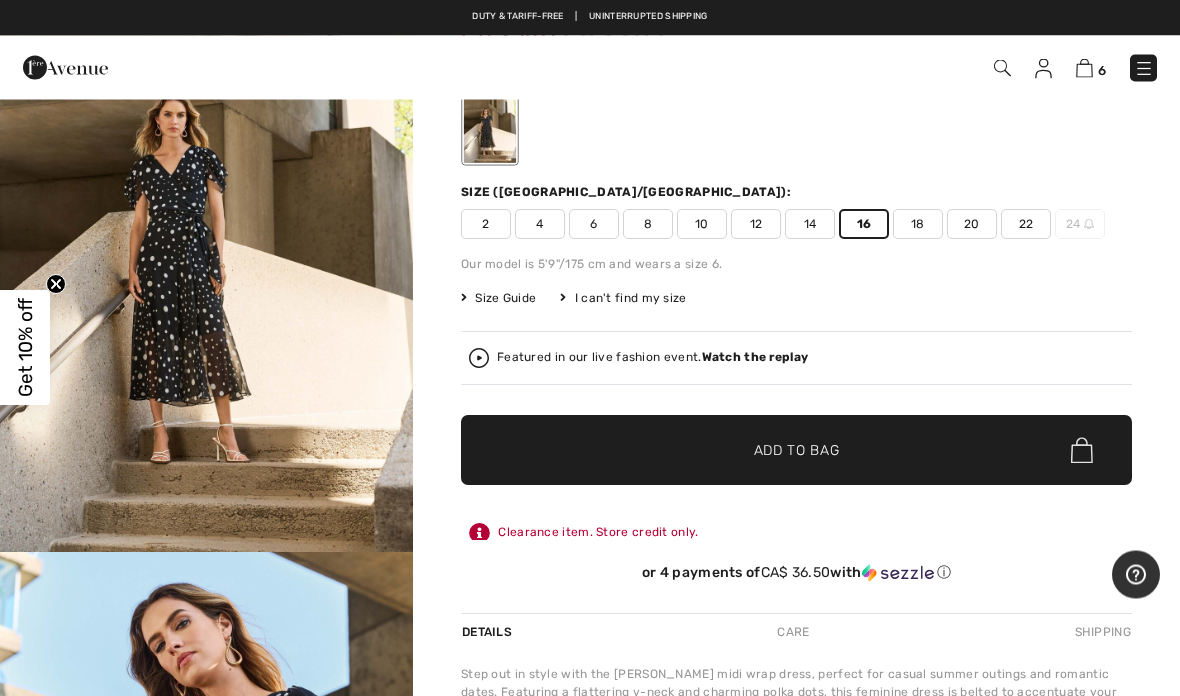 scroll, scrollTop: 166, scrollLeft: 0, axis: vertical 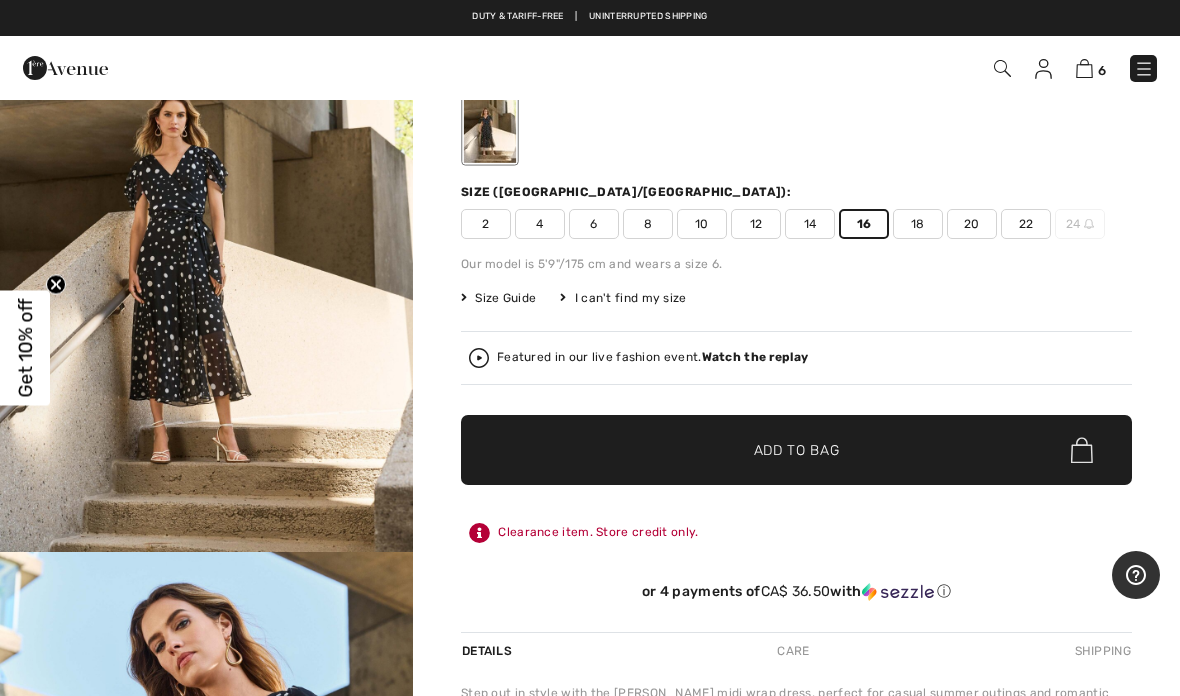 click on "✔ Added to Bag
Add to Bag" at bounding box center [796, 450] 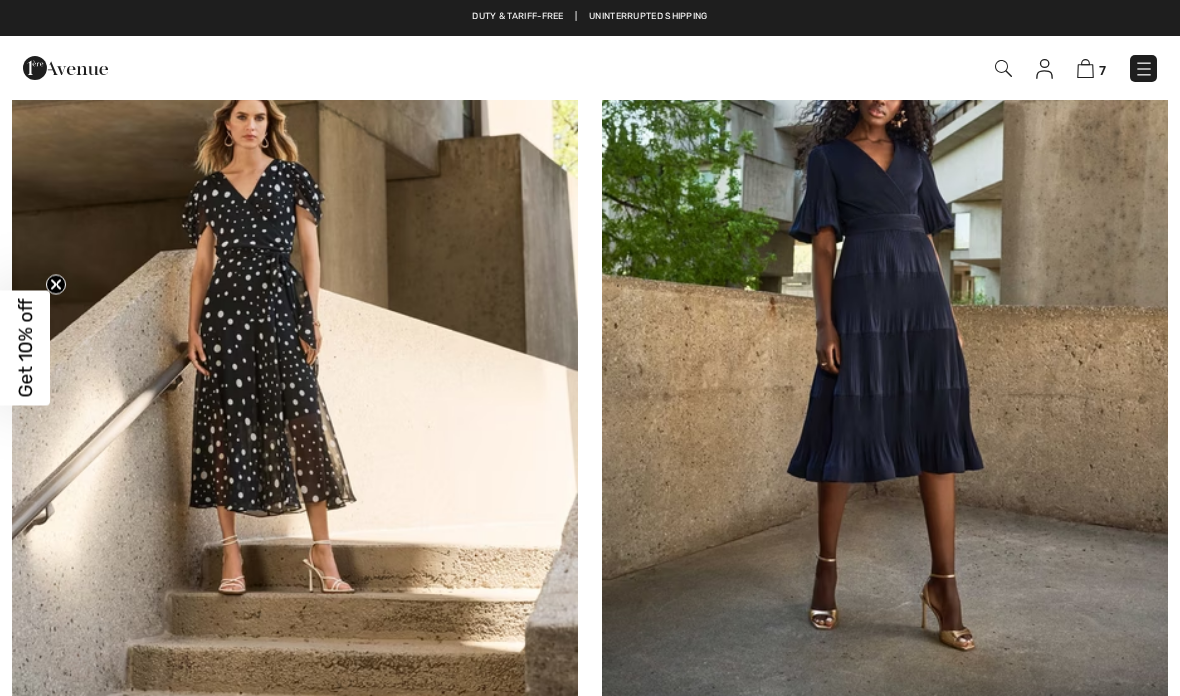 scroll, scrollTop: 5376, scrollLeft: 0, axis: vertical 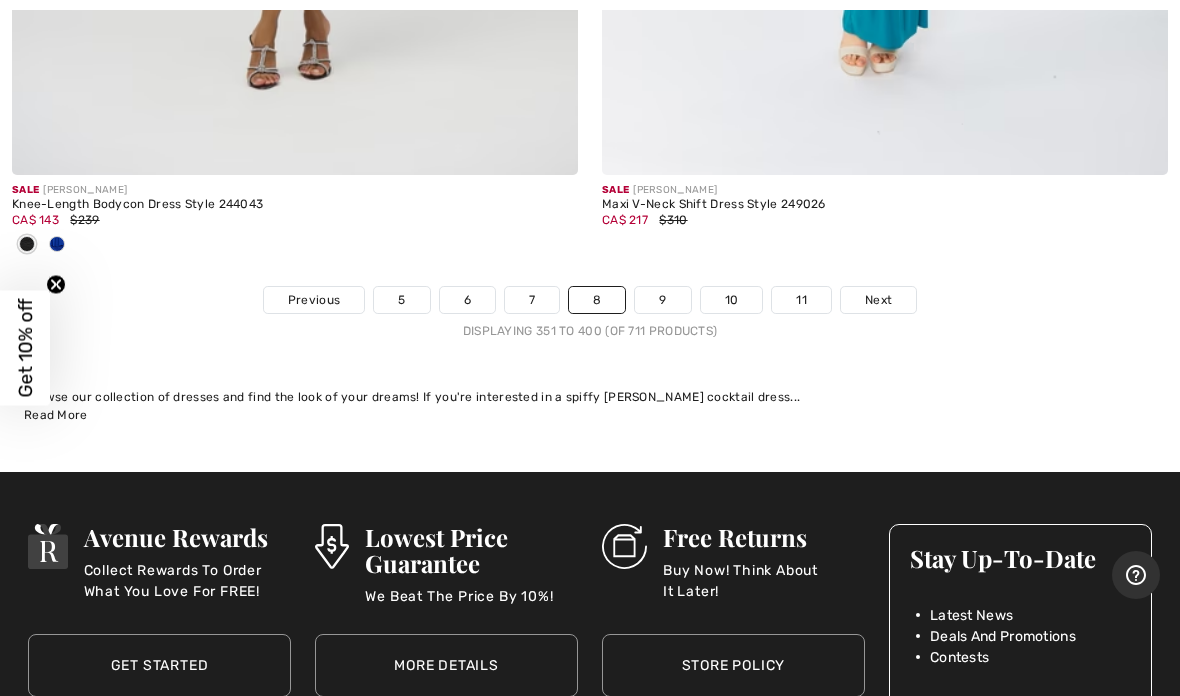 click on "Next" at bounding box center (878, 300) 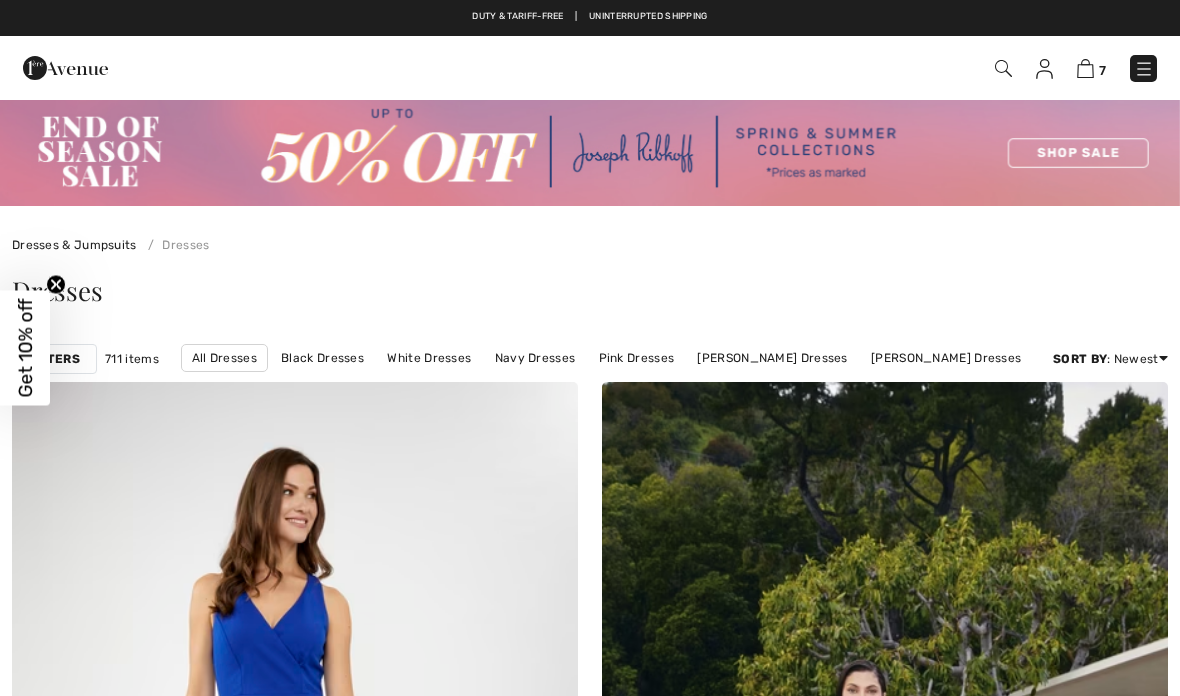 scroll, scrollTop: 106, scrollLeft: 0, axis: vertical 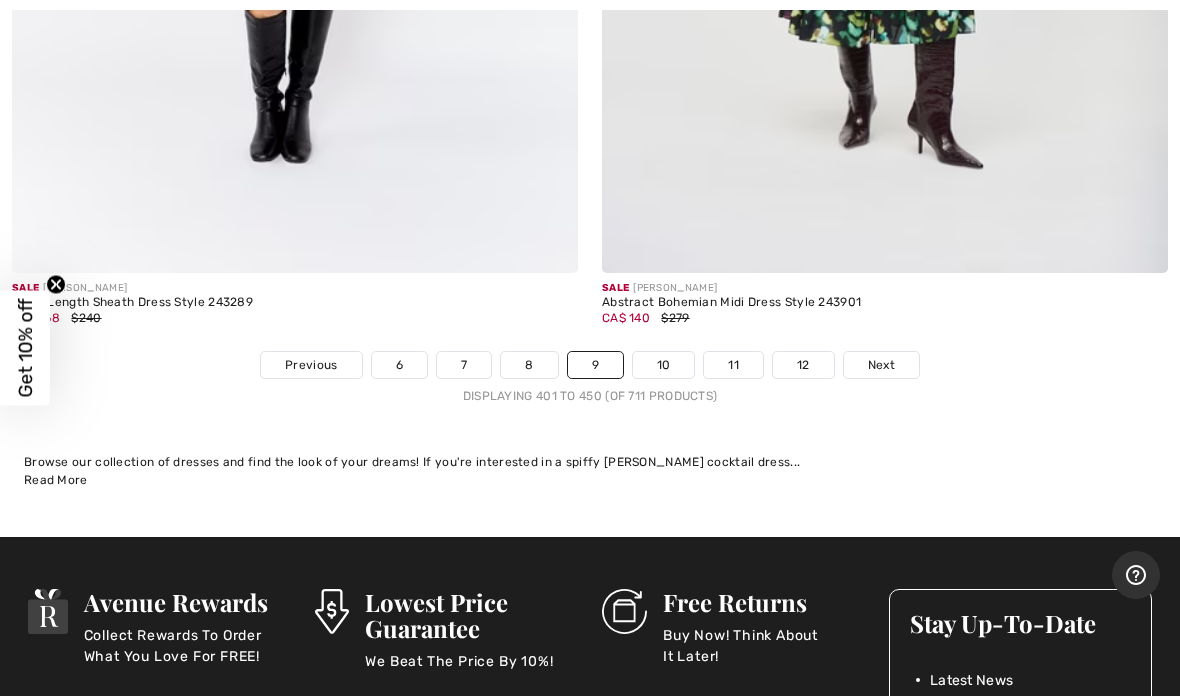 click on "Next" at bounding box center (881, 365) 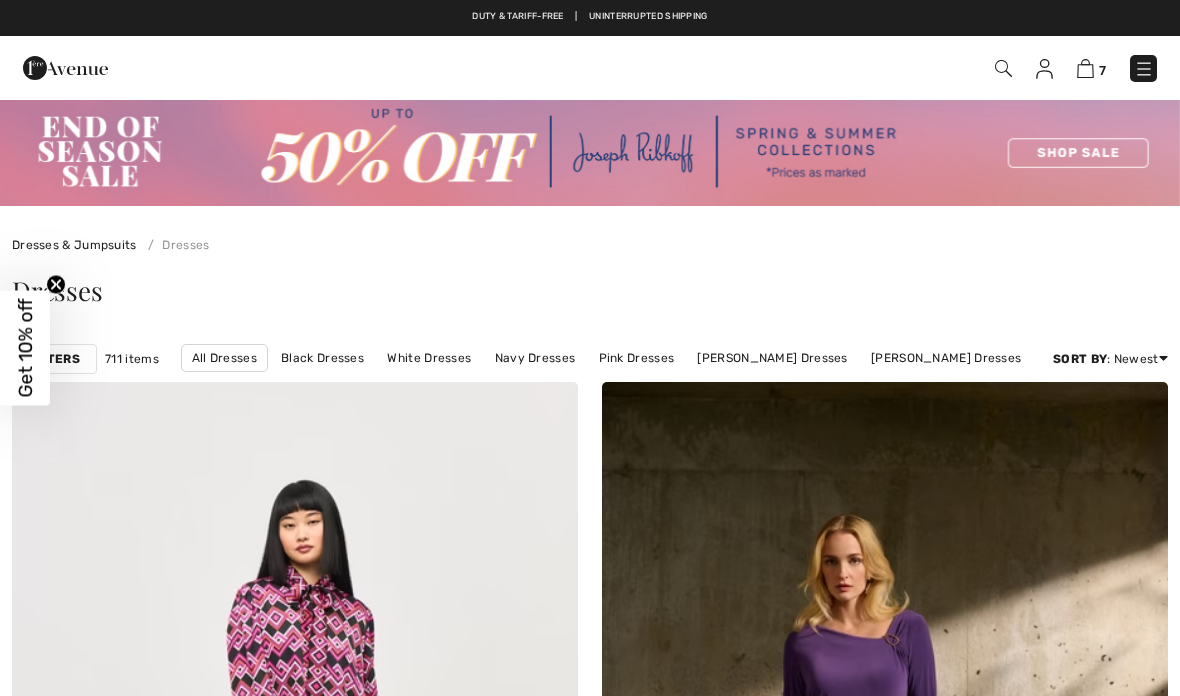 scroll, scrollTop: 0, scrollLeft: 0, axis: both 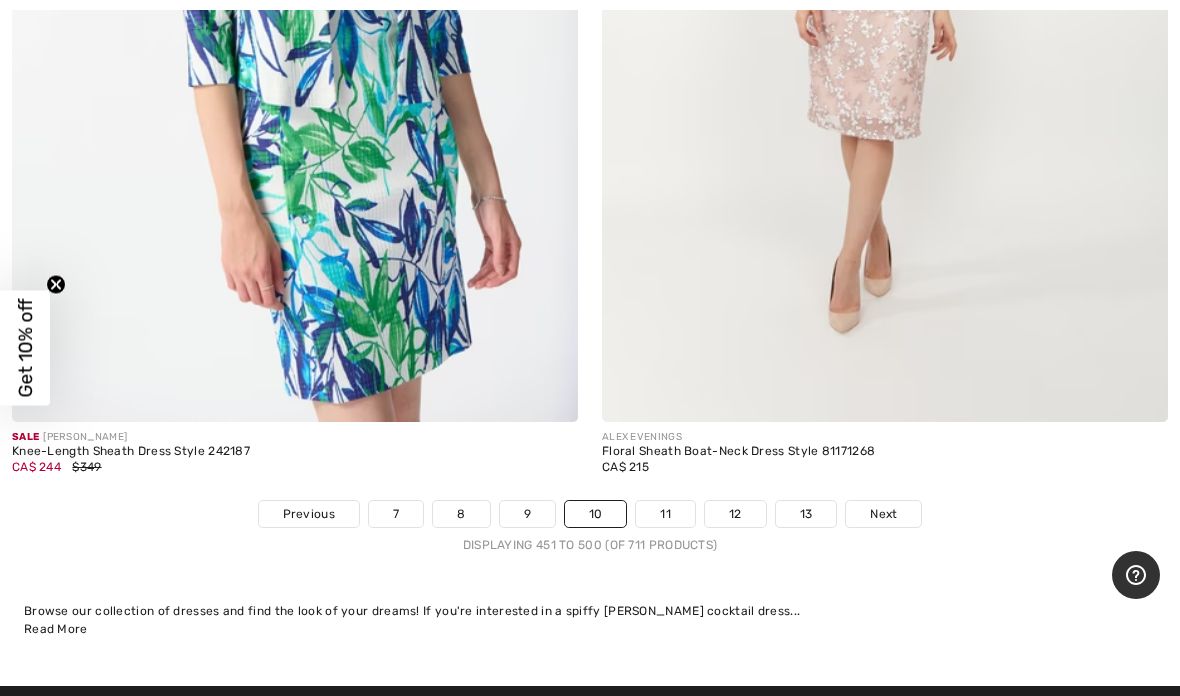 click on "12" at bounding box center [735, 514] 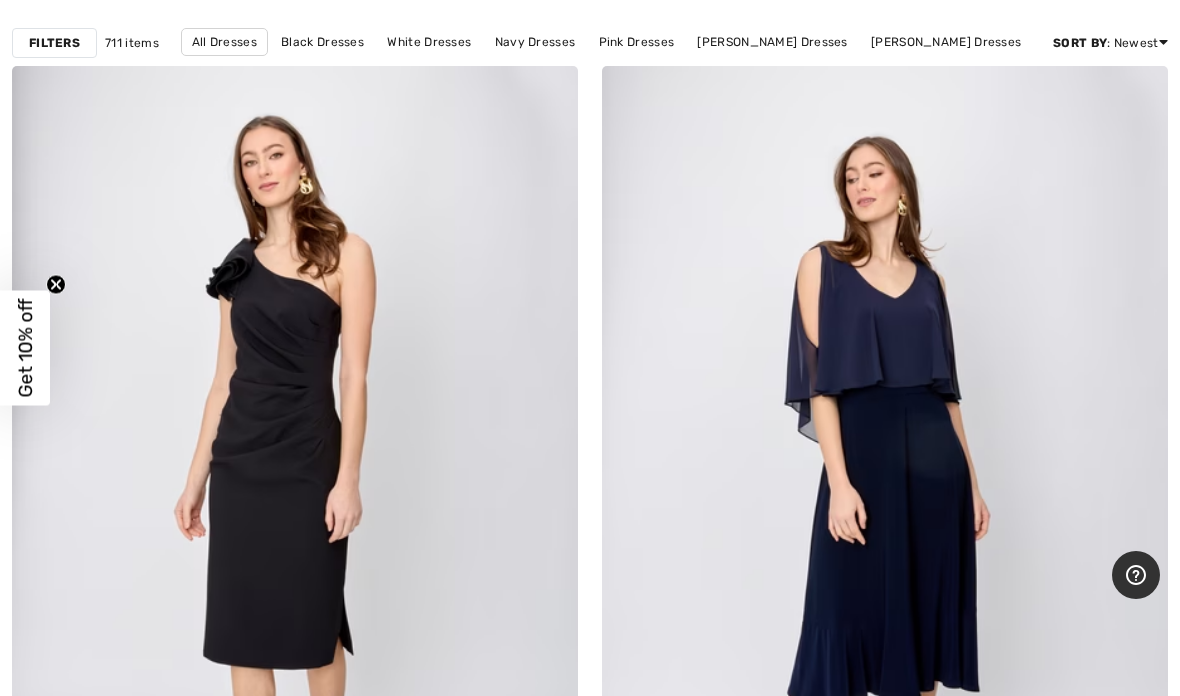 scroll, scrollTop: 0, scrollLeft: 0, axis: both 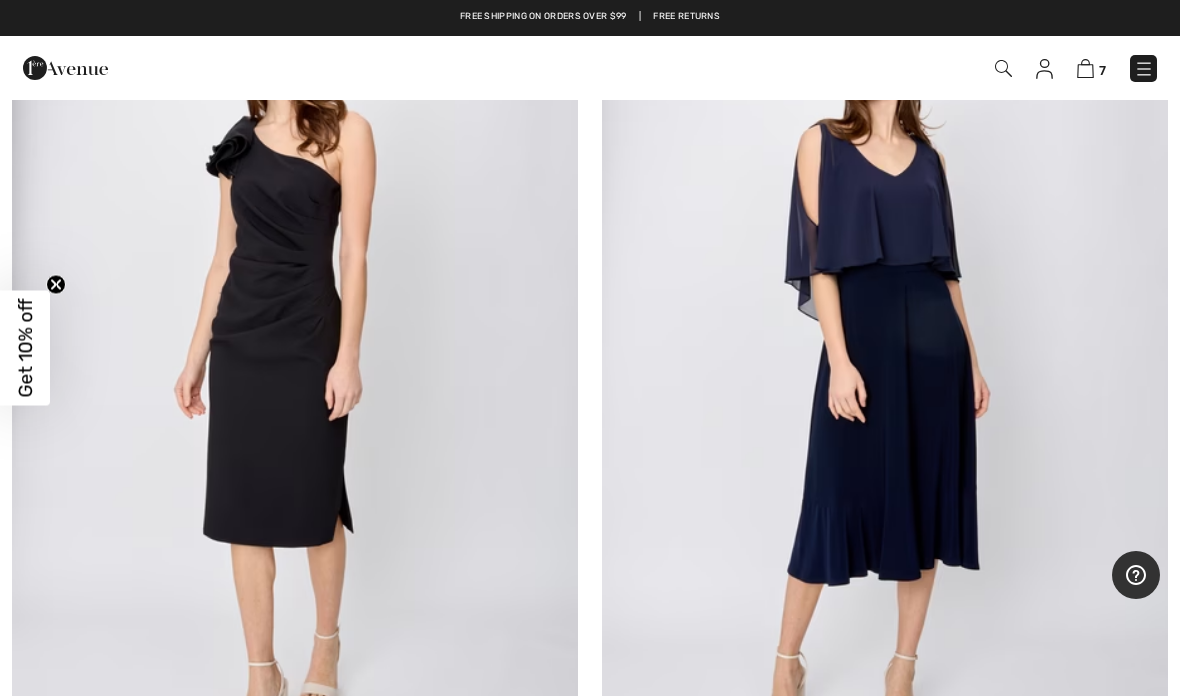 click at bounding box center (885, 368) 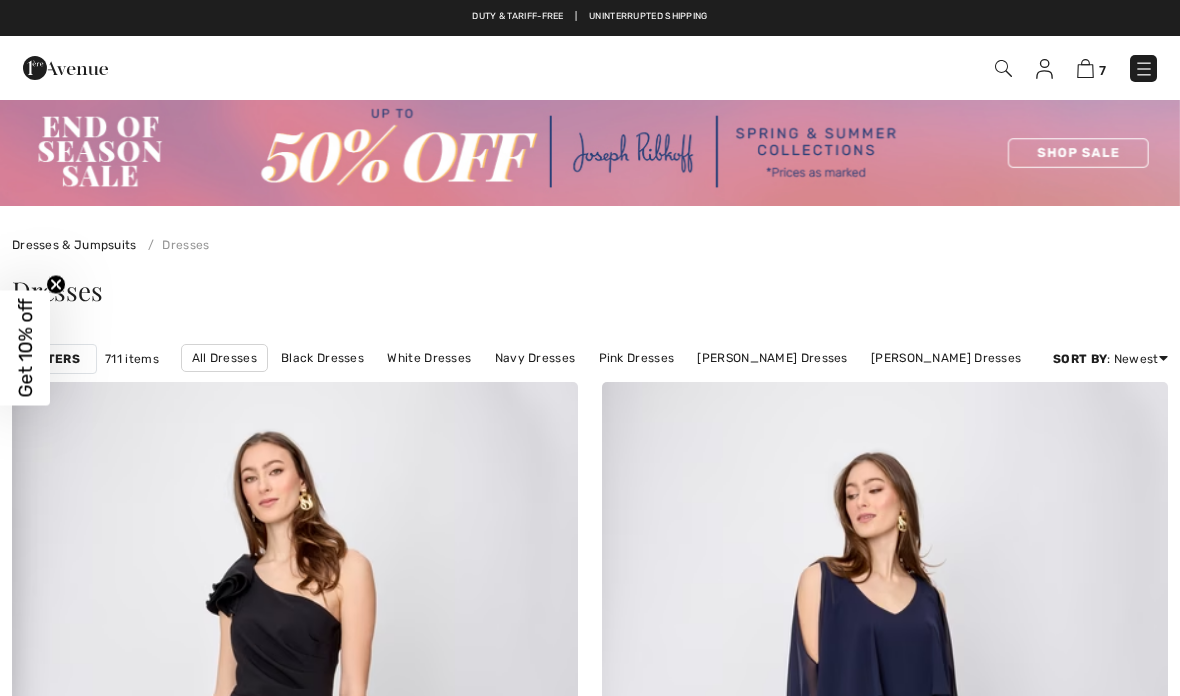 scroll, scrollTop: 438, scrollLeft: 0, axis: vertical 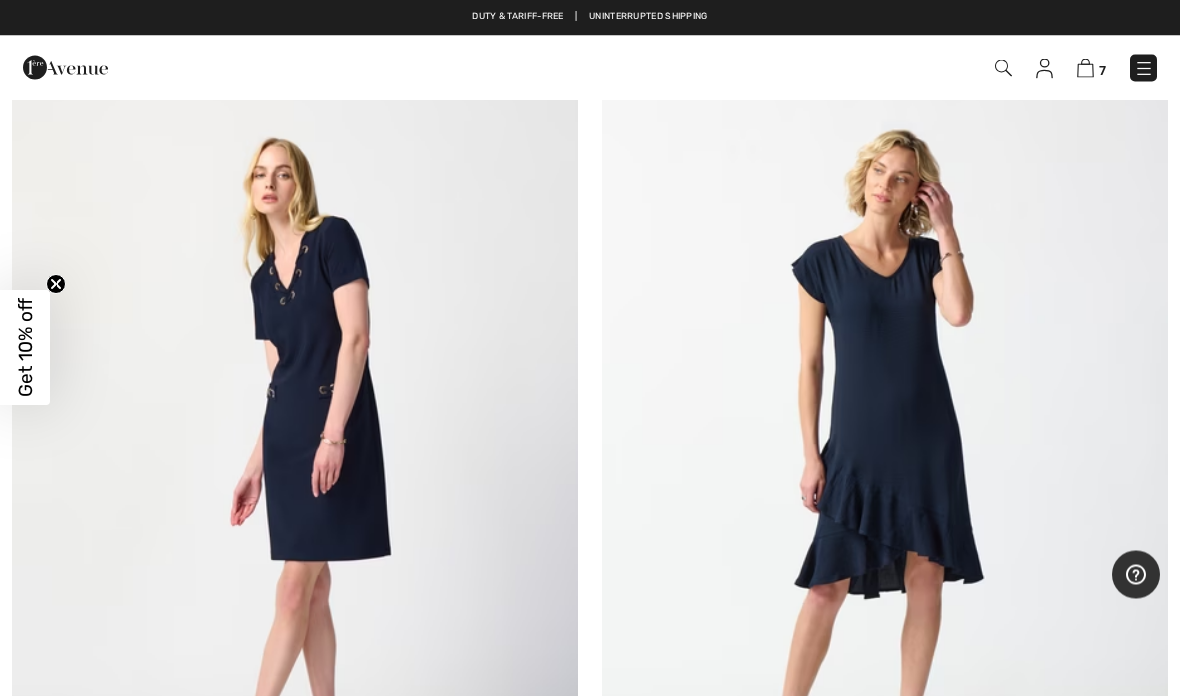 click at bounding box center (885, 466) 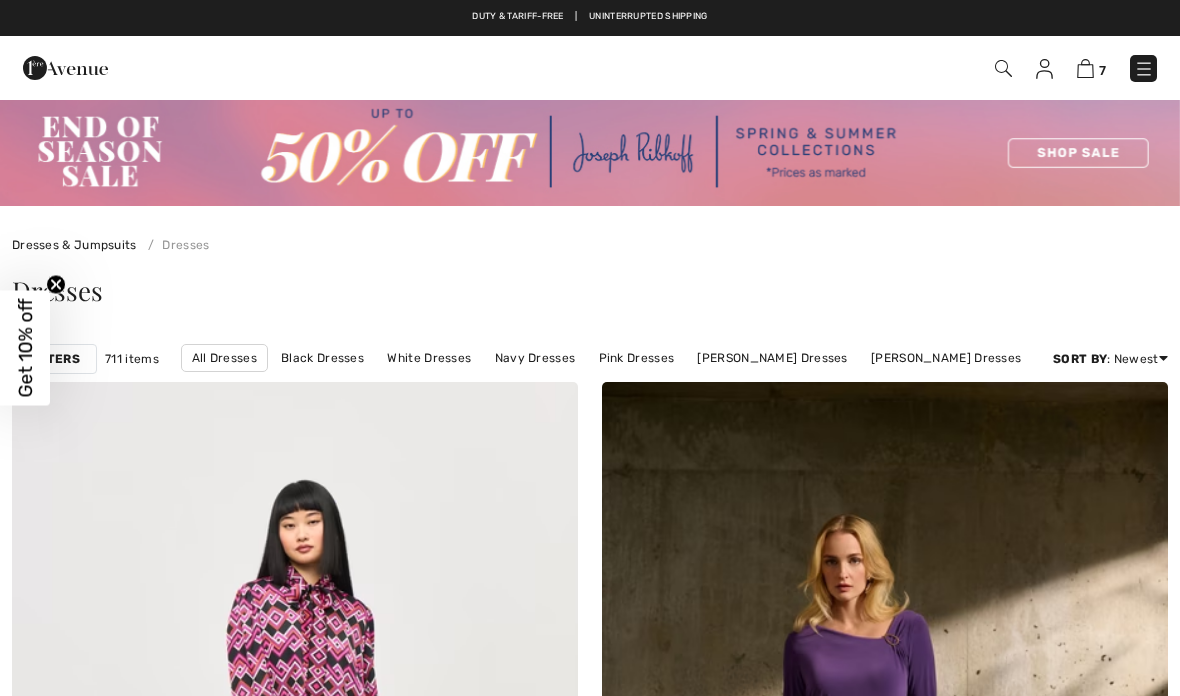 scroll, scrollTop: 24218, scrollLeft: 0, axis: vertical 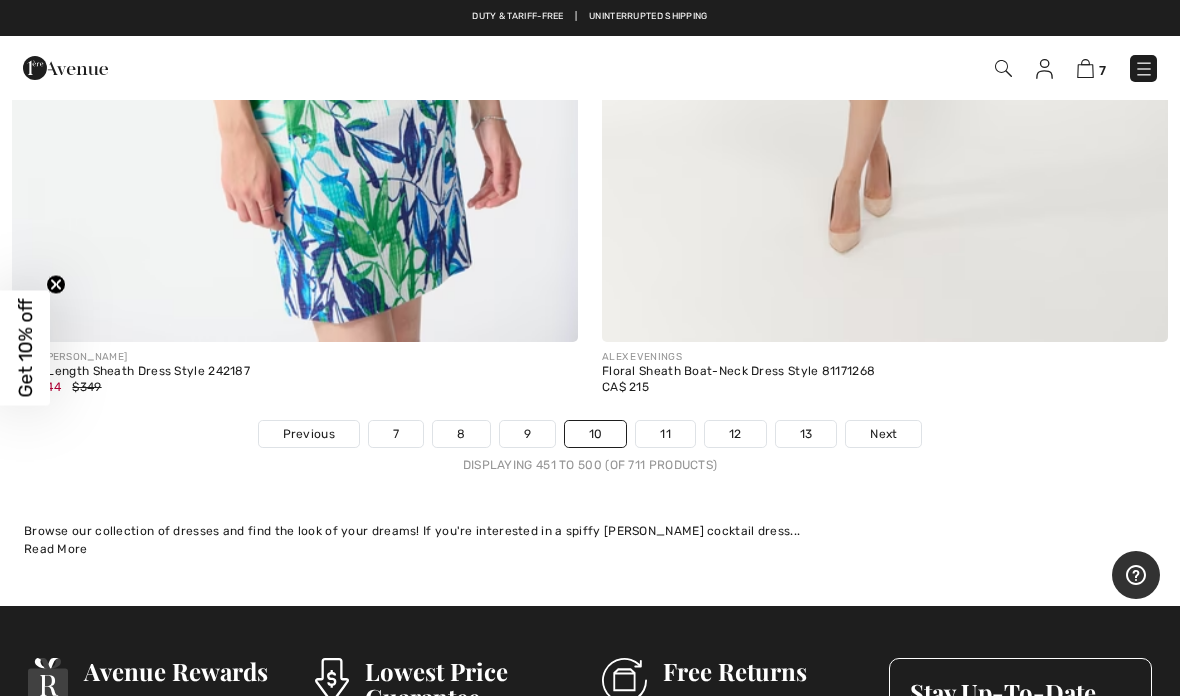 click on "13" at bounding box center [806, 434] 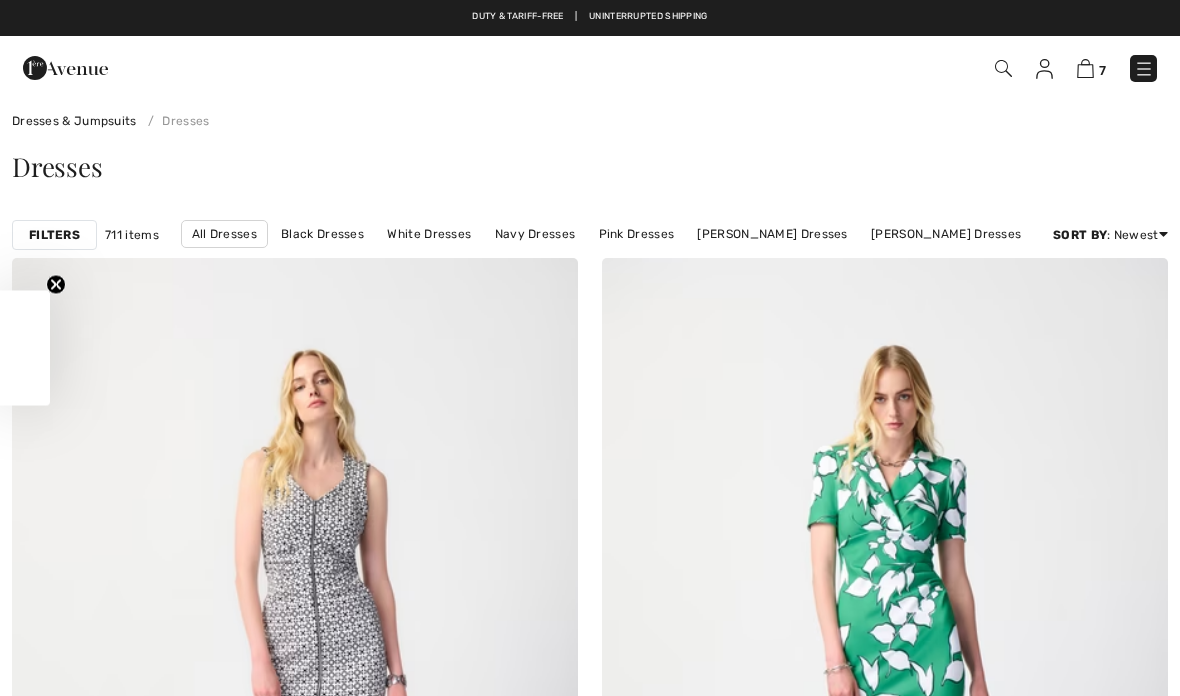 scroll, scrollTop: 0, scrollLeft: 0, axis: both 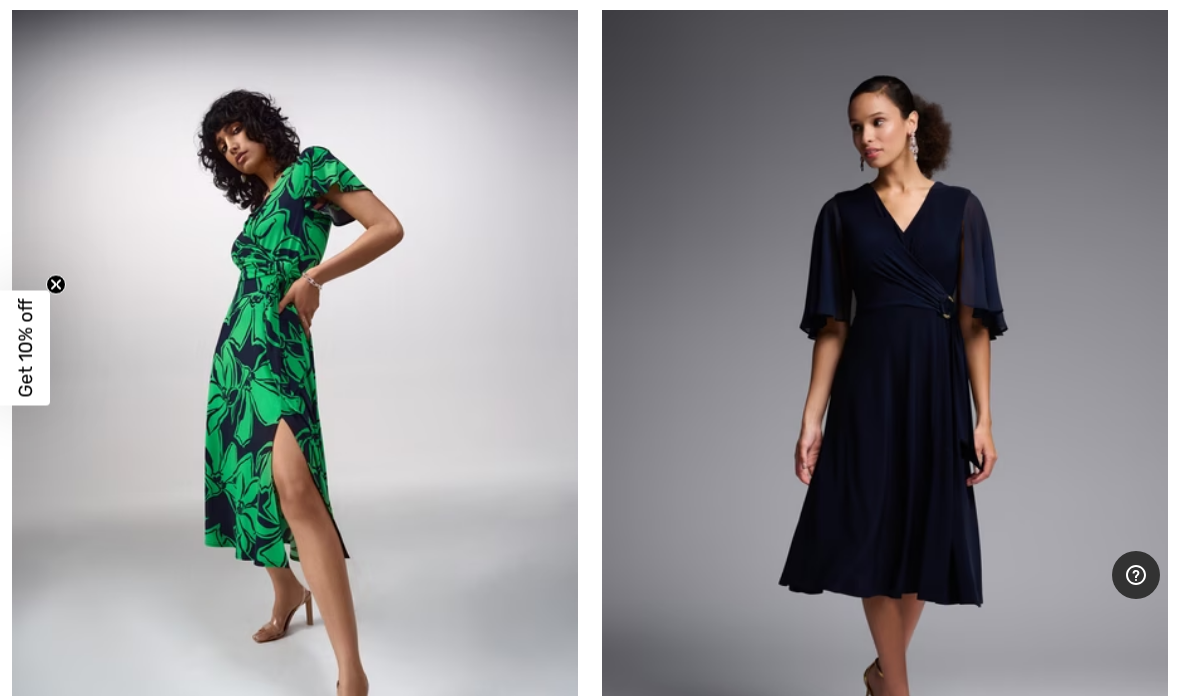 click at bounding box center [885, 420] 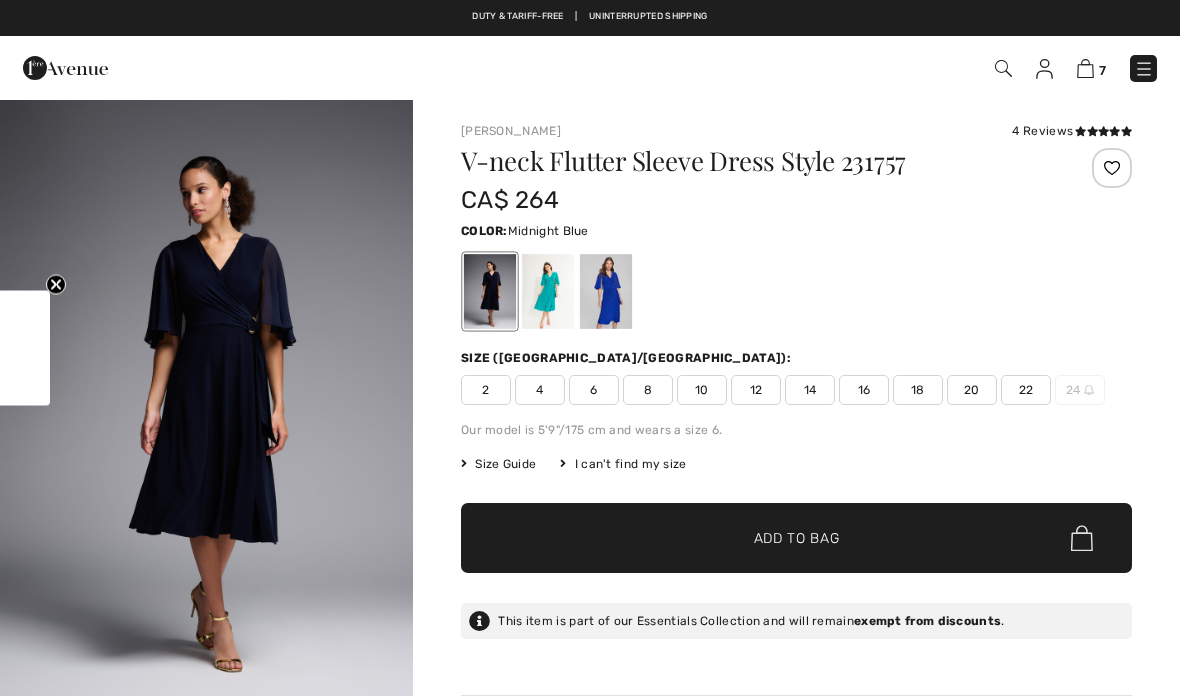 scroll, scrollTop: 0, scrollLeft: 0, axis: both 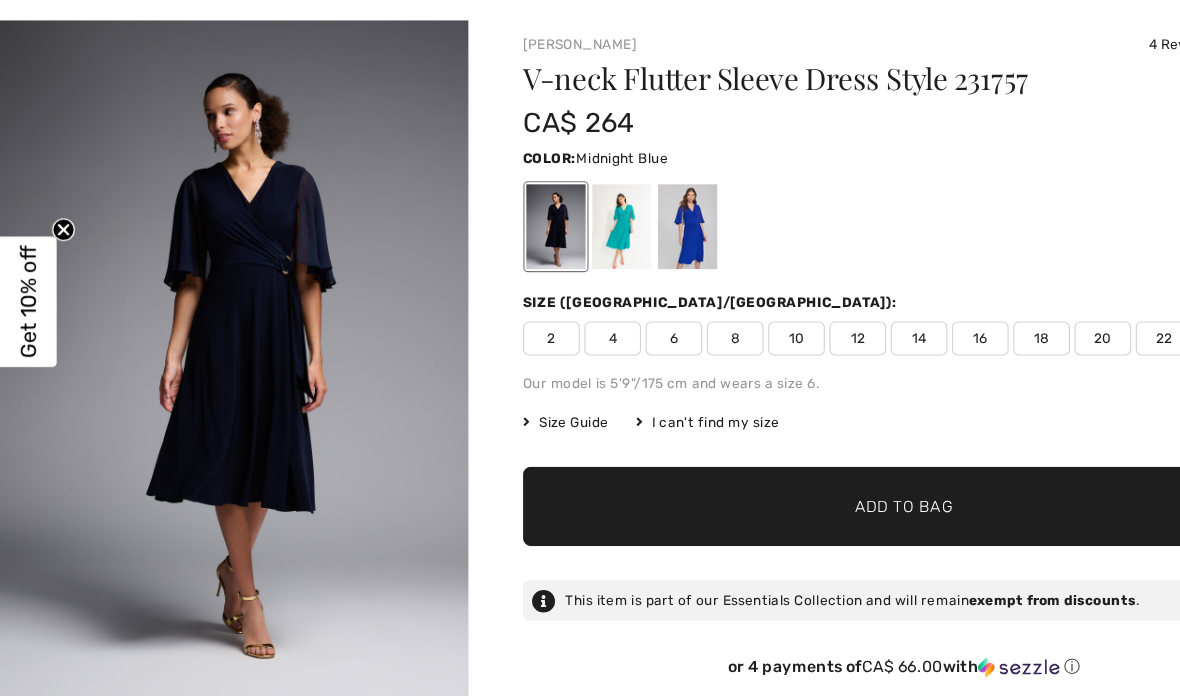 click on "16" at bounding box center [864, 380] 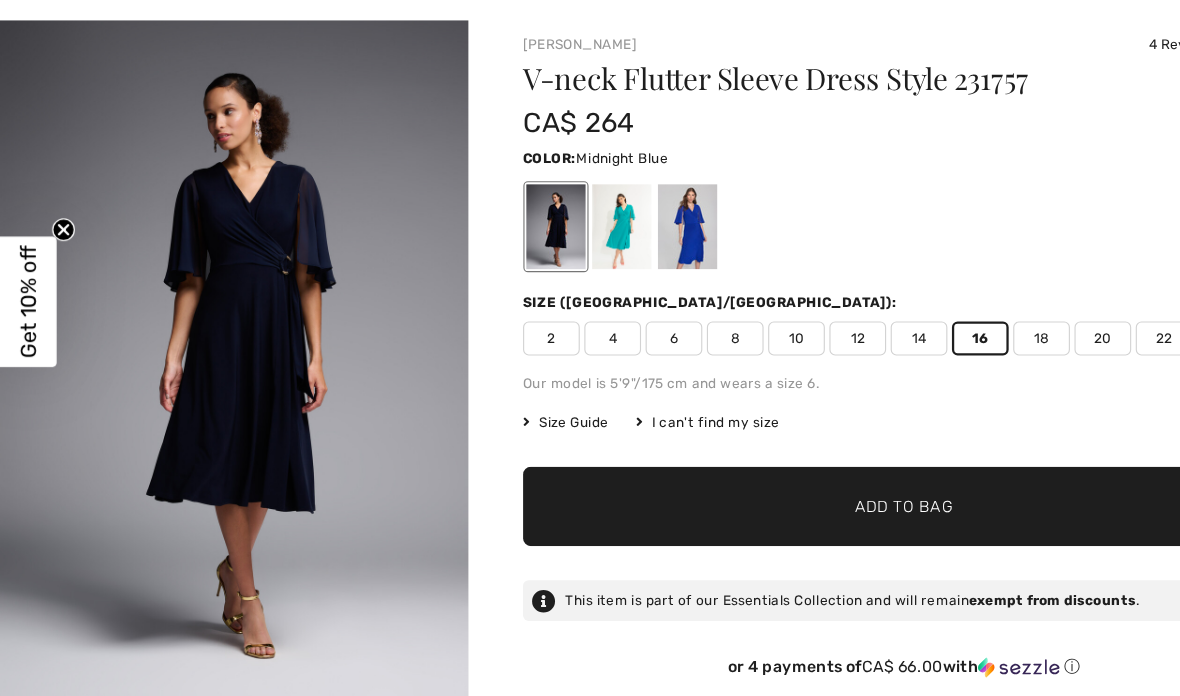 click on "Add to Bag" at bounding box center [797, 528] 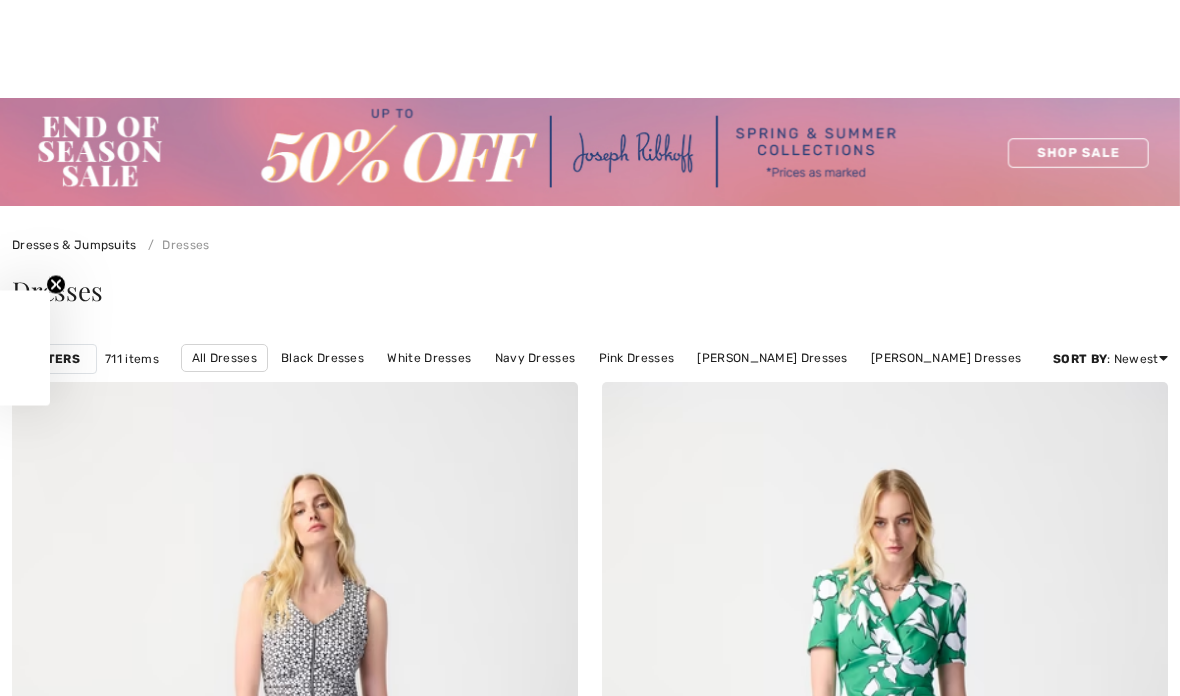 checkbox on "true" 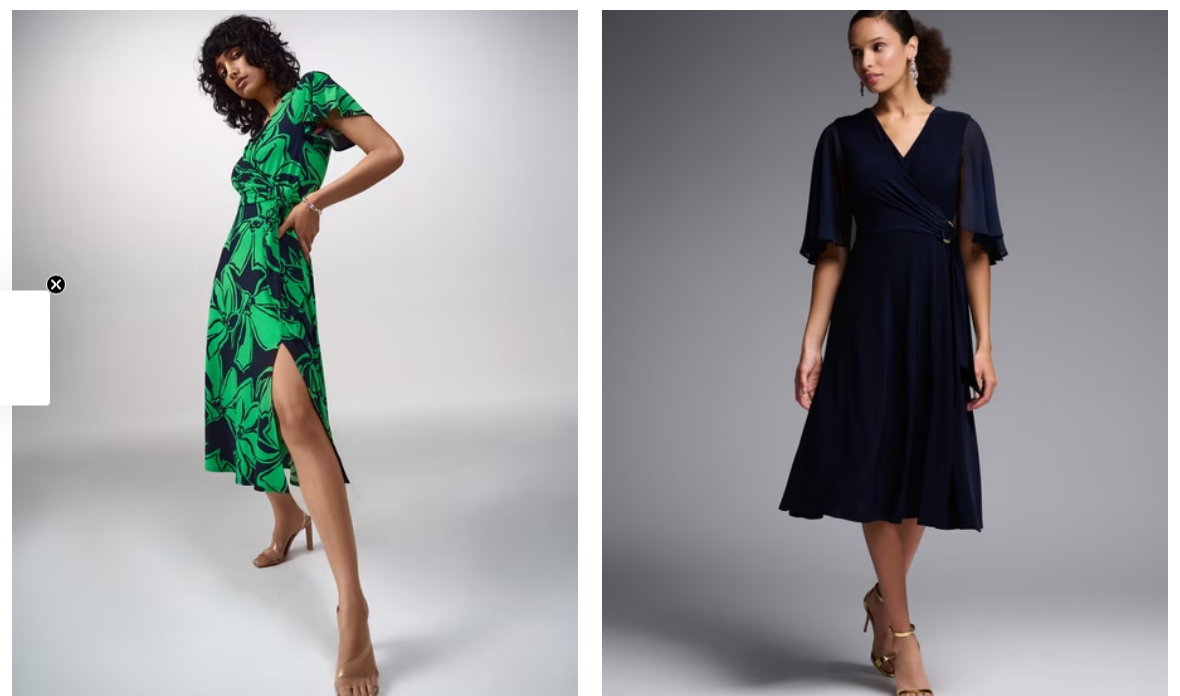 scroll, scrollTop: 0, scrollLeft: 0, axis: both 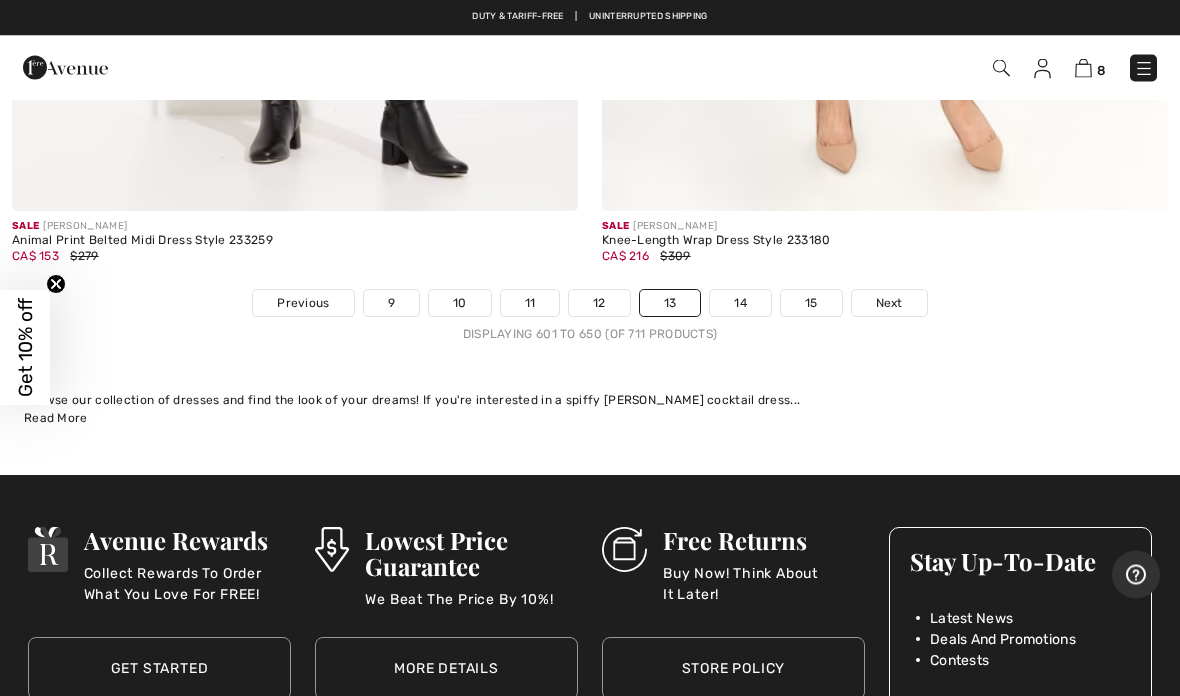 click on "15" at bounding box center (811, 304) 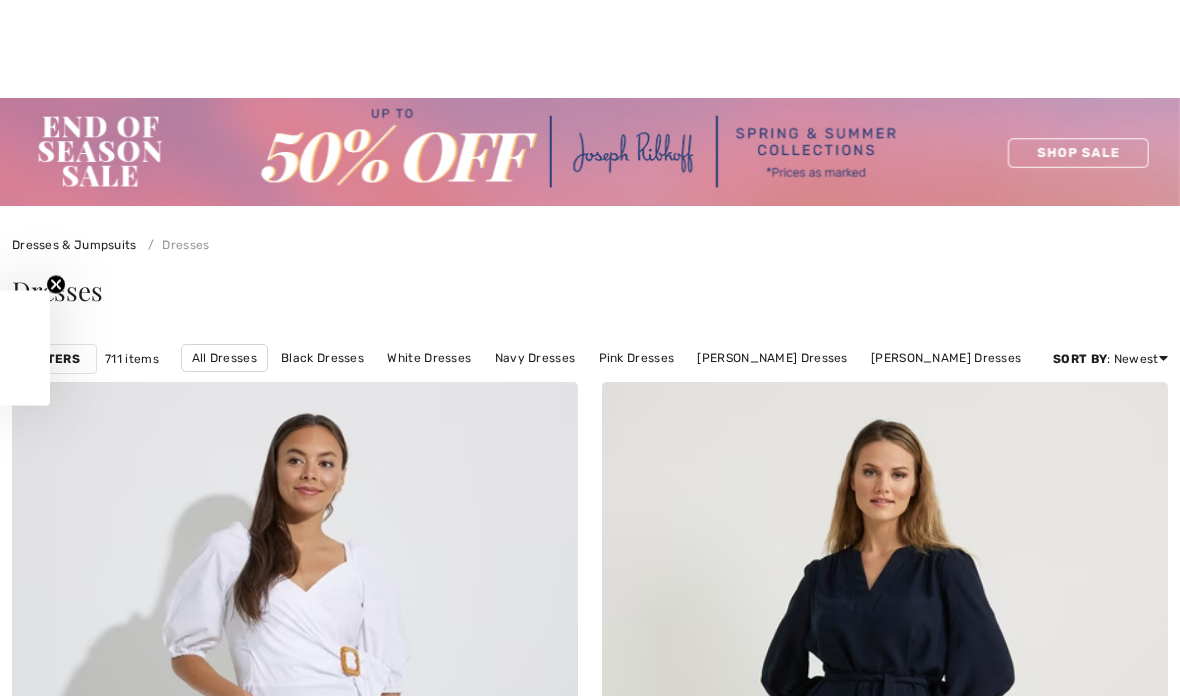 scroll, scrollTop: 290, scrollLeft: 0, axis: vertical 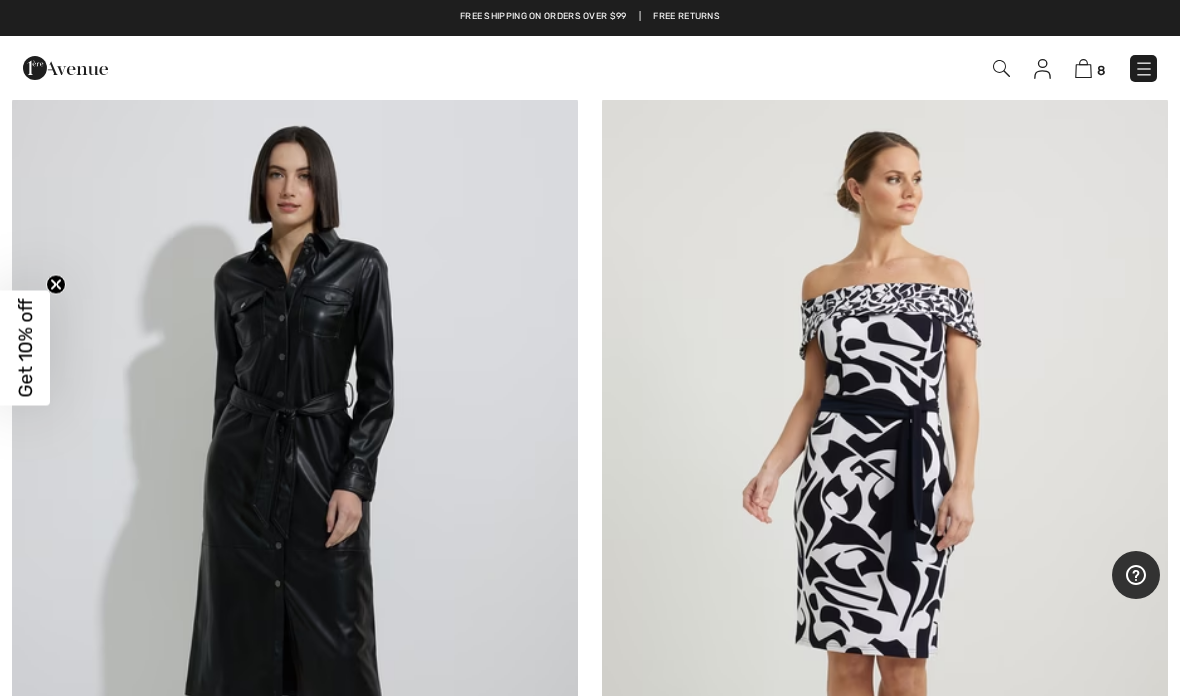 click at bounding box center [295, 521] 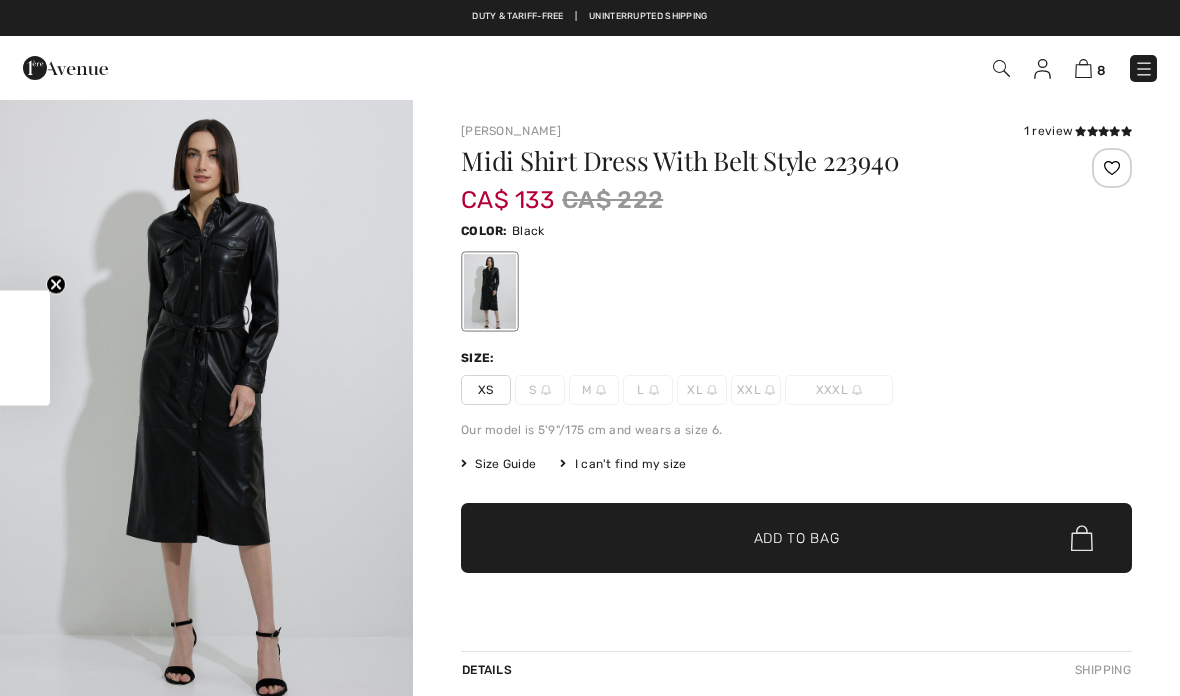 scroll, scrollTop: 0, scrollLeft: 0, axis: both 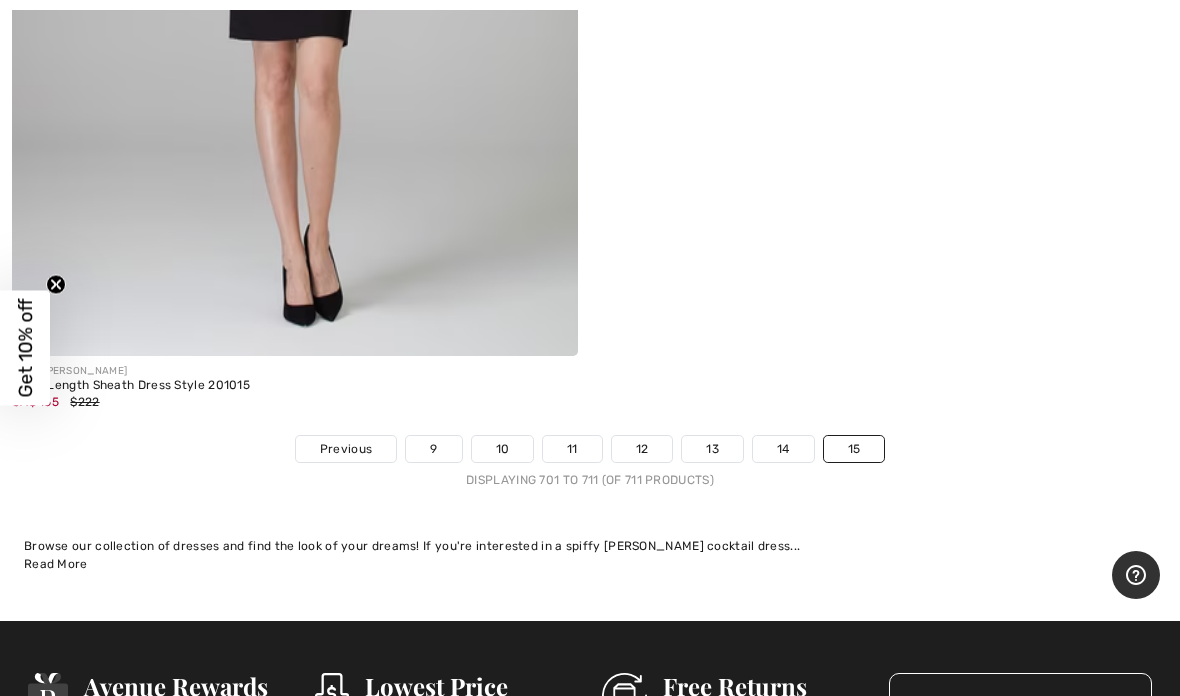 click on "15" at bounding box center [854, 449] 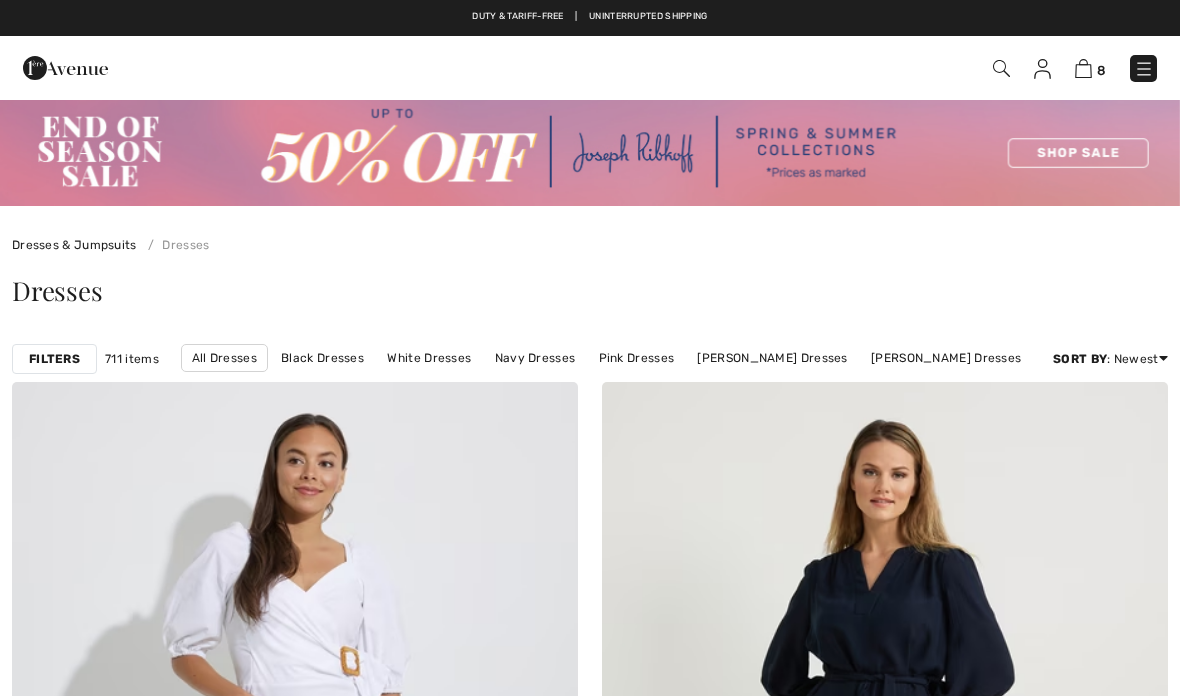 scroll, scrollTop: 0, scrollLeft: 0, axis: both 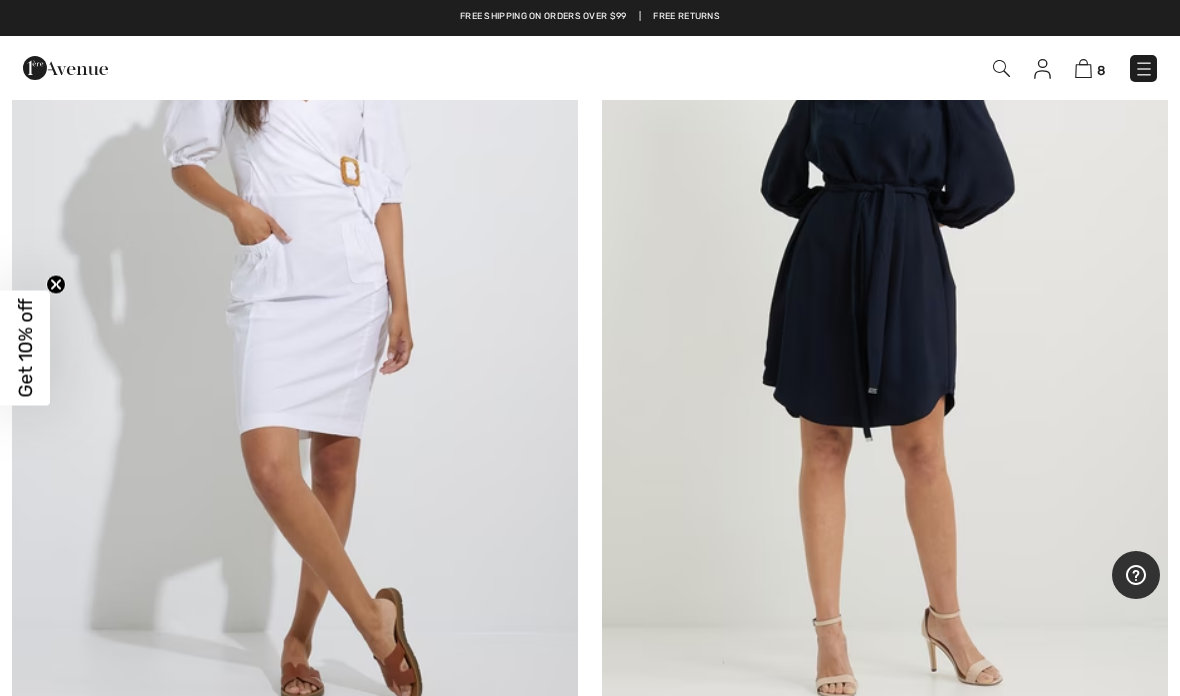 click on "8" at bounding box center [1101, 70] 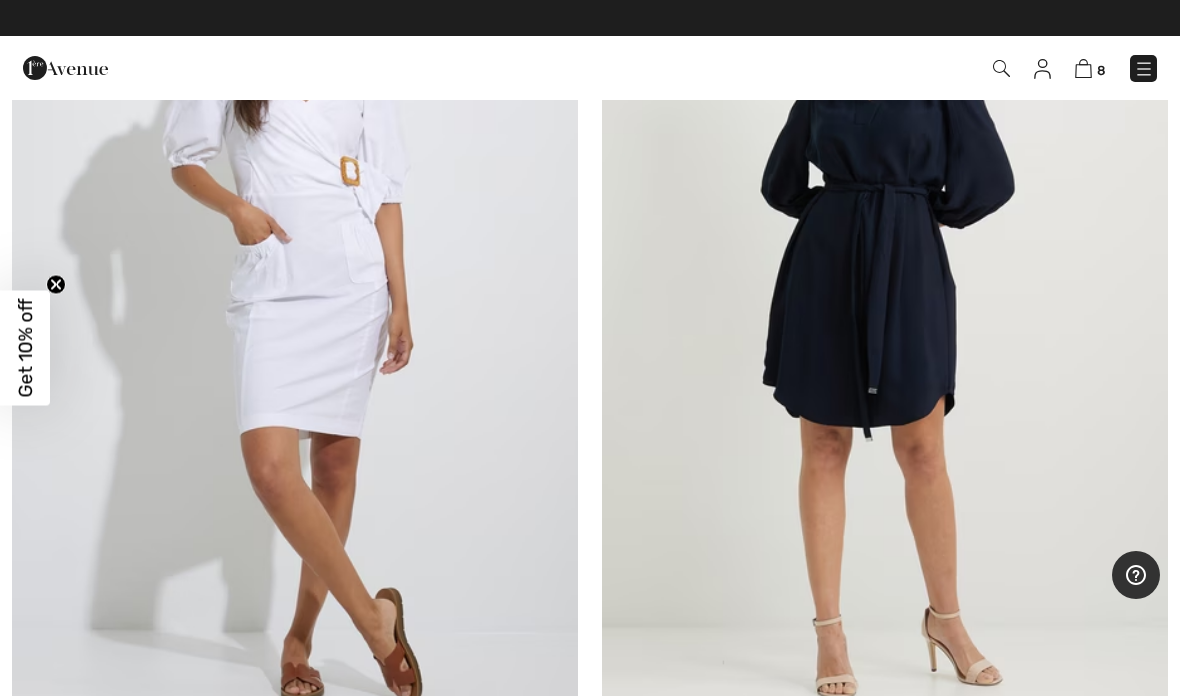 click on "8" at bounding box center (1090, 68) 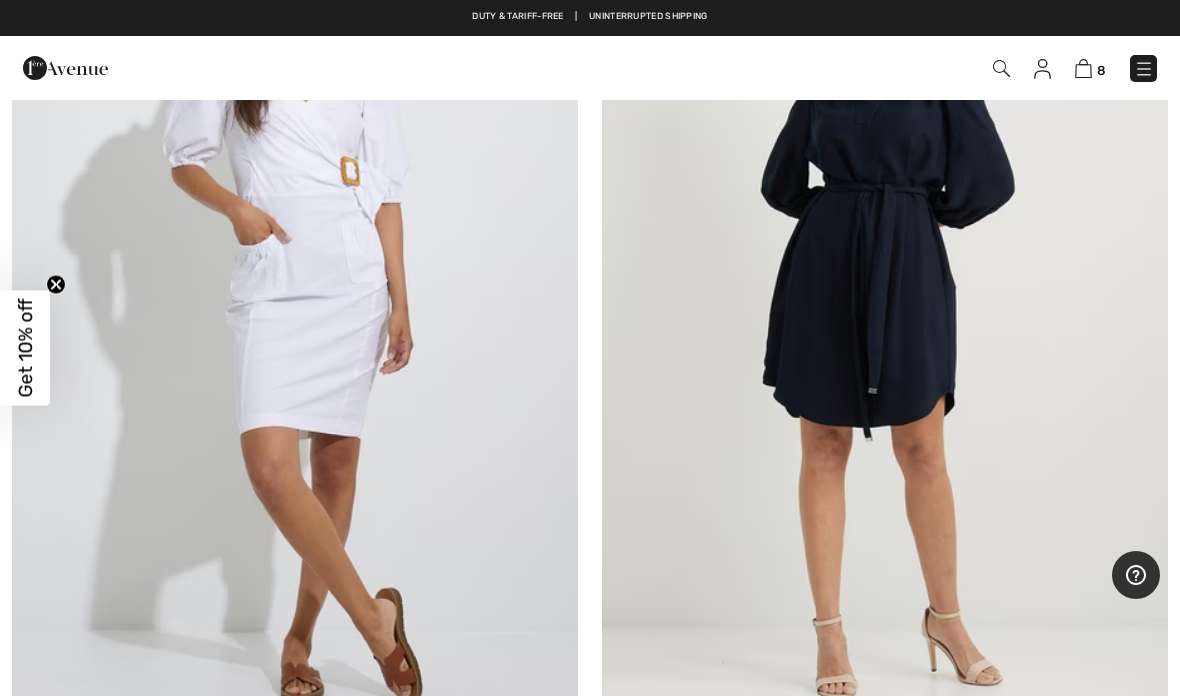 click on "8" at bounding box center (1101, 70) 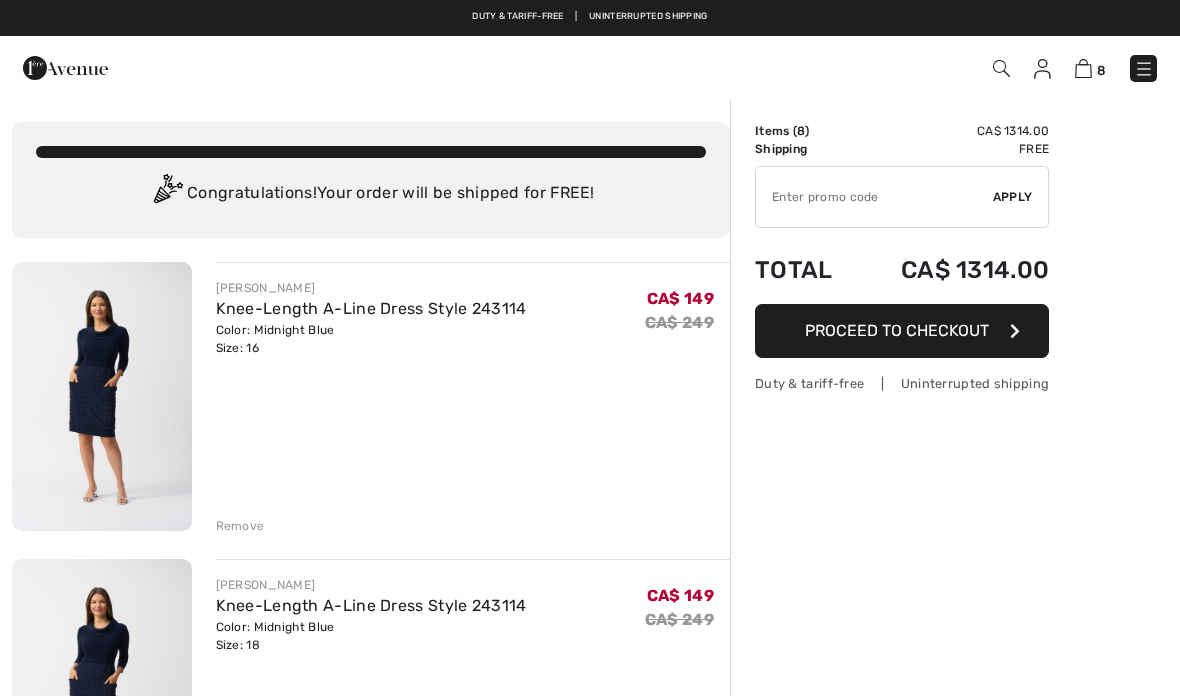 scroll, scrollTop: 0, scrollLeft: 0, axis: both 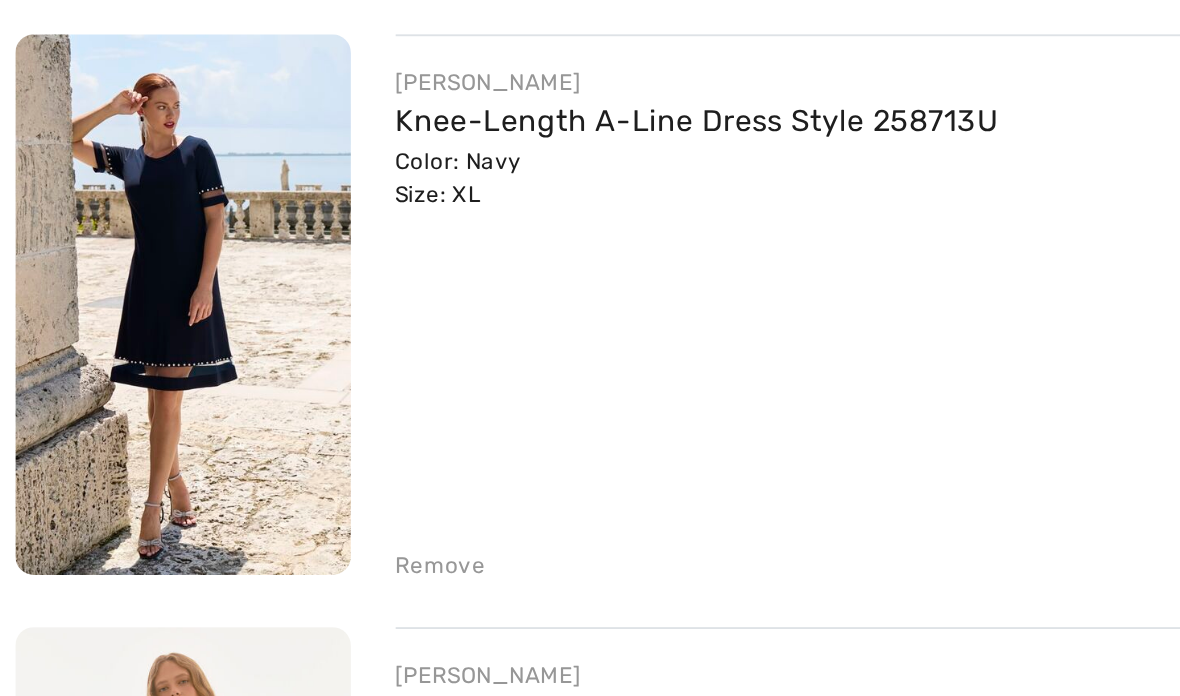 click on "Remove" at bounding box center [240, 582] 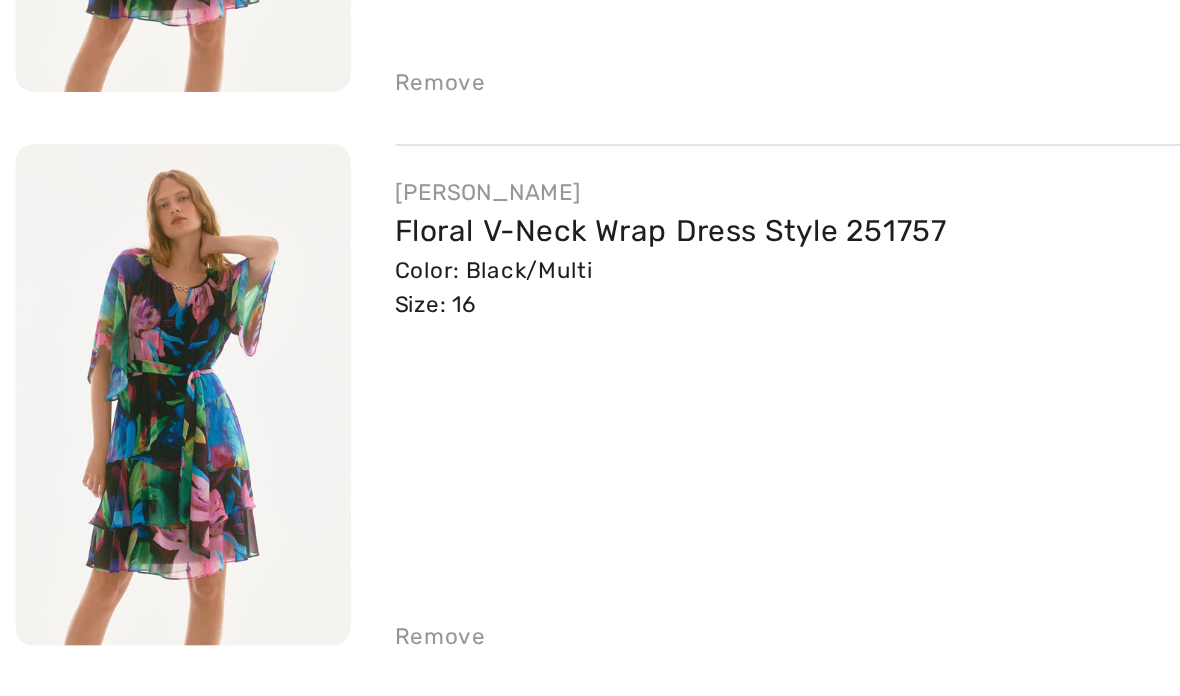 scroll, scrollTop: 1121, scrollLeft: 0, axis: vertical 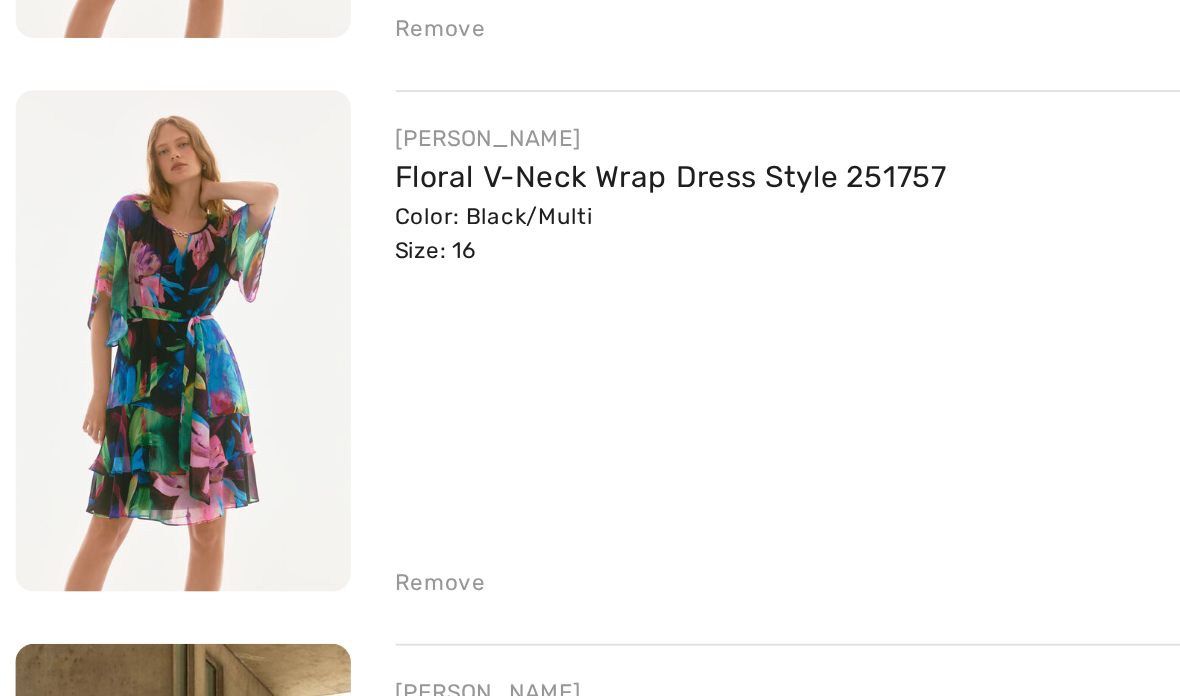 click on "Remove" at bounding box center [240, 592] 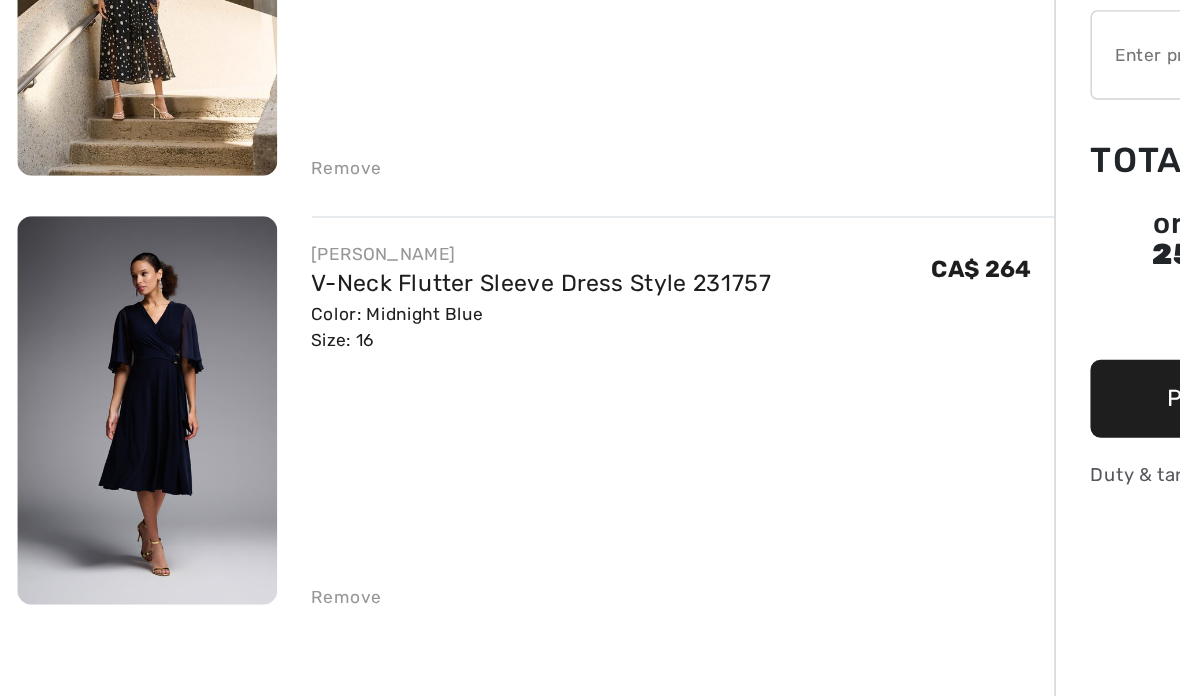 scroll, scrollTop: 1439, scrollLeft: 0, axis: vertical 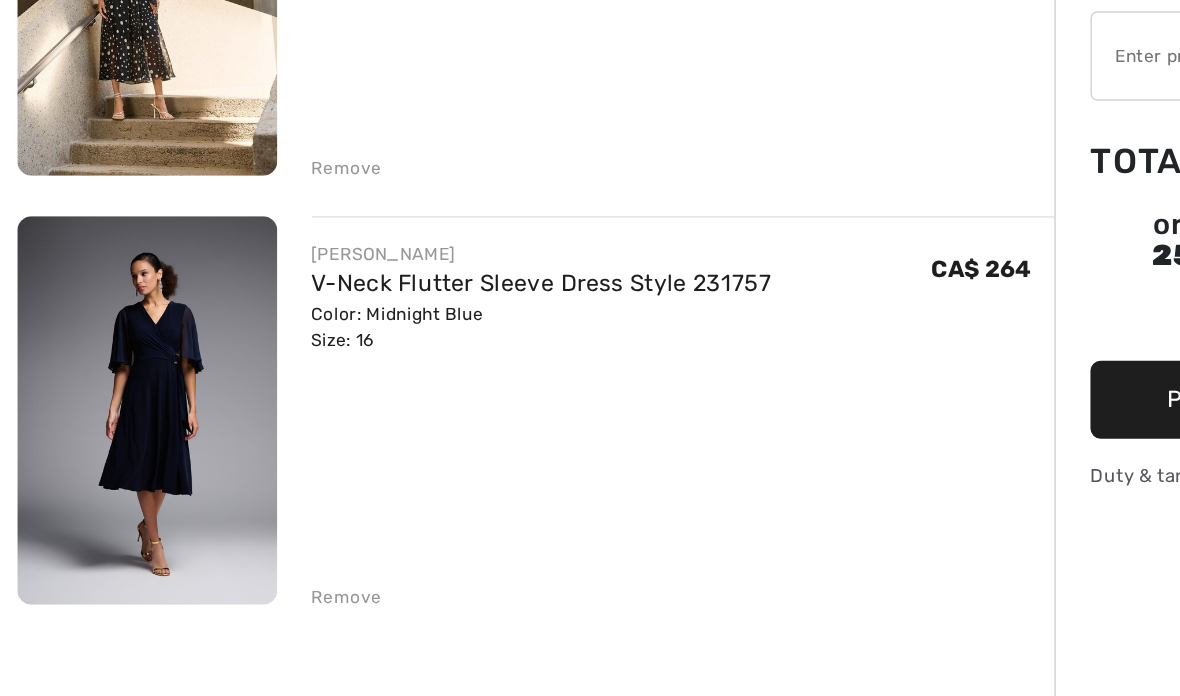 click on "Remove" at bounding box center [240, 572] 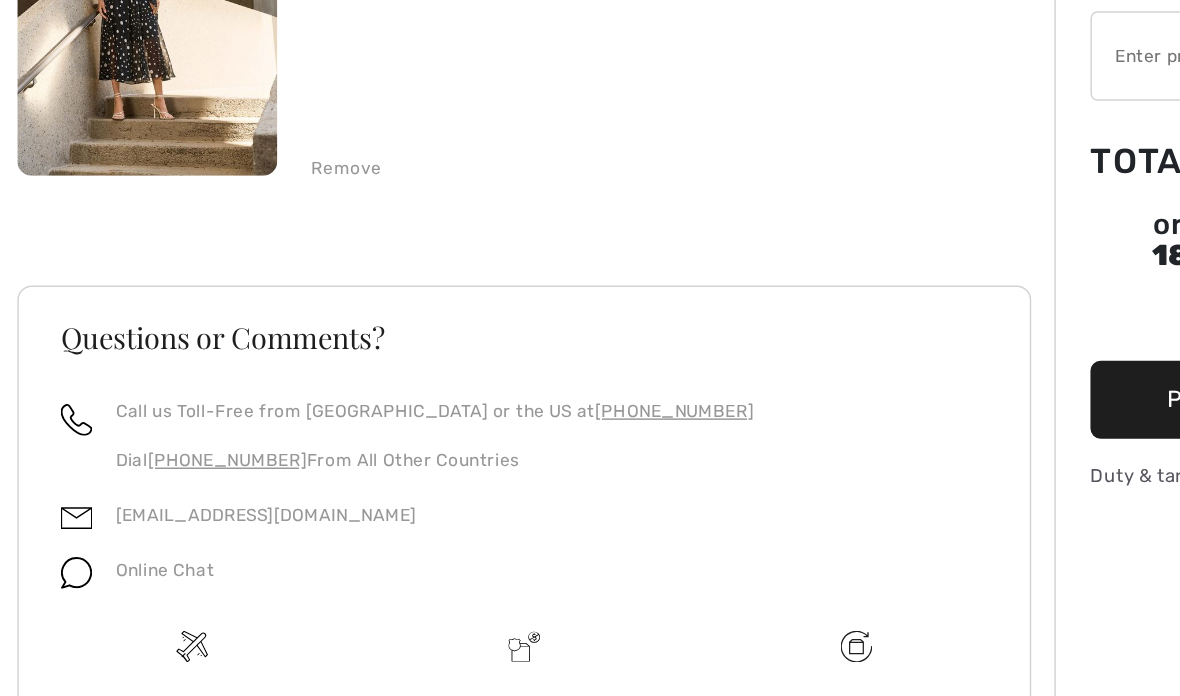 click on "Remove" at bounding box center [240, 275] 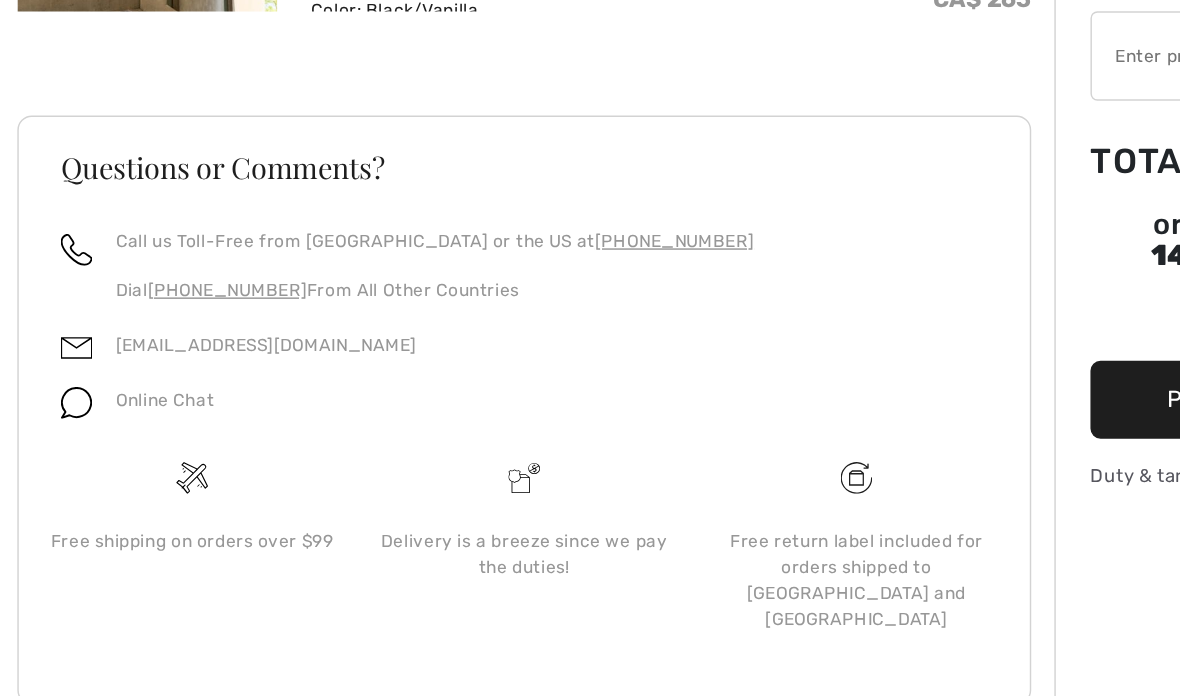 scroll, scrollTop: 1241, scrollLeft: 0, axis: vertical 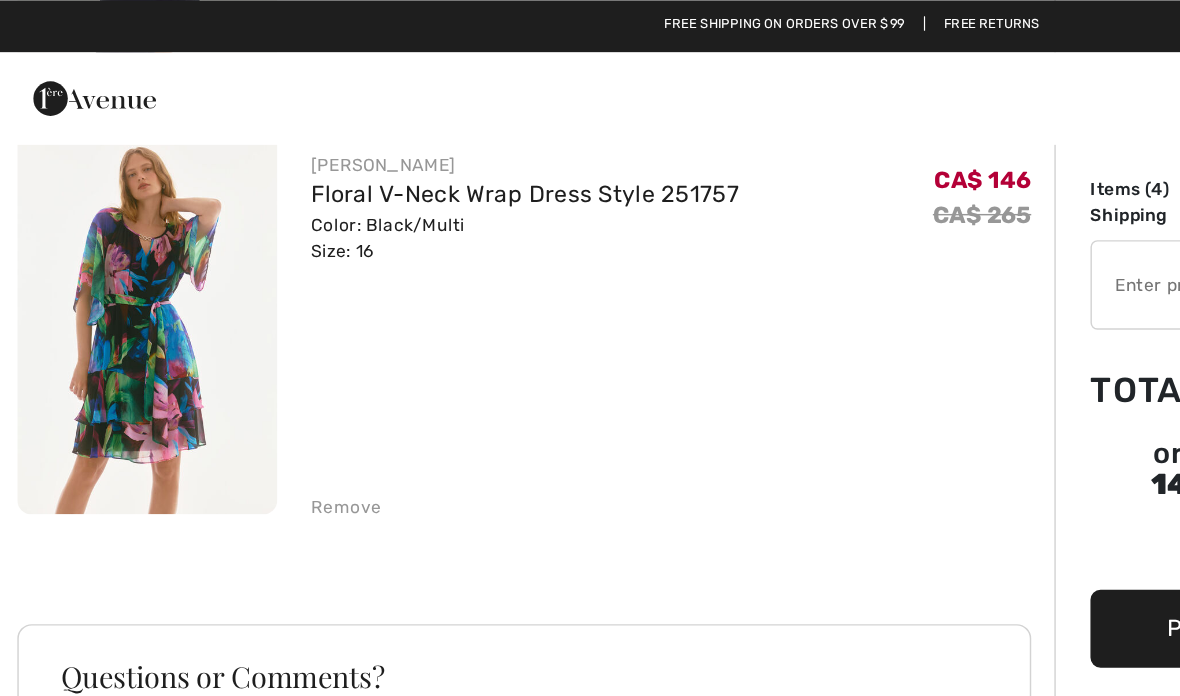 click on "Remove" at bounding box center (240, 351) 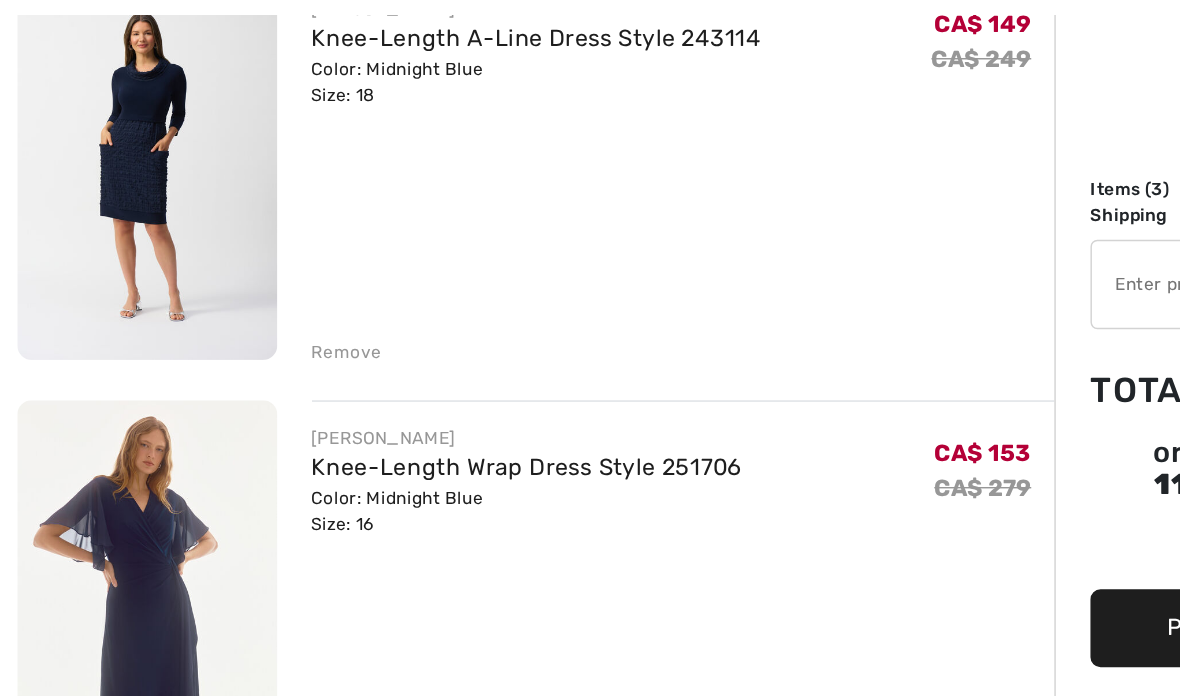 scroll, scrollTop: 579, scrollLeft: 0, axis: vertical 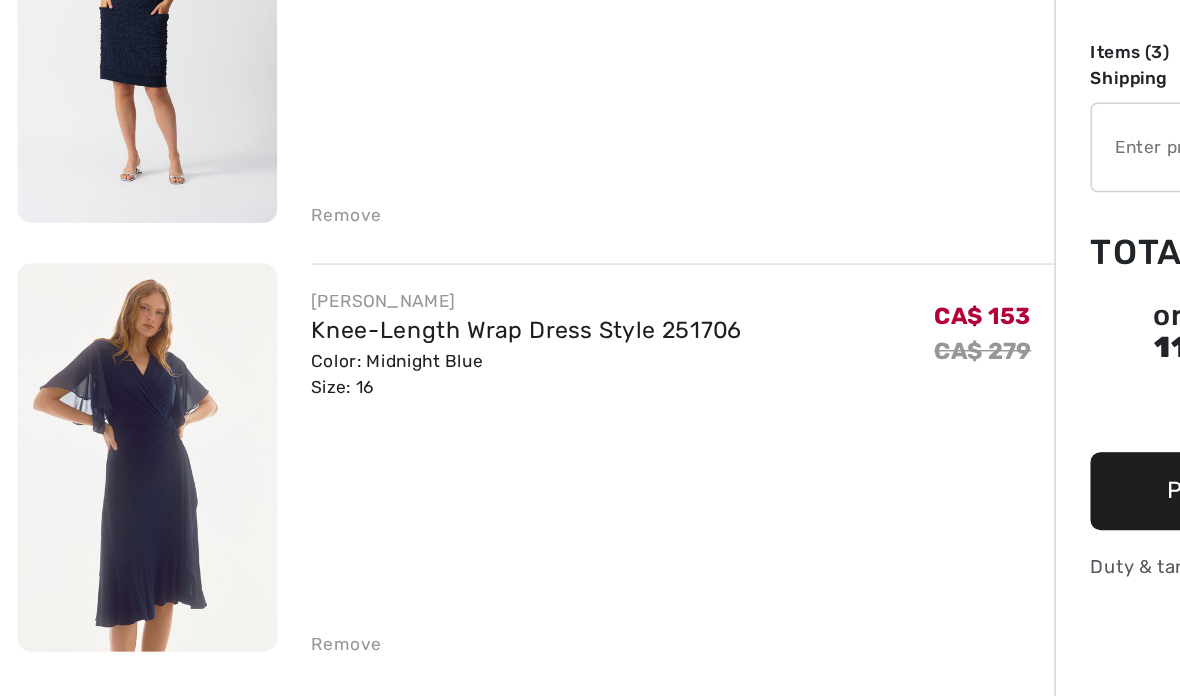 click on "Remove" at bounding box center [240, 541] 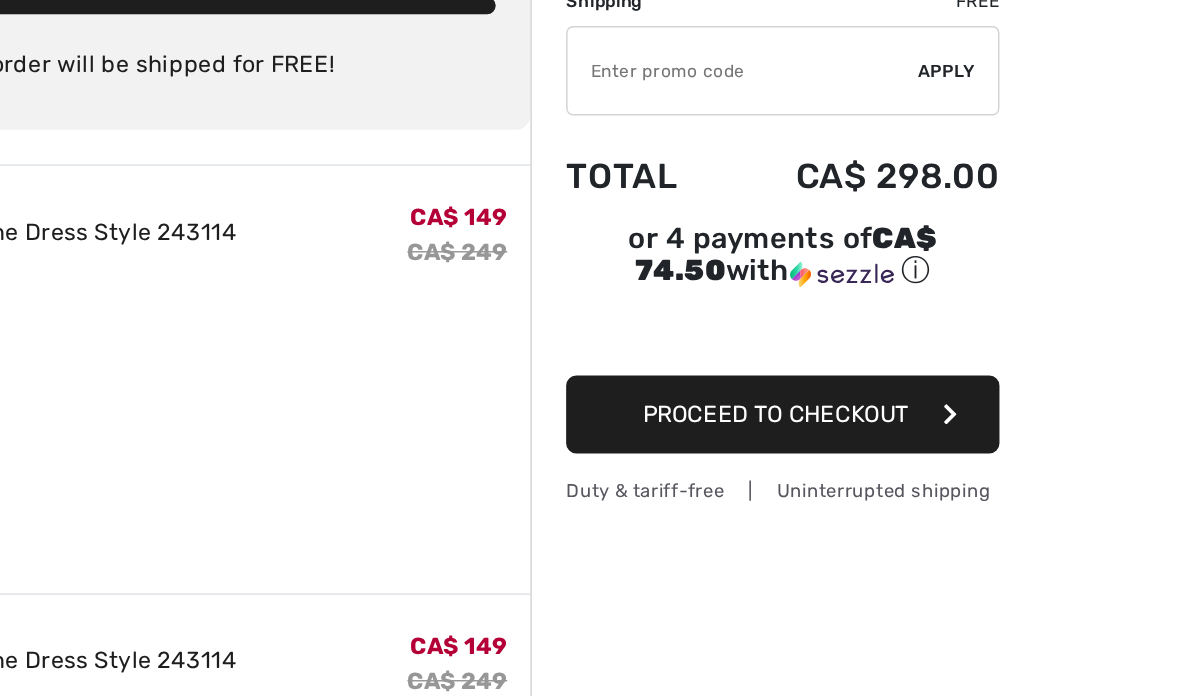 scroll, scrollTop: 60, scrollLeft: 0, axis: vertical 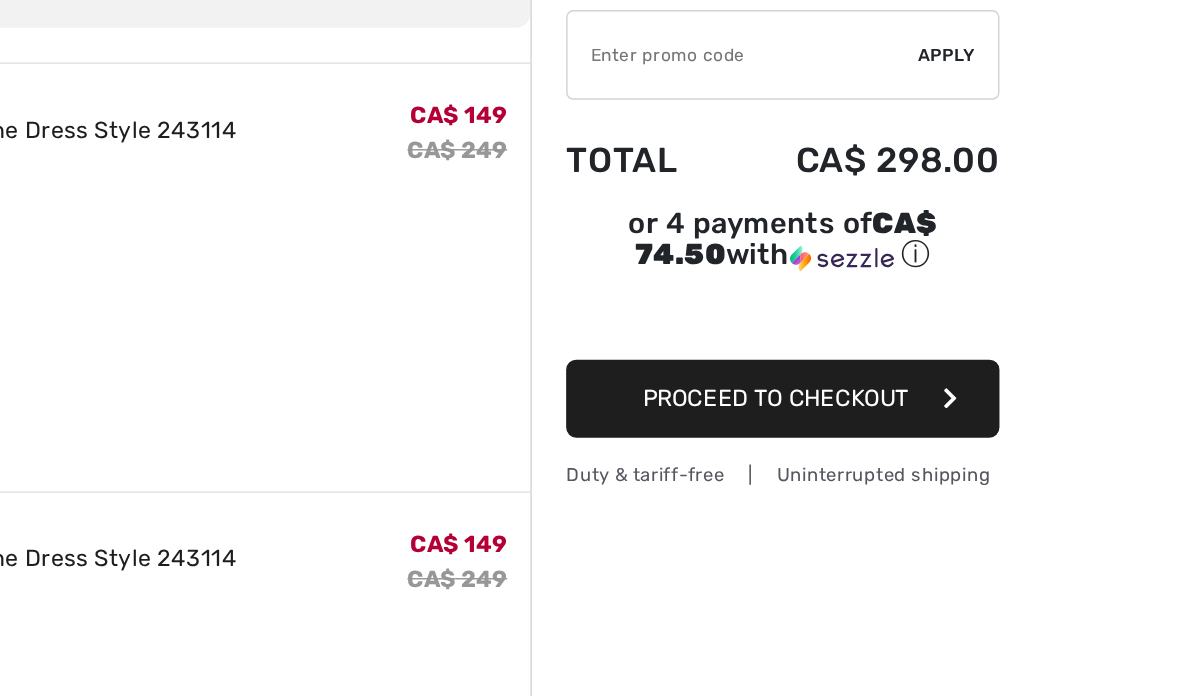 click on "Proceed to Checkout" at bounding box center (900, 434) 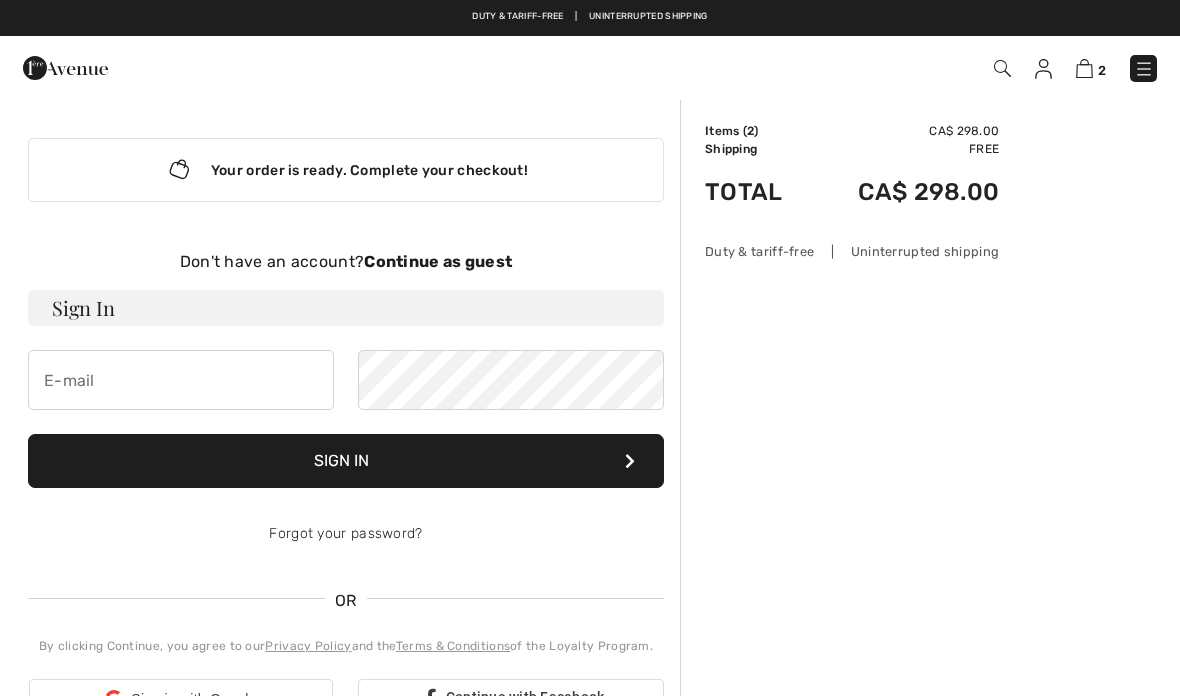 scroll, scrollTop: 0, scrollLeft: 0, axis: both 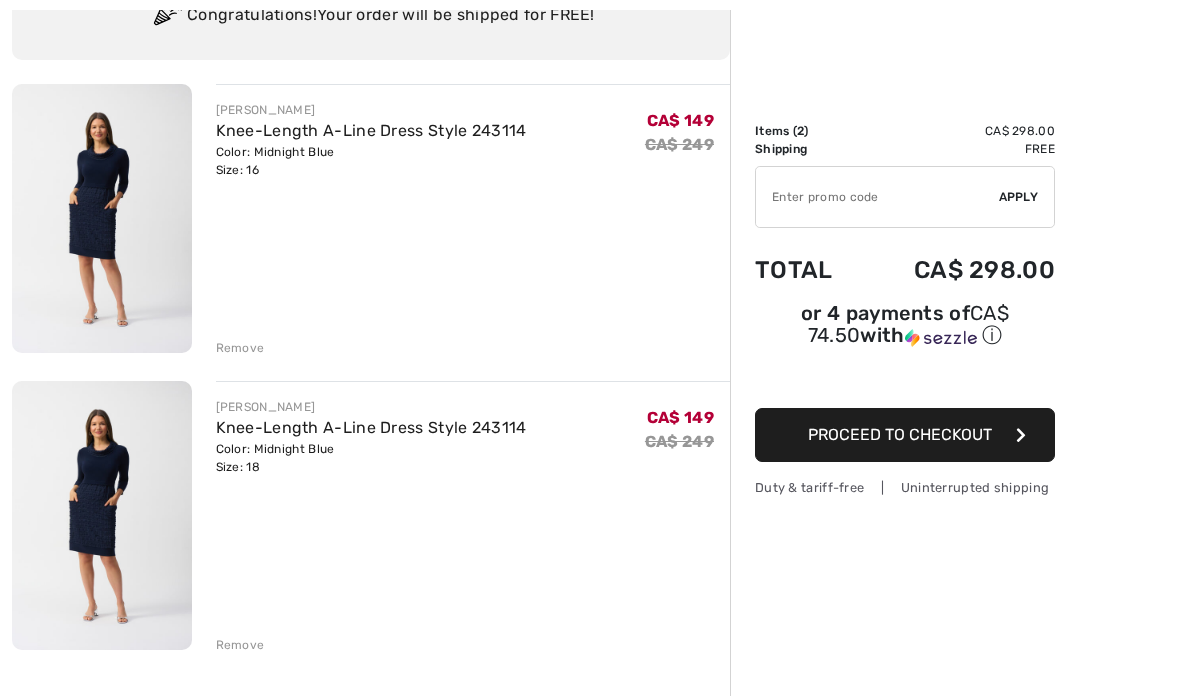 click on "Proceed to Checkout" at bounding box center [905, 435] 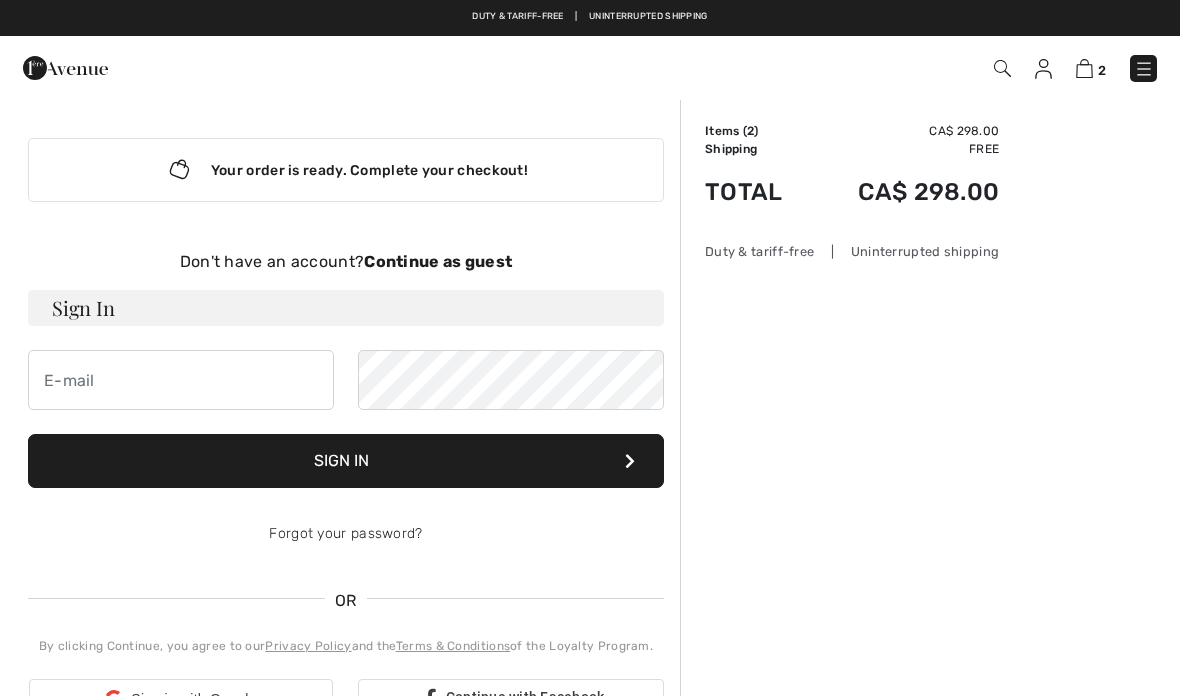 scroll, scrollTop: 0, scrollLeft: 0, axis: both 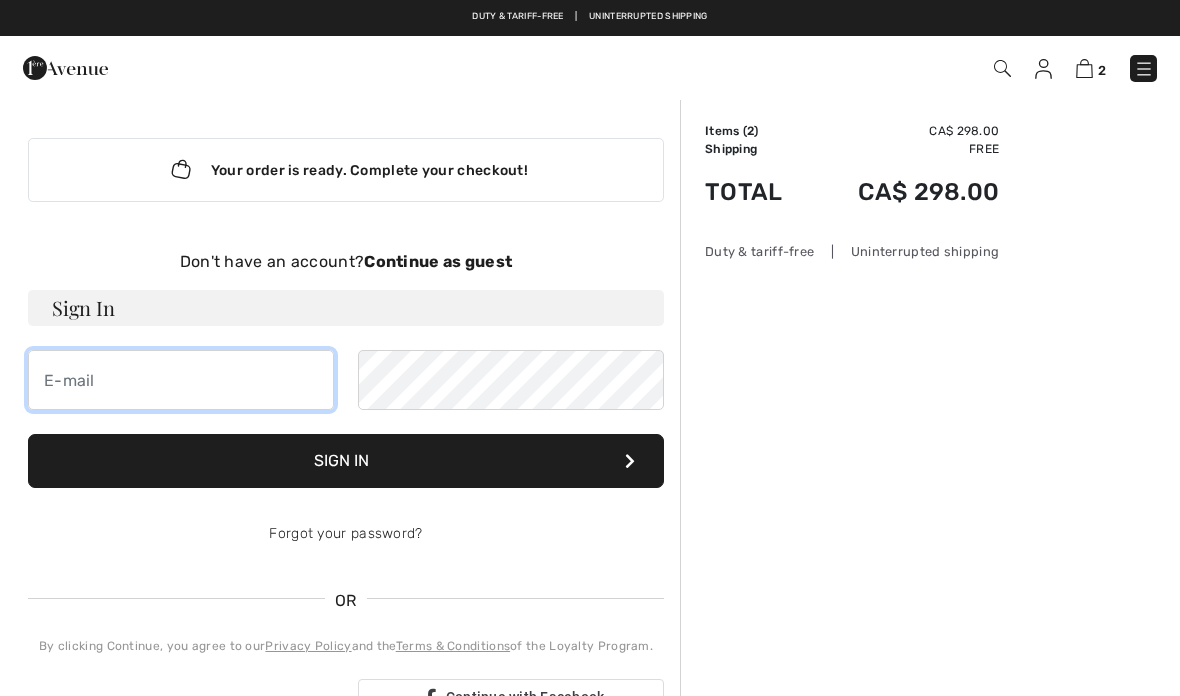 click at bounding box center [181, 380] 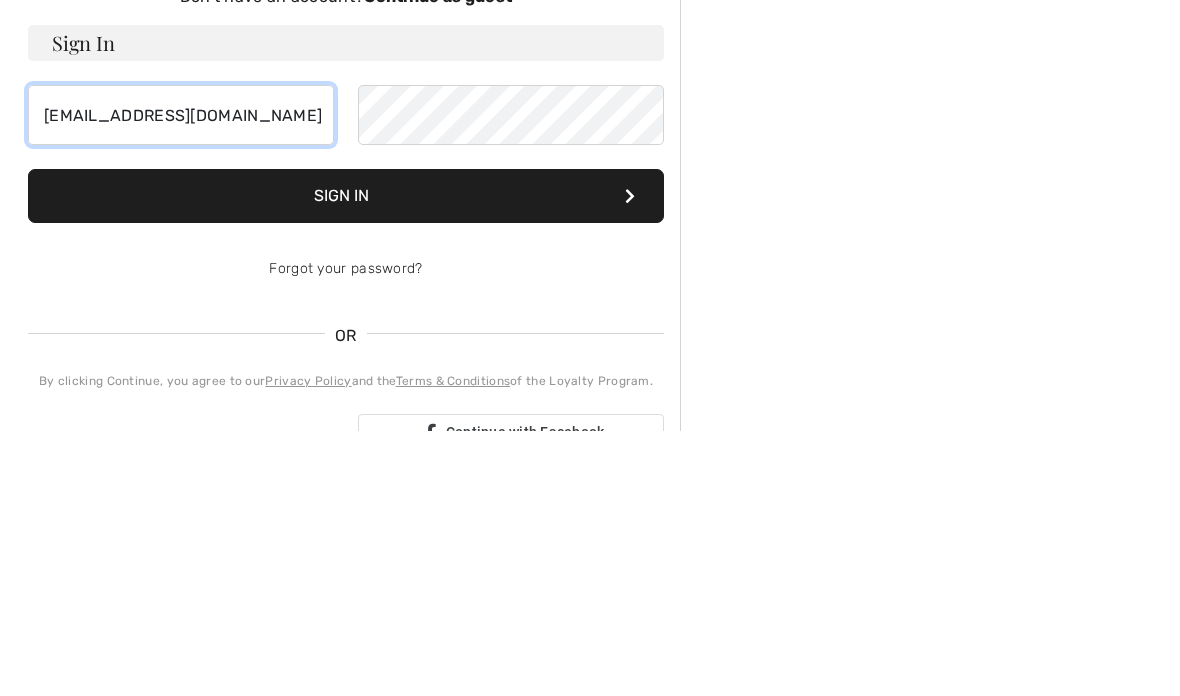 type on "[EMAIL_ADDRESS][DOMAIN_NAME]" 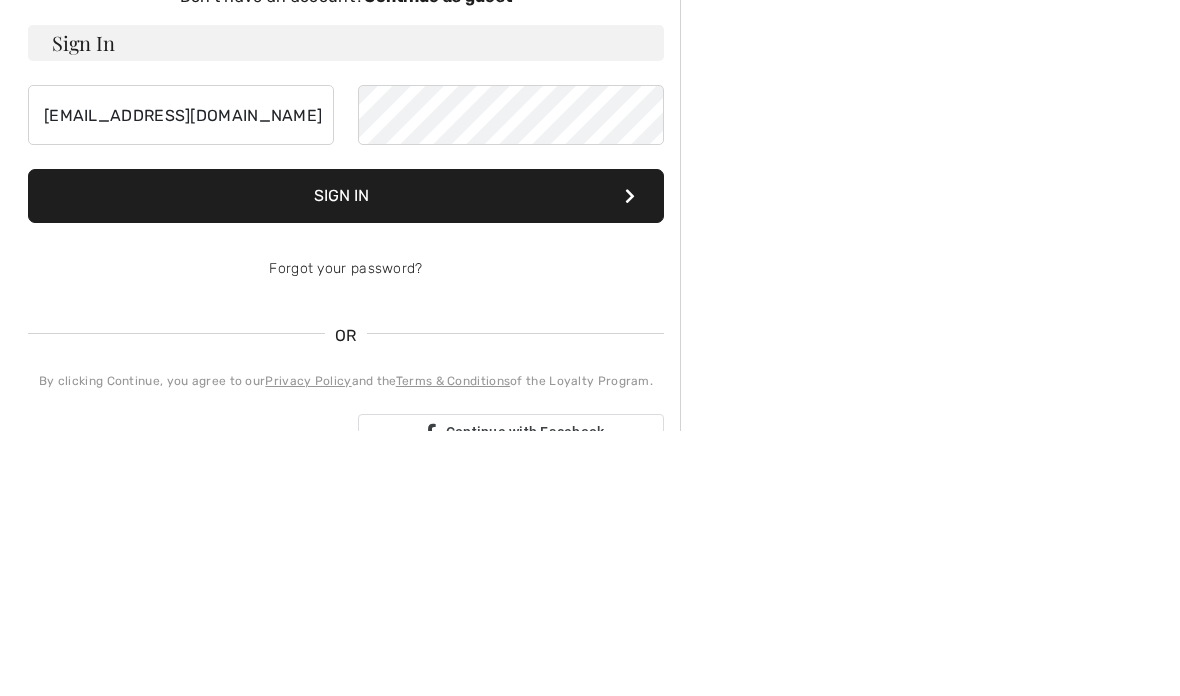 click on "Sign In" at bounding box center [346, 461] 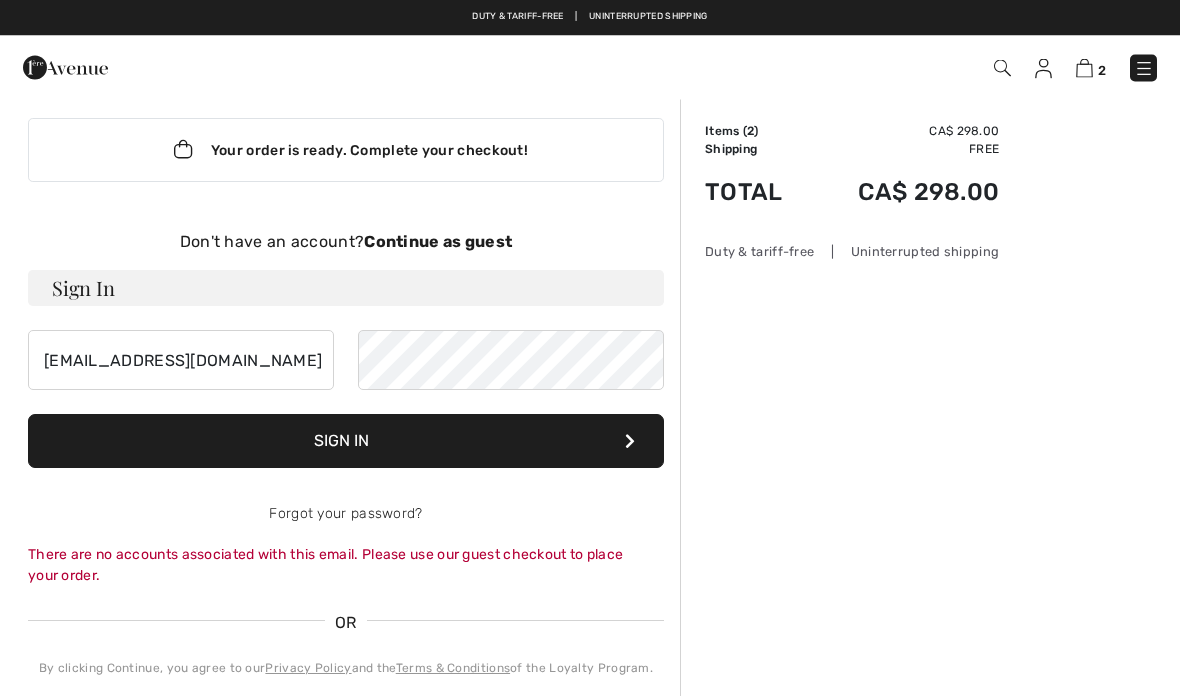 scroll, scrollTop: 0, scrollLeft: 0, axis: both 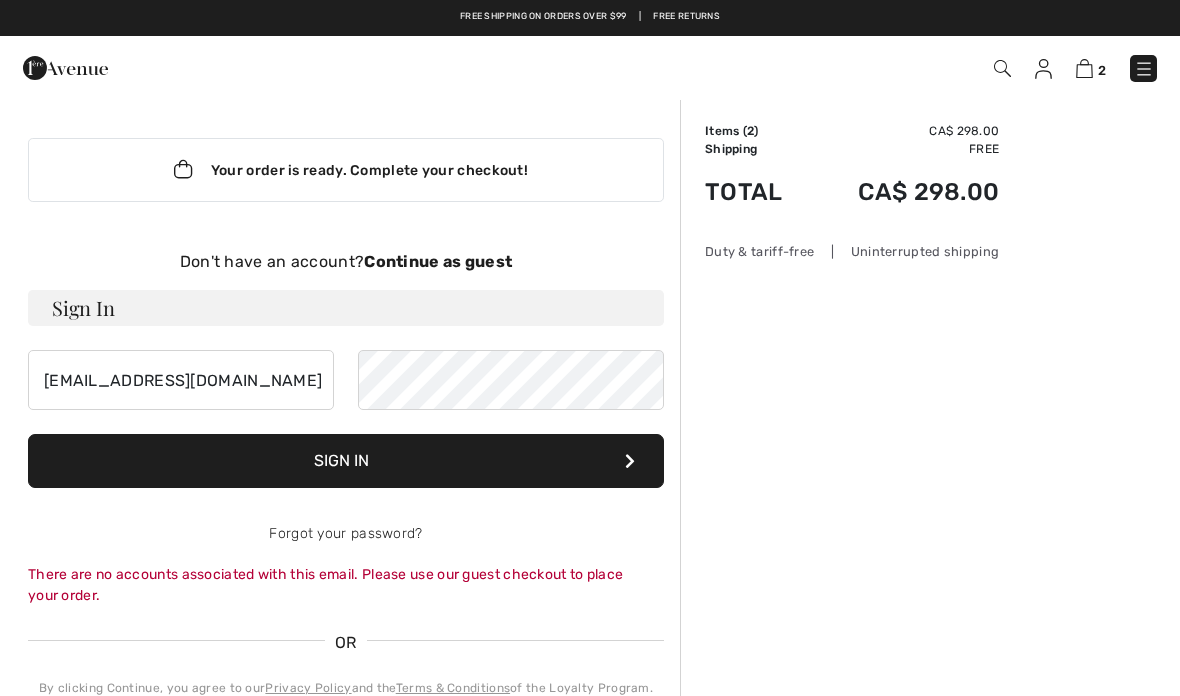 click on "Continue as guest" at bounding box center (438, 261) 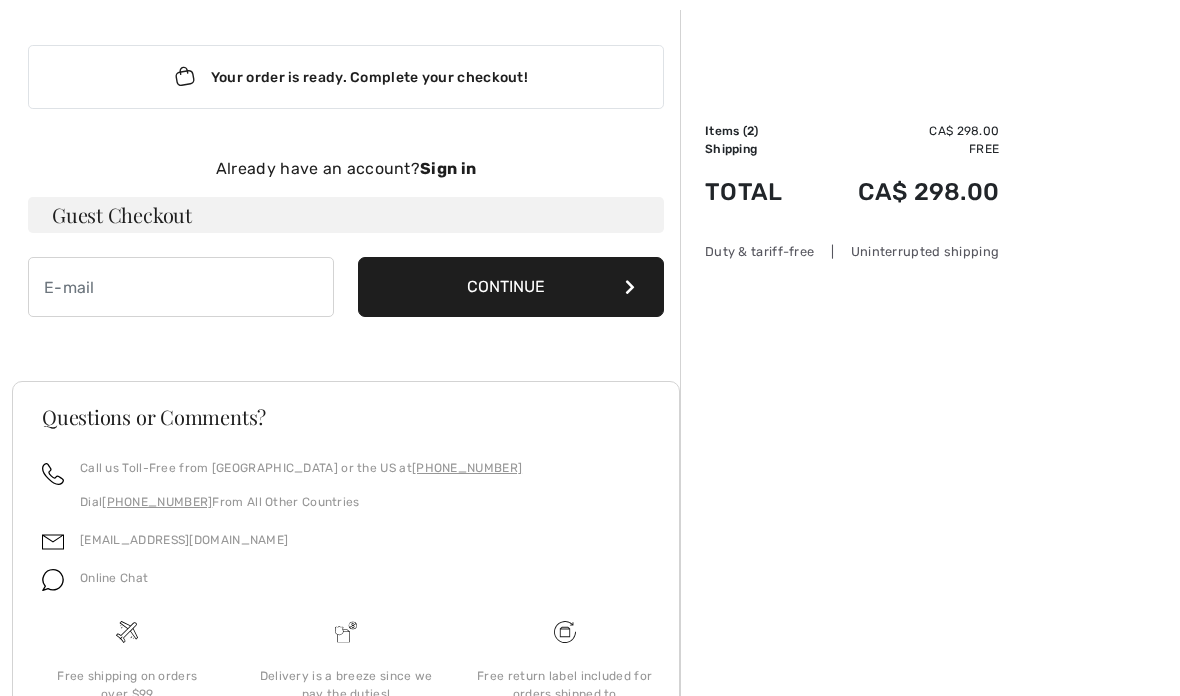 click on "Continue" at bounding box center [511, 287] 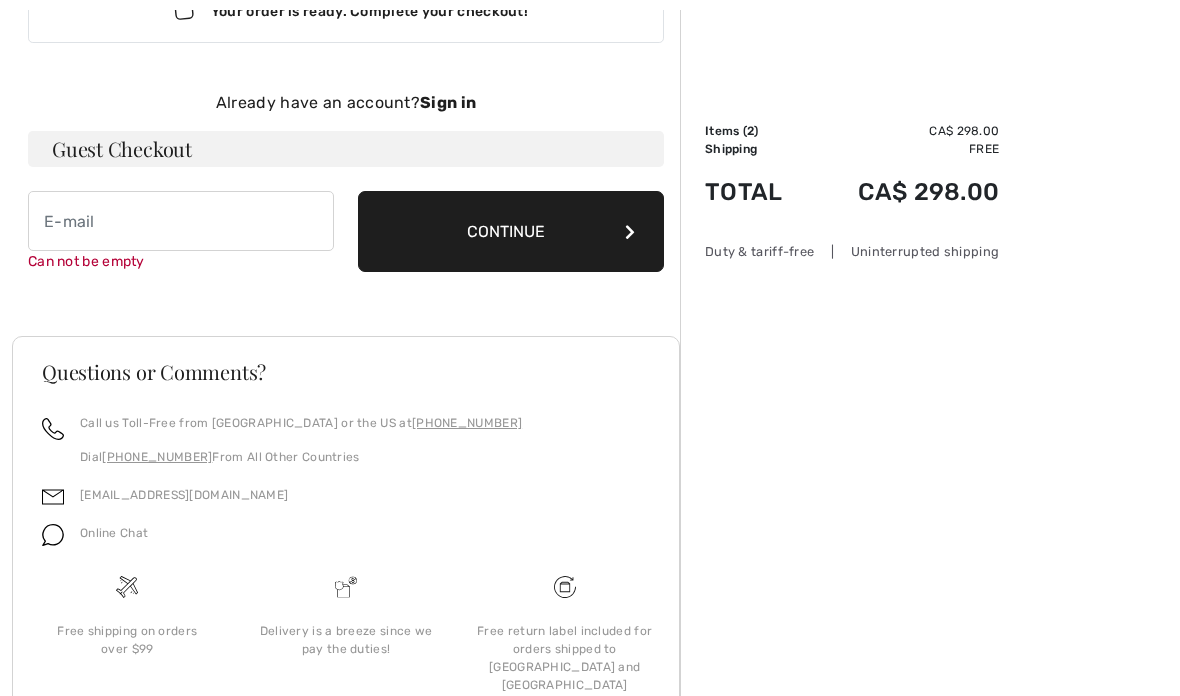 scroll, scrollTop: 159, scrollLeft: 0, axis: vertical 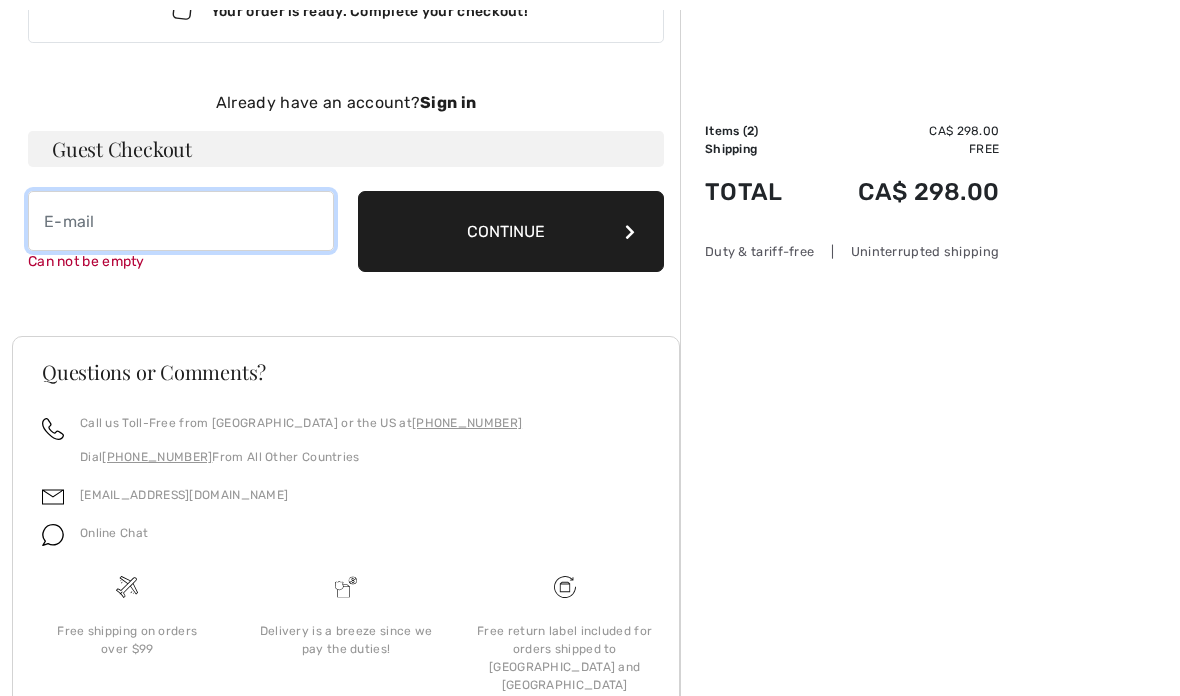 click at bounding box center [181, 221] 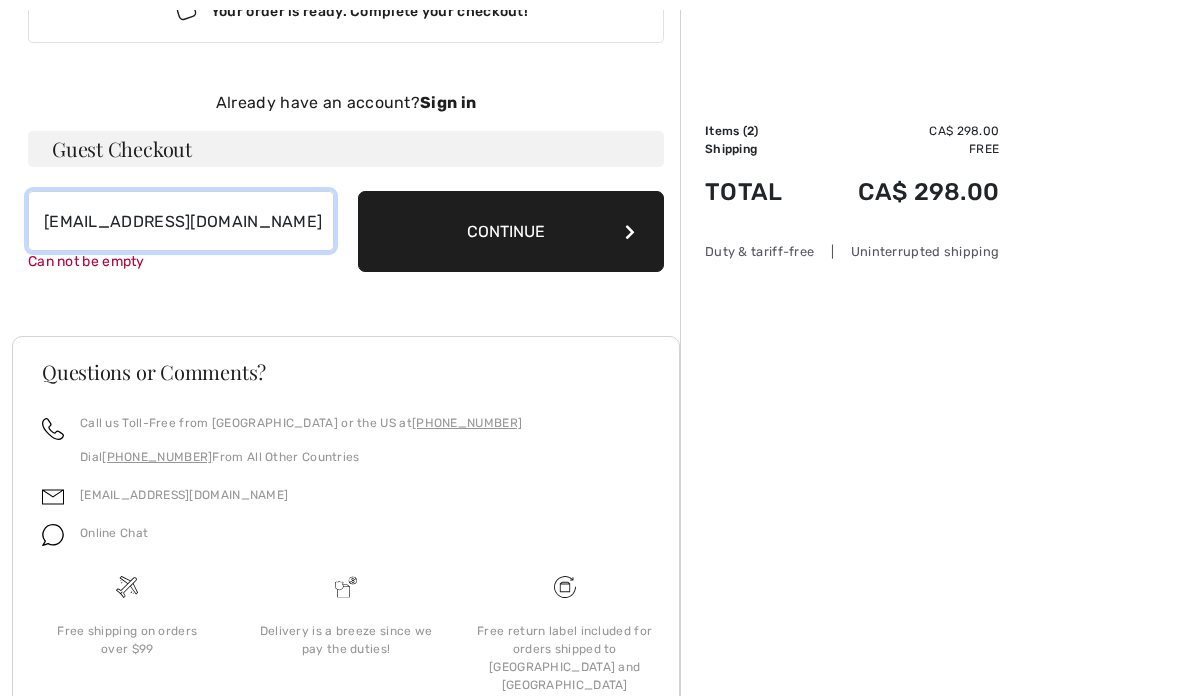 type on "gailgies4@gmail.com" 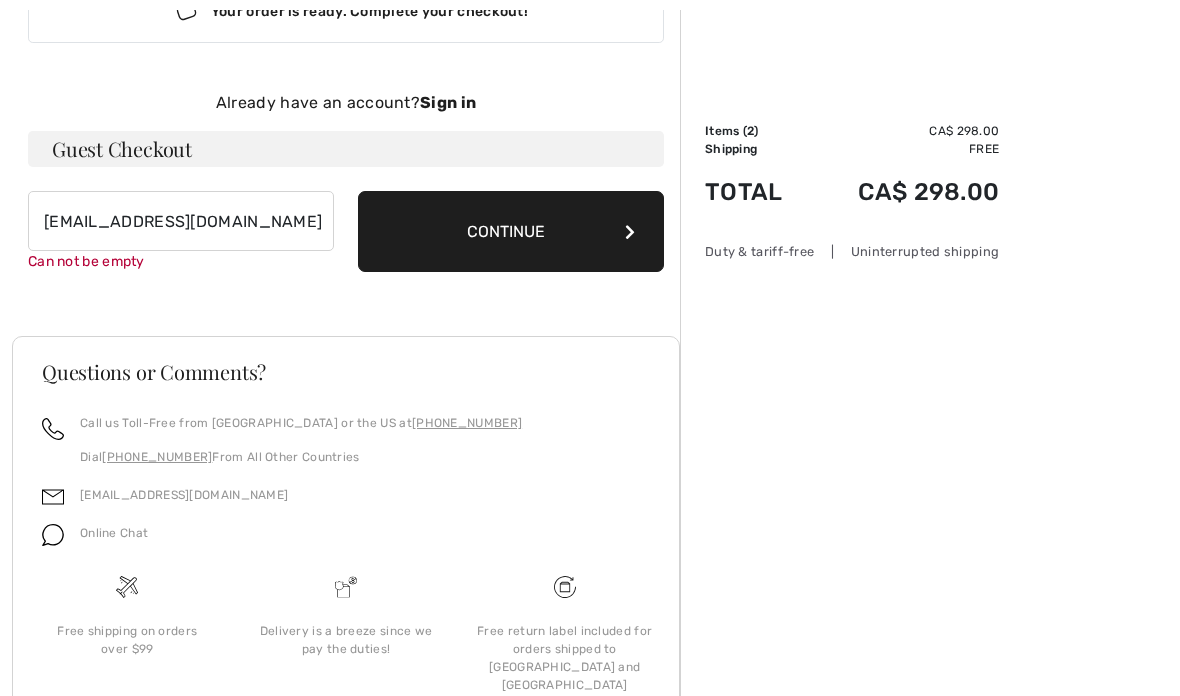 click on "Continue" at bounding box center (511, 231) 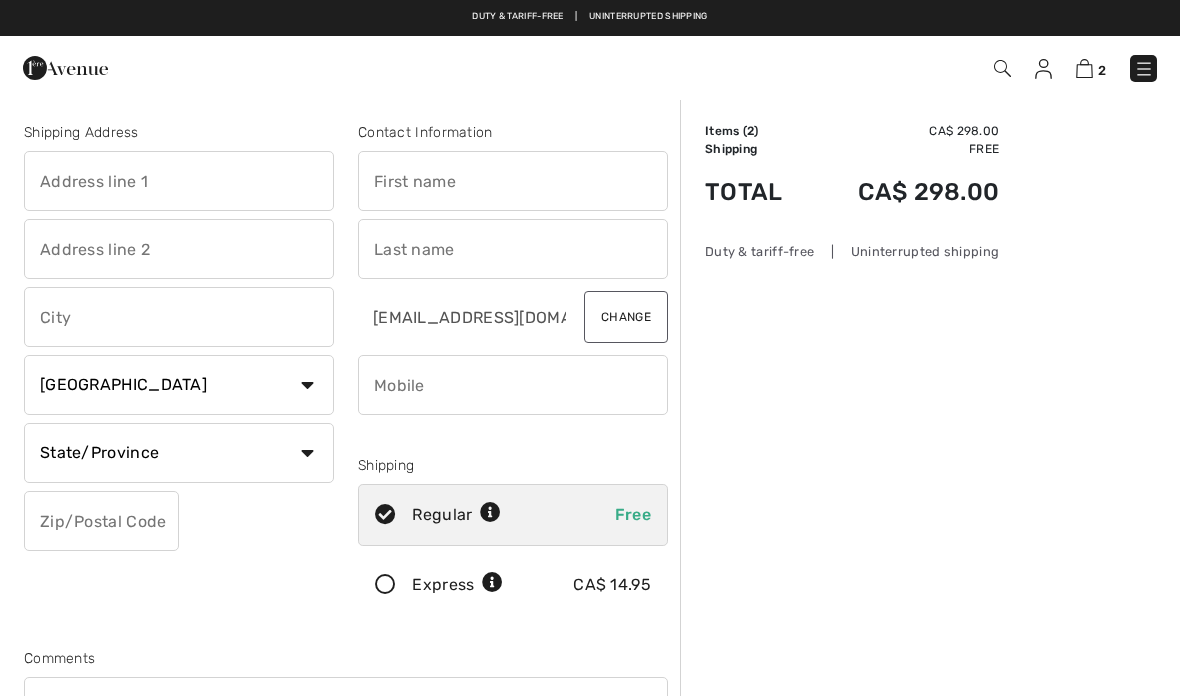 scroll, scrollTop: 0, scrollLeft: 0, axis: both 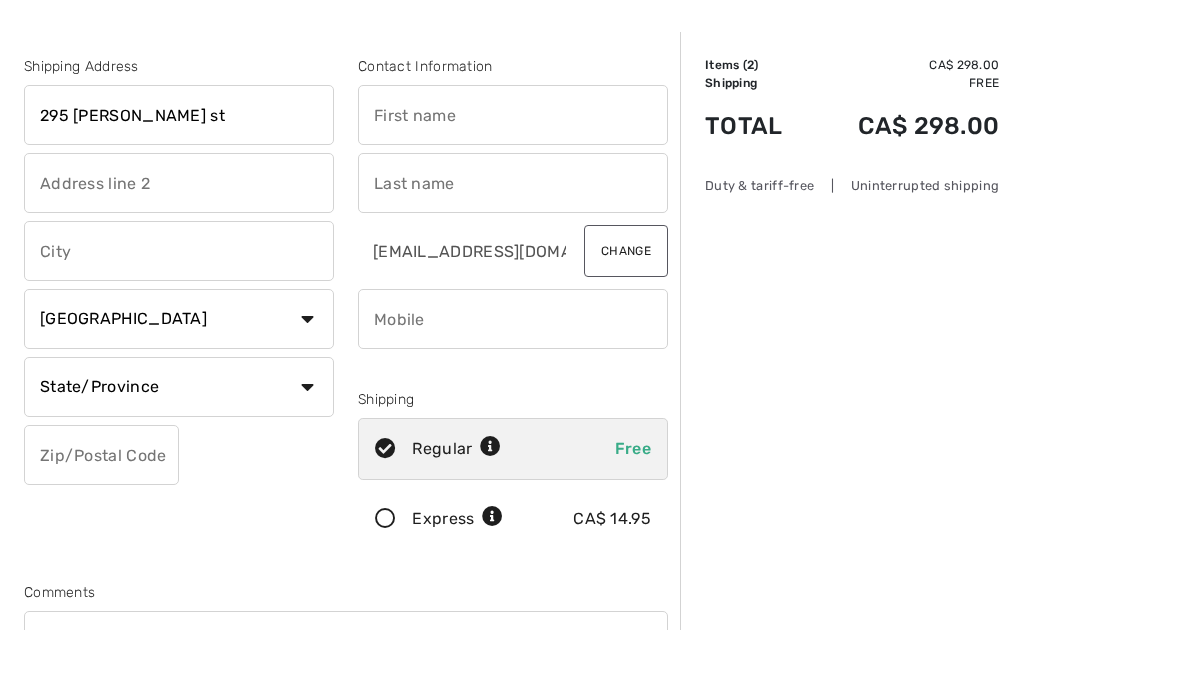 click at bounding box center (179, 249) 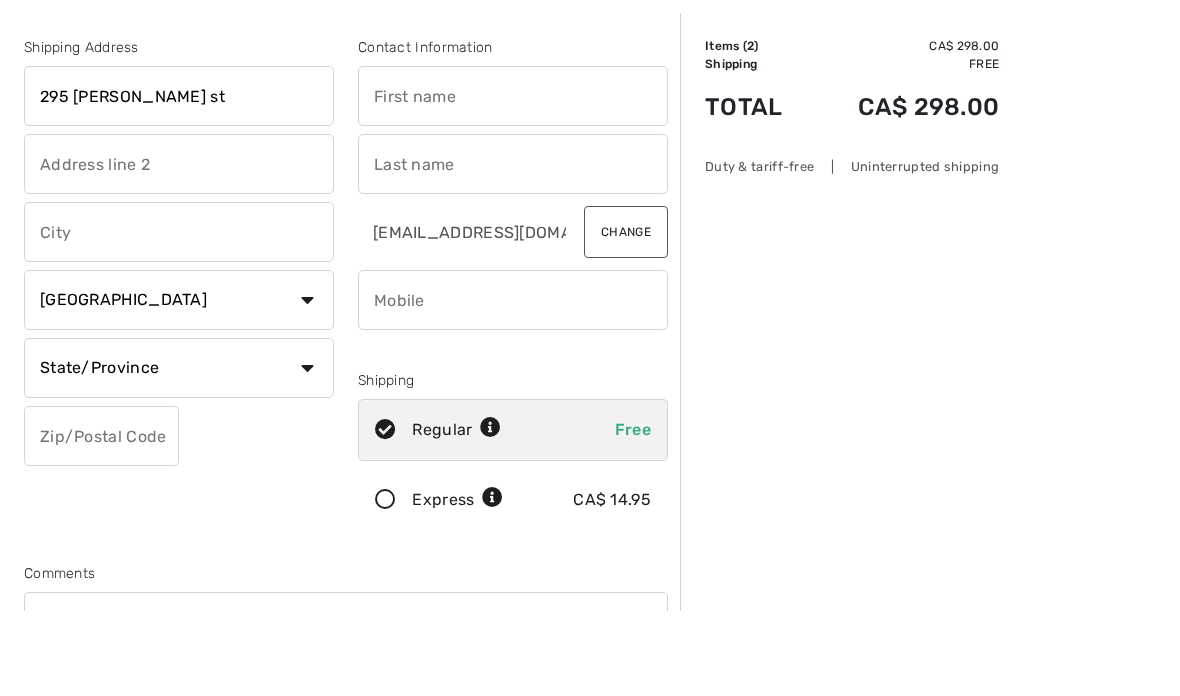 click on "295 Maurice st" at bounding box center [179, 181] 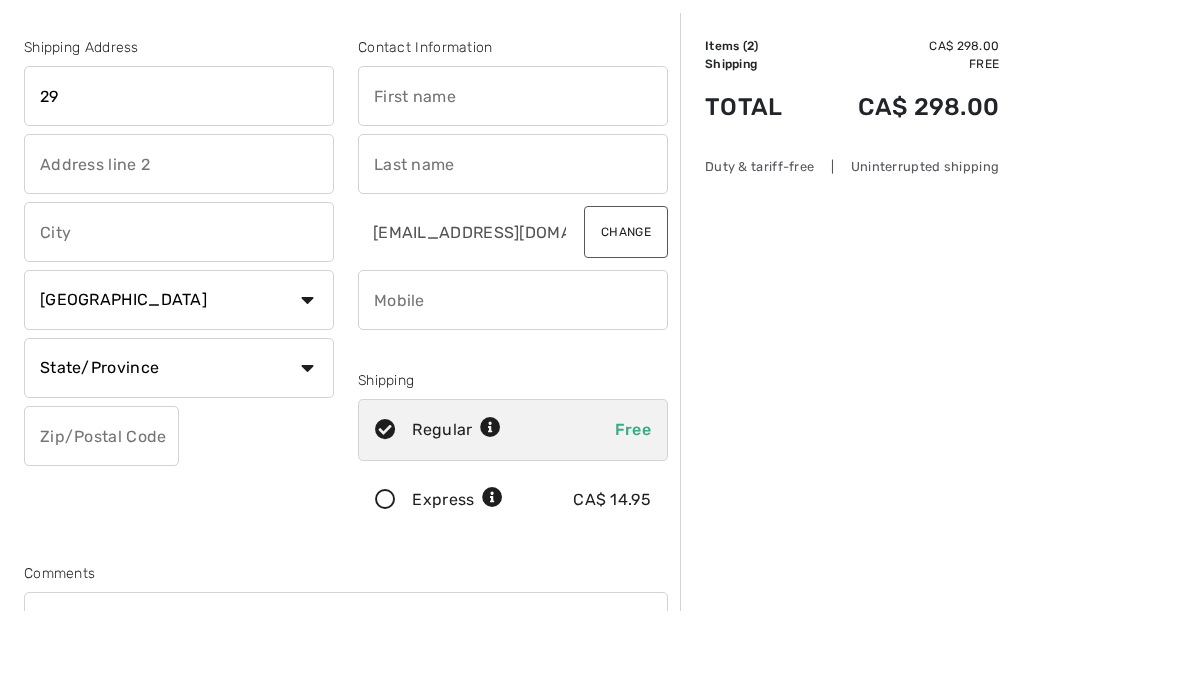 type on "2" 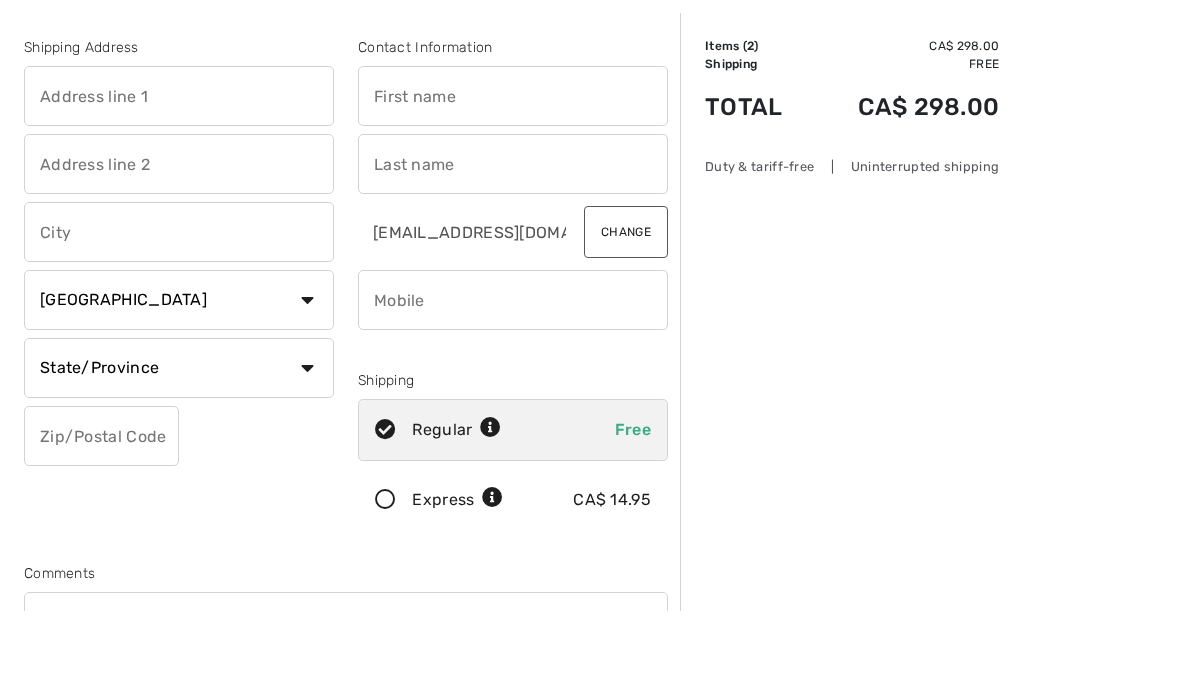 type on "[STREET_ADDRESS][PERSON_NAME]" 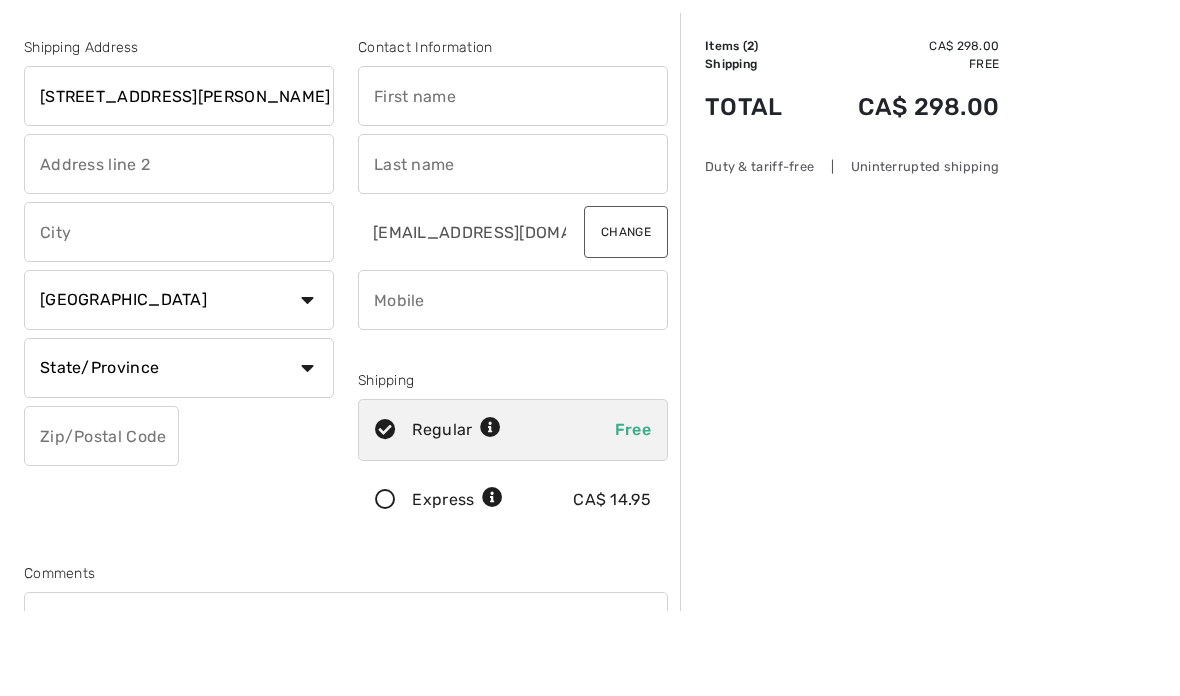type on "[GEOGRAPHIC_DATA]" 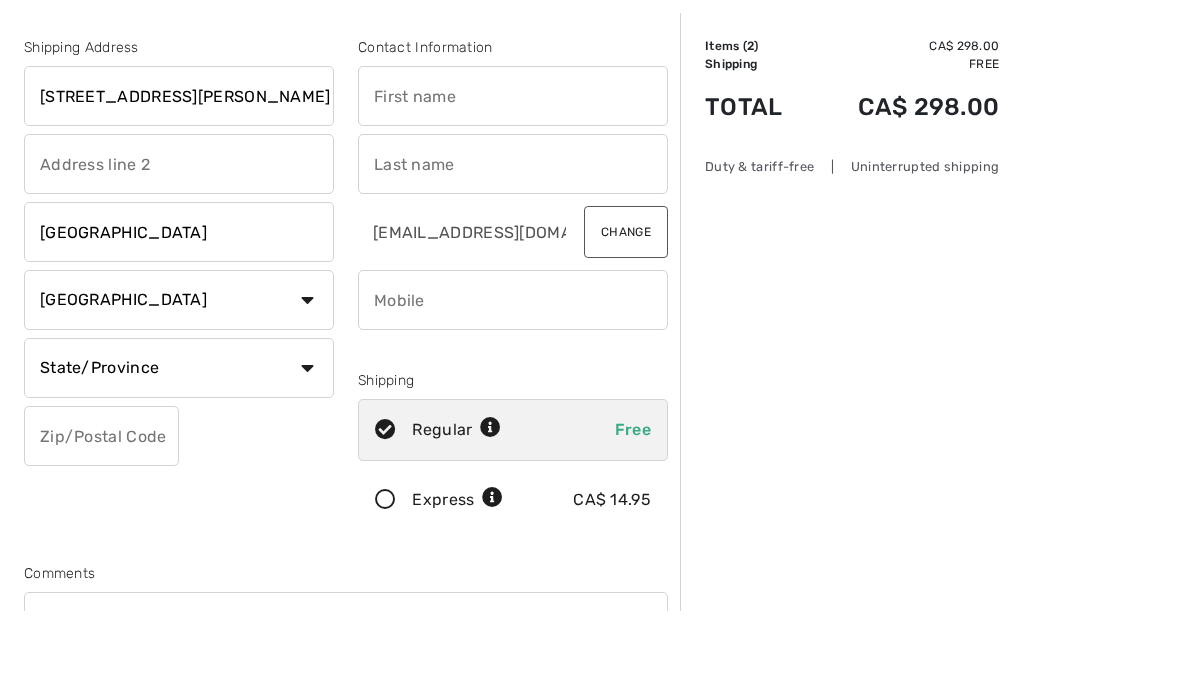 select on "ON" 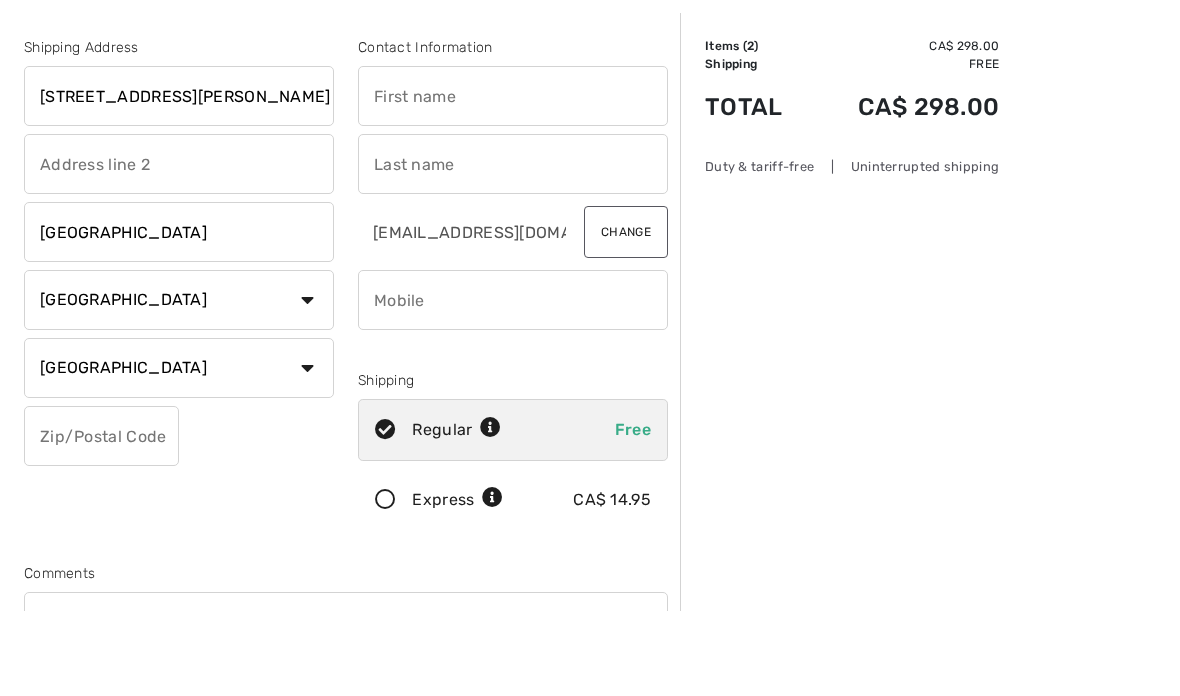 scroll, scrollTop: 85, scrollLeft: 0, axis: vertical 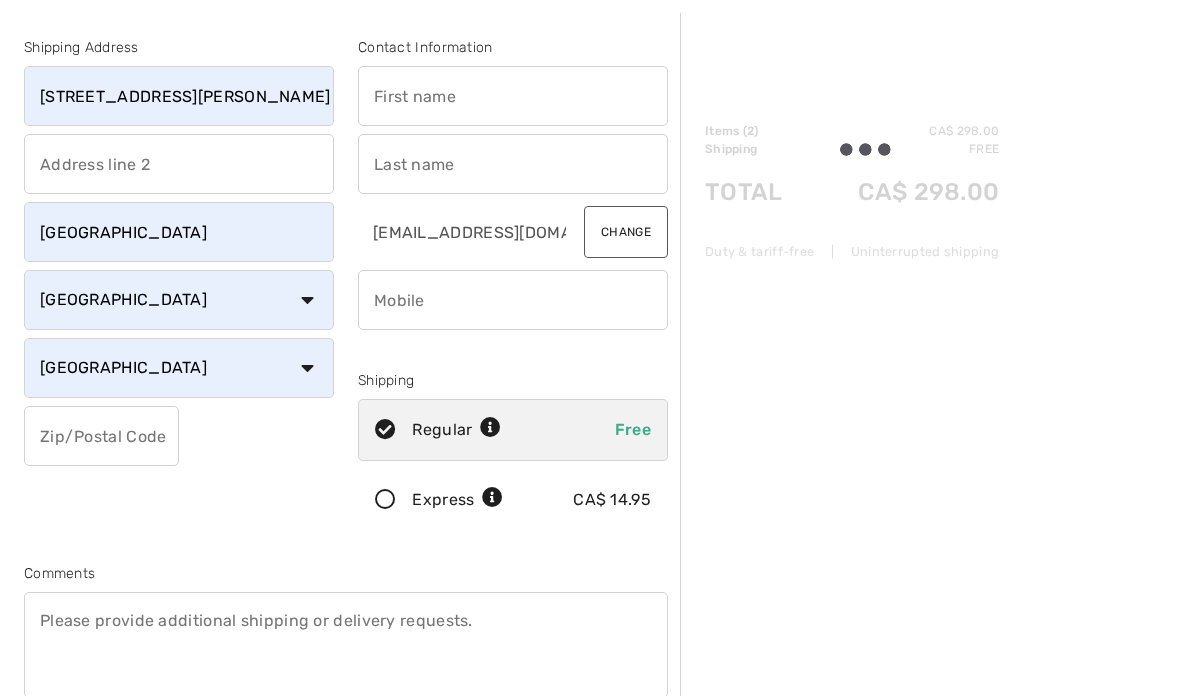 type on "N3A2H8" 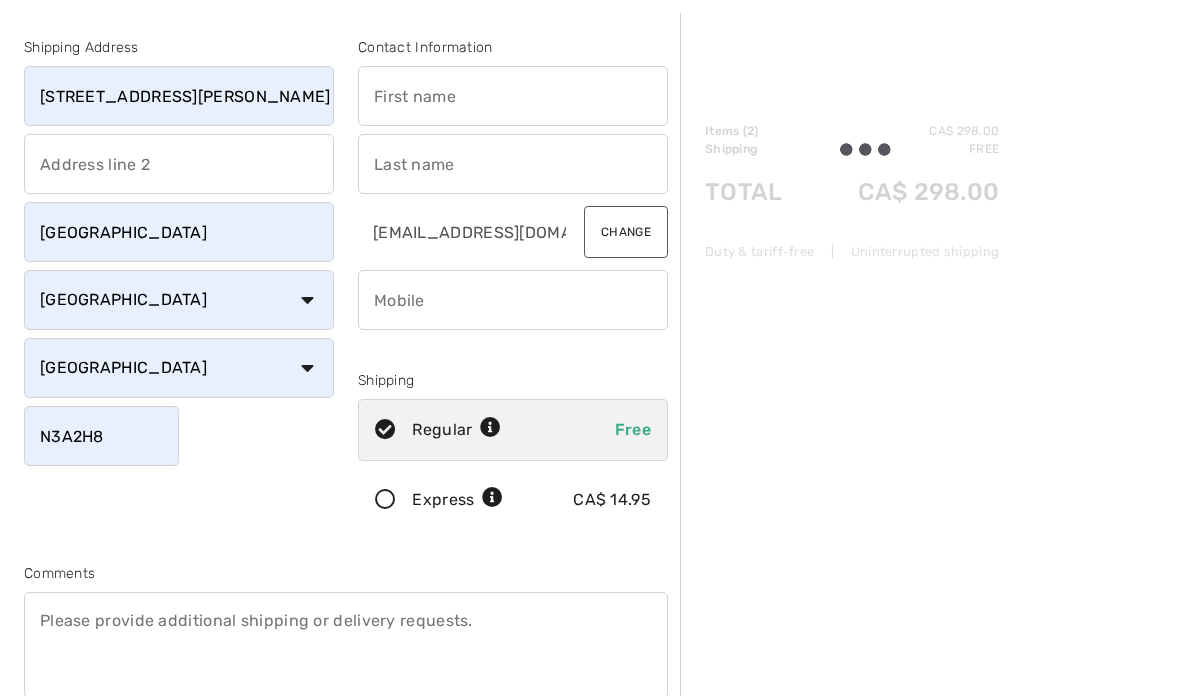 type on "[PERSON_NAME]" 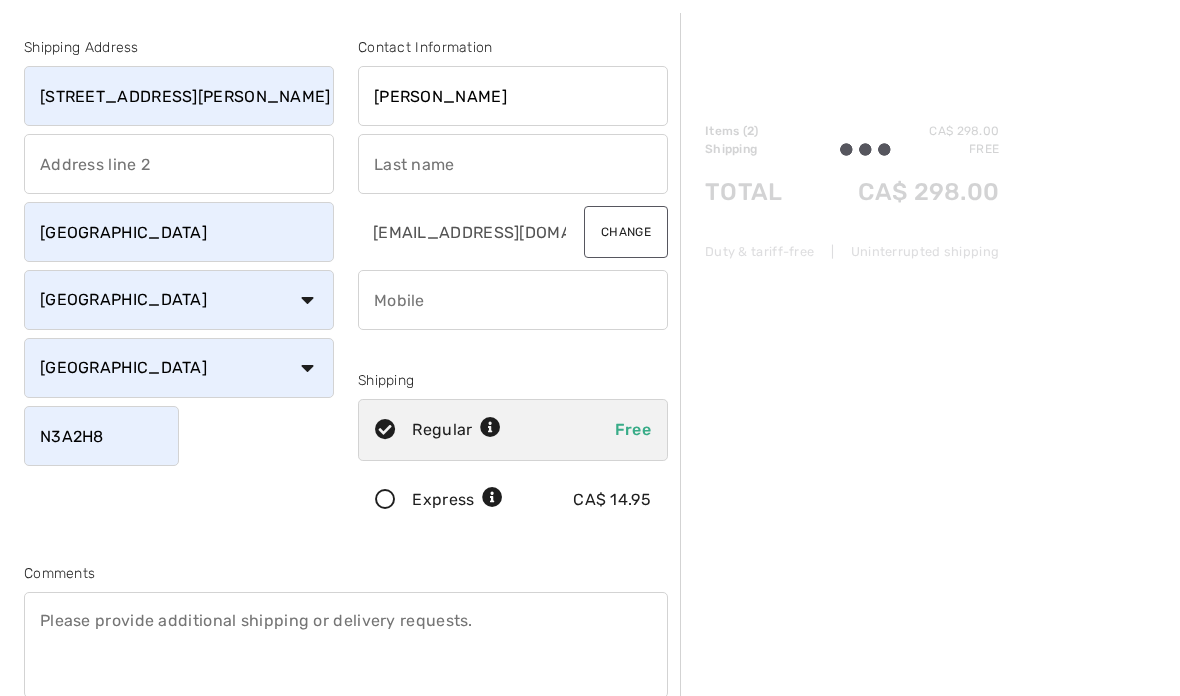type on "[PERSON_NAME]" 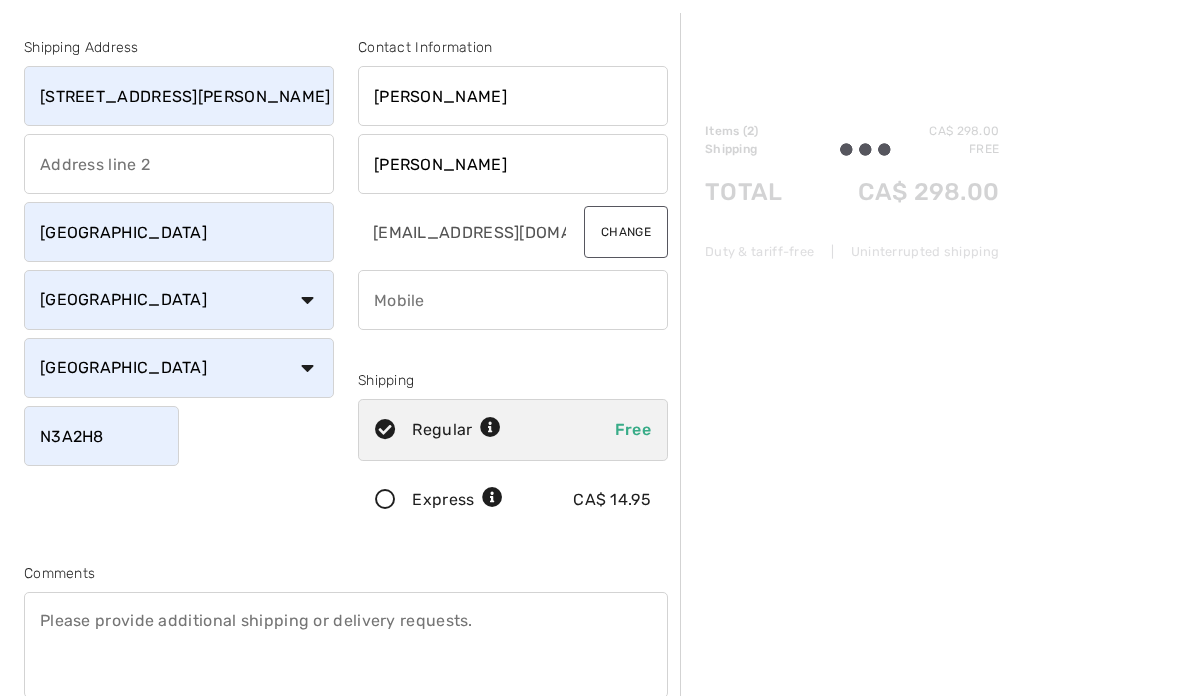 type on "2262201919" 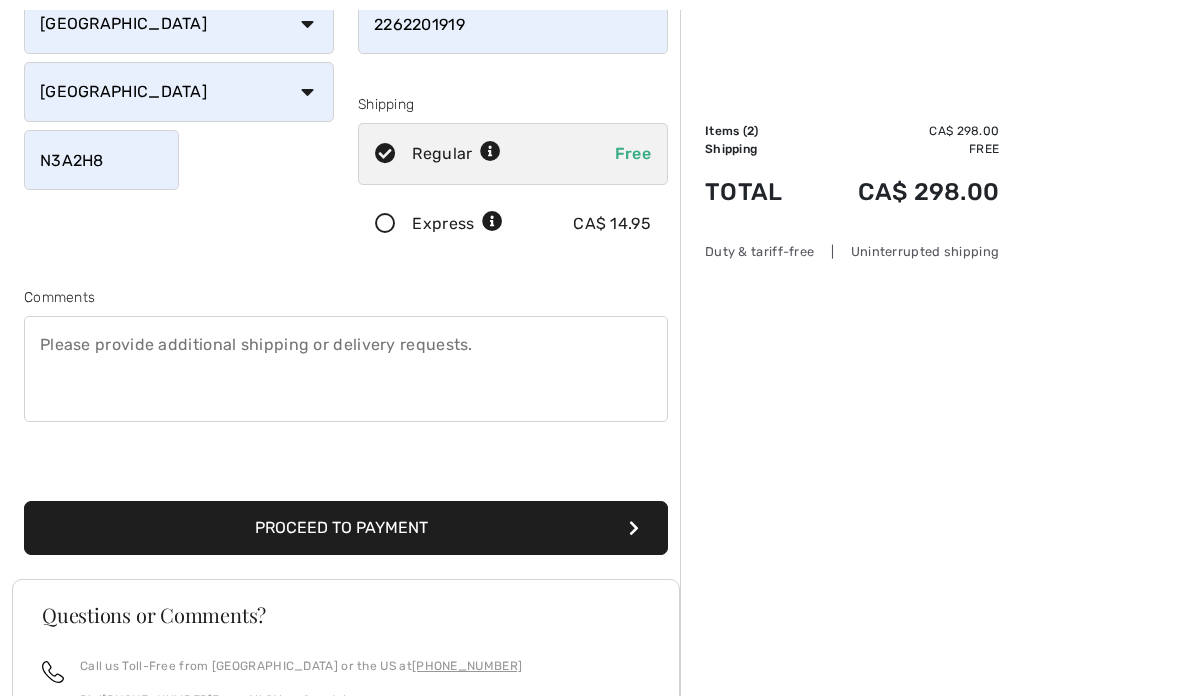 scroll, scrollTop: 364, scrollLeft: 0, axis: vertical 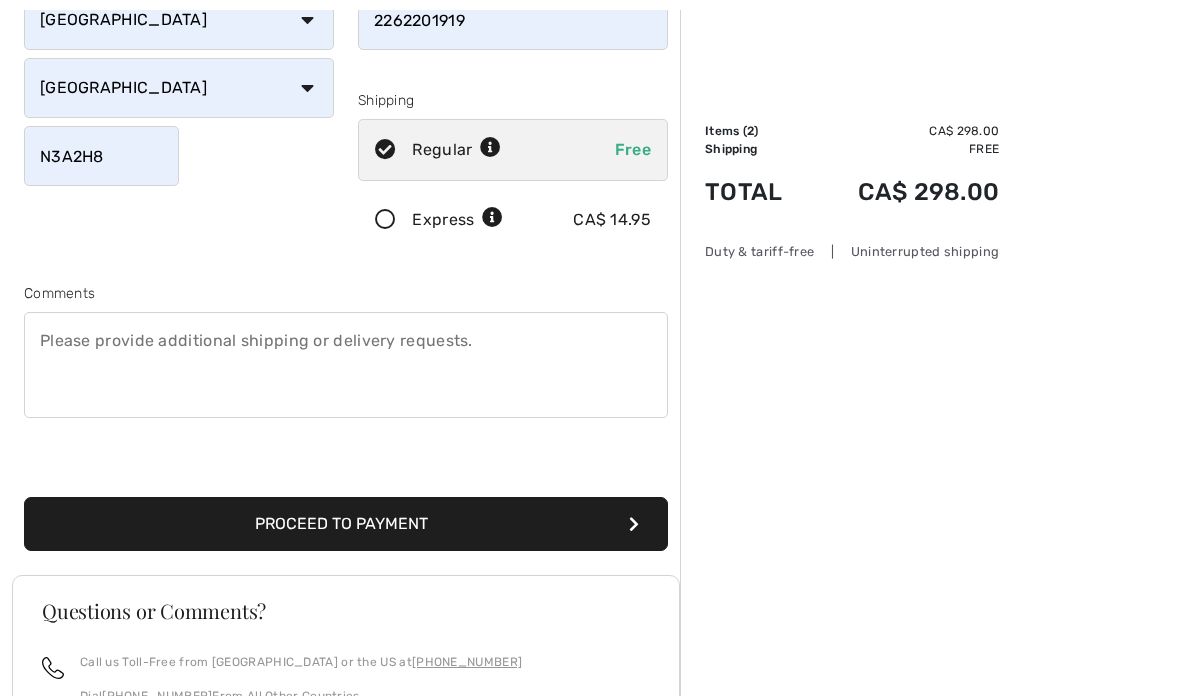 click on "Proceed to Payment" at bounding box center [346, 525] 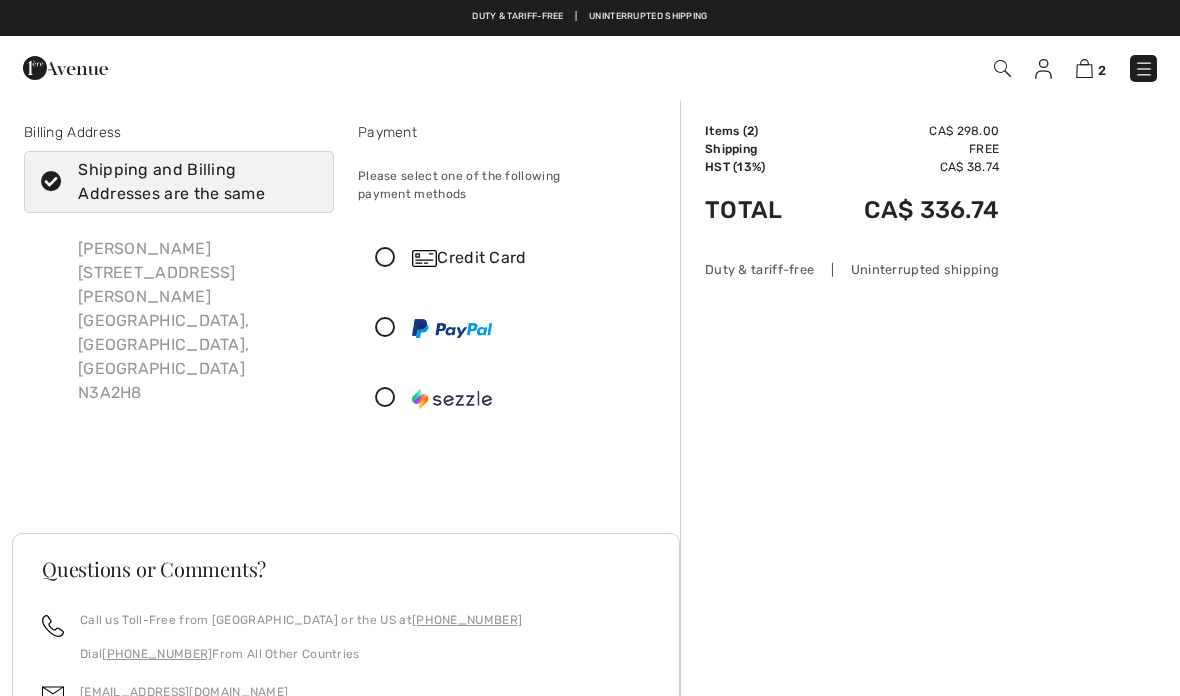 scroll, scrollTop: 0, scrollLeft: 0, axis: both 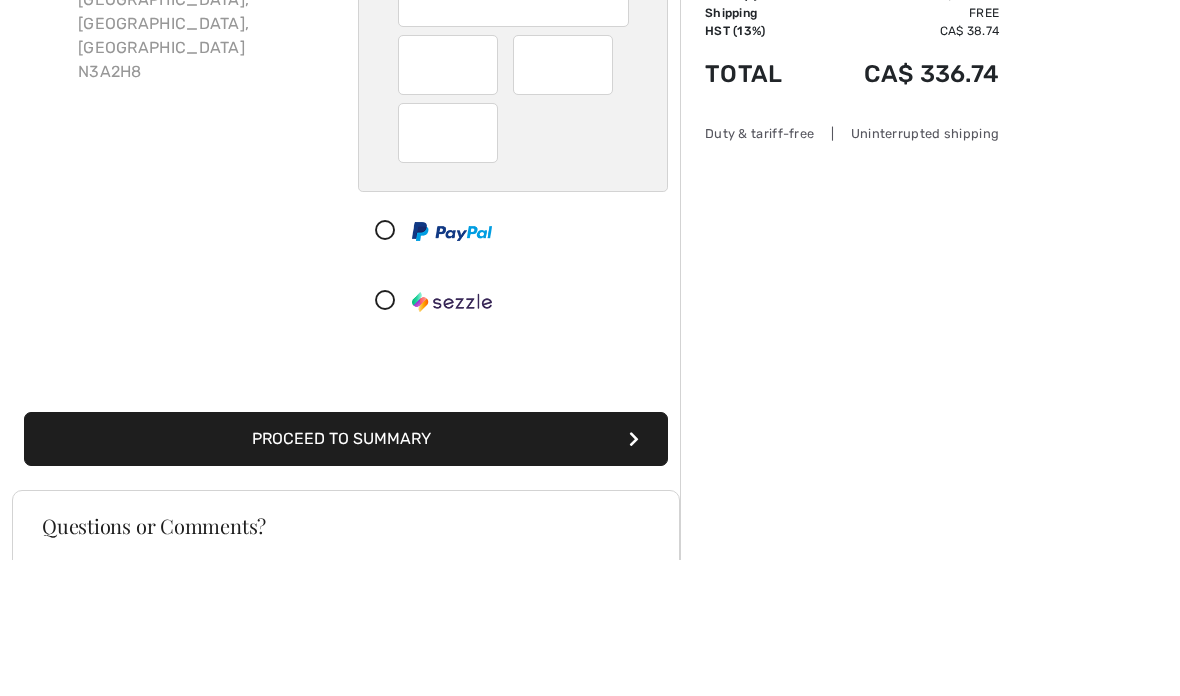 click on "Billing Address
Shipping and Billing Addresses are the same
[PERSON_NAME]
[STREET_ADDRESS][PERSON_NAME]
[PERSON_NAME]
[STREET_ADDRESS][PERSON_NAME]
[GEOGRAPHIC_DATA]
Country
[GEOGRAPHIC_DATA]
[GEOGRAPHIC_DATA]
[GEOGRAPHIC_DATA]
[GEOGRAPHIC_DATA]
[GEOGRAPHIC_DATA]
[GEOGRAPHIC_DATA]
[US_STATE]
[GEOGRAPHIC_DATA]
[GEOGRAPHIC_DATA]
[GEOGRAPHIC_DATA]
[GEOGRAPHIC_DATA]
[GEOGRAPHIC_DATA]
[GEOGRAPHIC_DATA]
[GEOGRAPHIC_DATA]
[GEOGRAPHIC_DATA]
[GEOGRAPHIC_DATA]
[GEOGRAPHIC_DATA]
[GEOGRAPHIC_DATA]
[GEOGRAPHIC_DATA]
[GEOGRAPHIC_DATA]
[GEOGRAPHIC_DATA]
[GEOGRAPHIC_DATA]
[GEOGRAPHIC_DATA]
[GEOGRAPHIC_DATA]
[GEOGRAPHIC_DATA]
[GEOGRAPHIC_DATA]
[GEOGRAPHIC_DATA] [GEOGRAPHIC_DATA]" at bounding box center [179, 206] 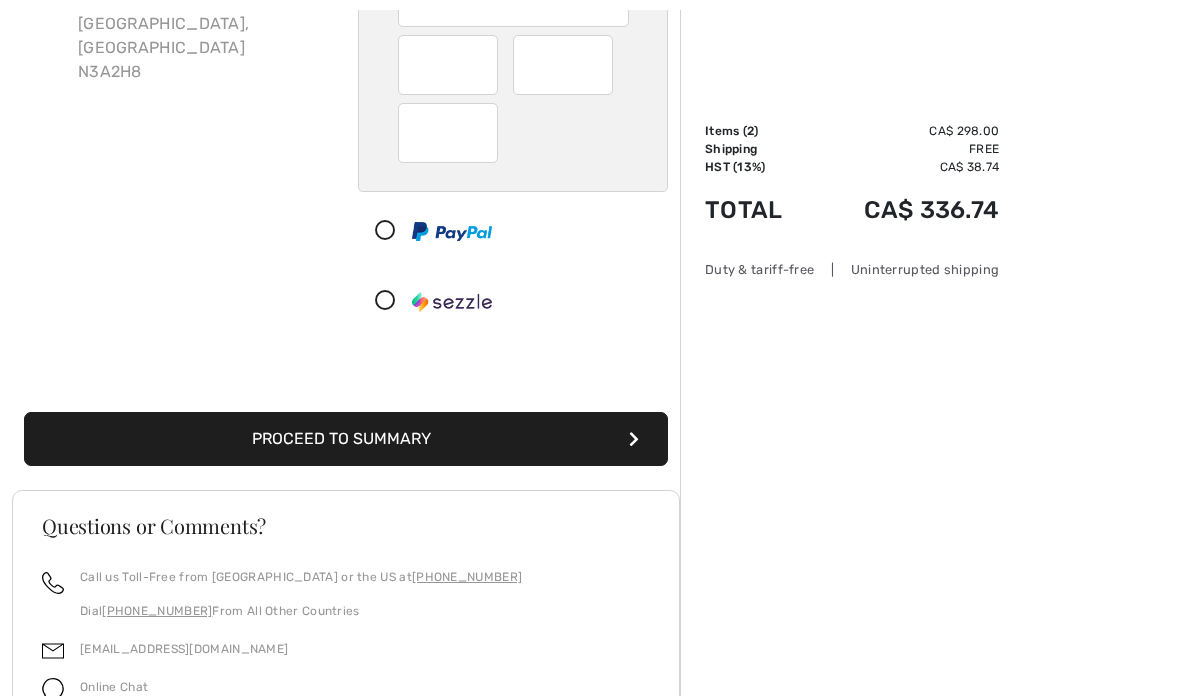 click at bounding box center [634, 439] 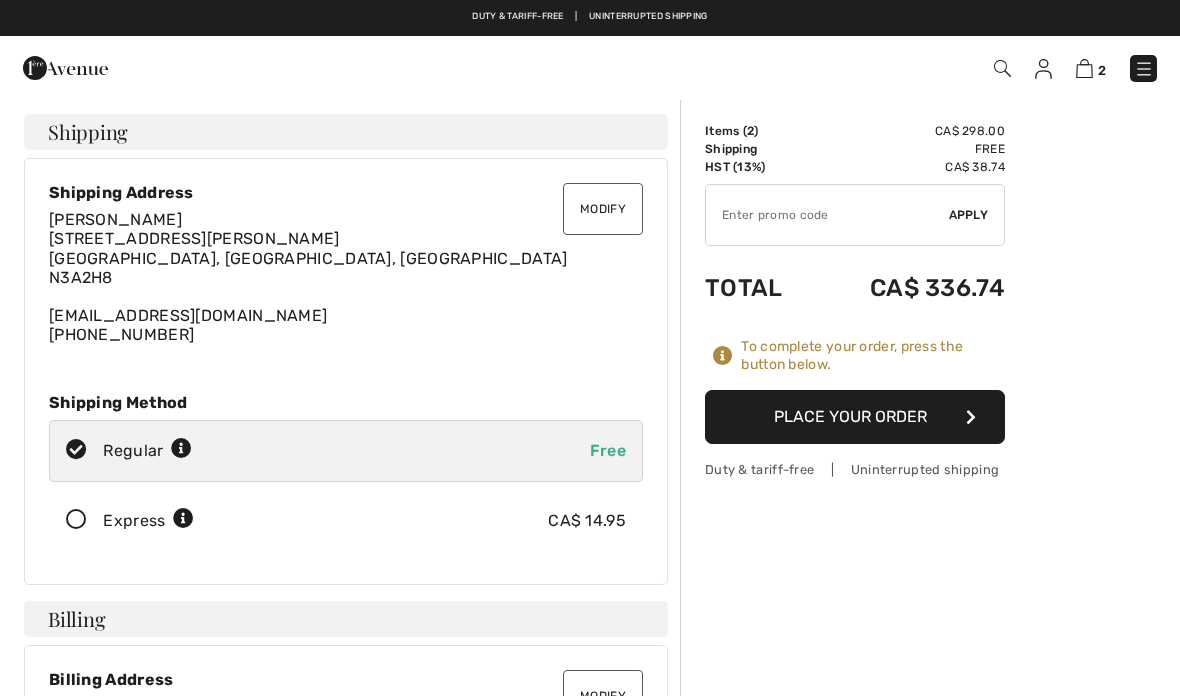 scroll, scrollTop: 0, scrollLeft: 0, axis: both 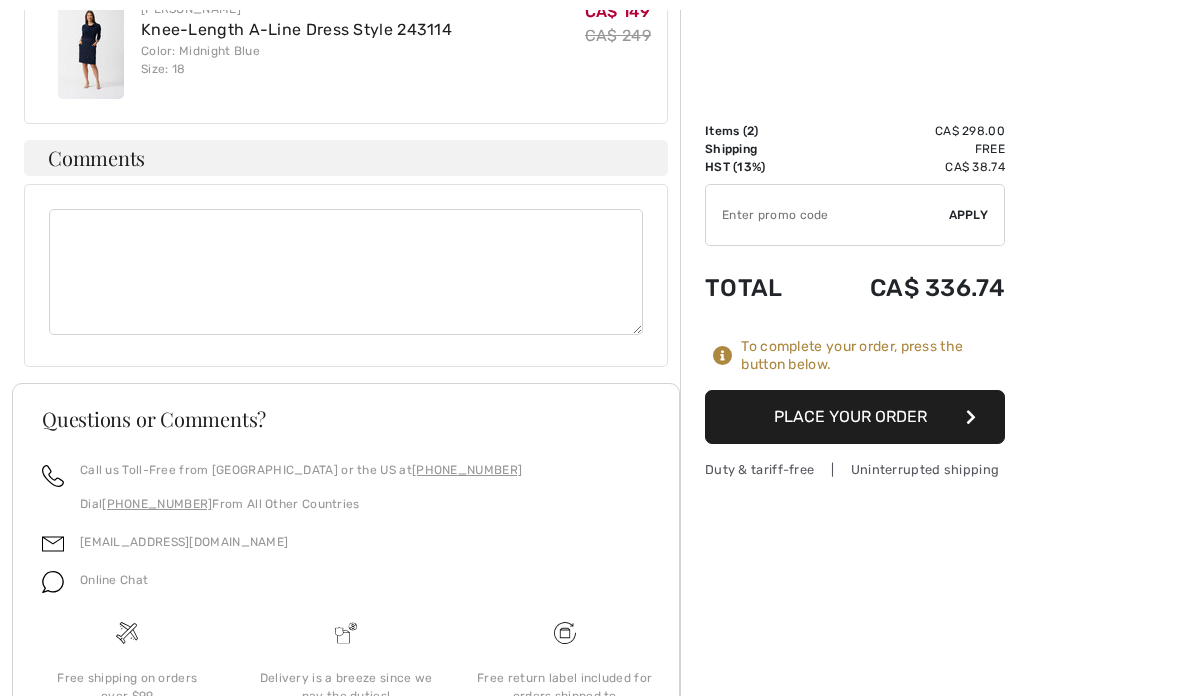 click on "Place Your Order" at bounding box center [855, 417] 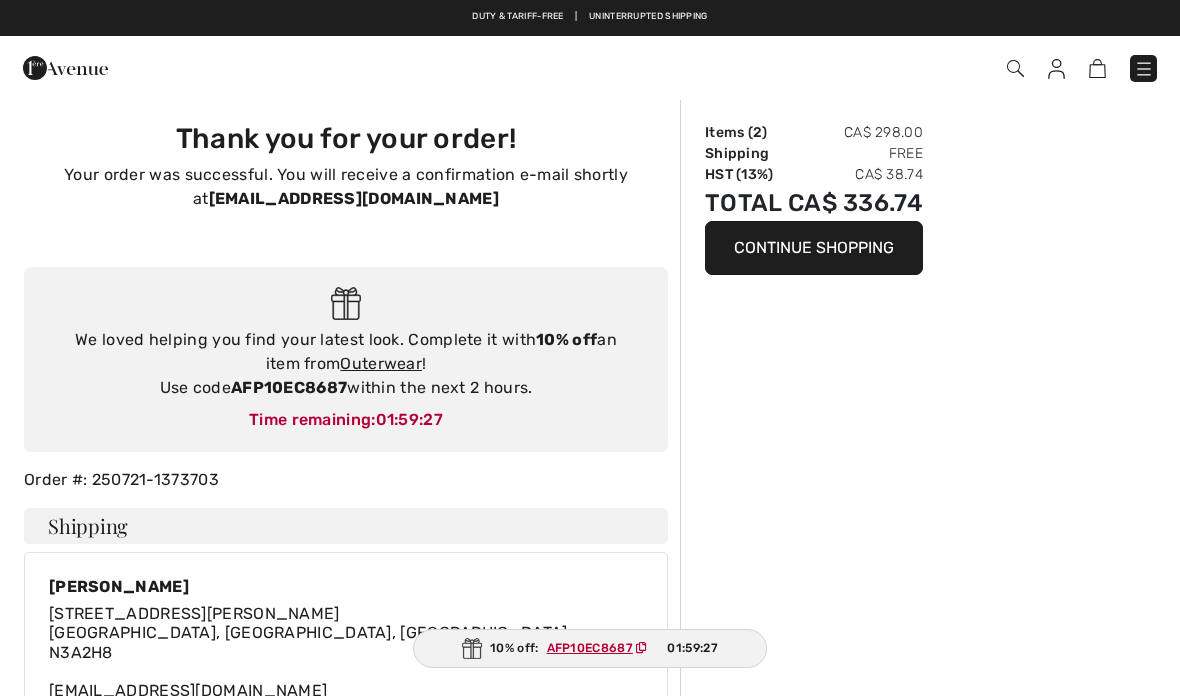 scroll, scrollTop: 0, scrollLeft: 0, axis: both 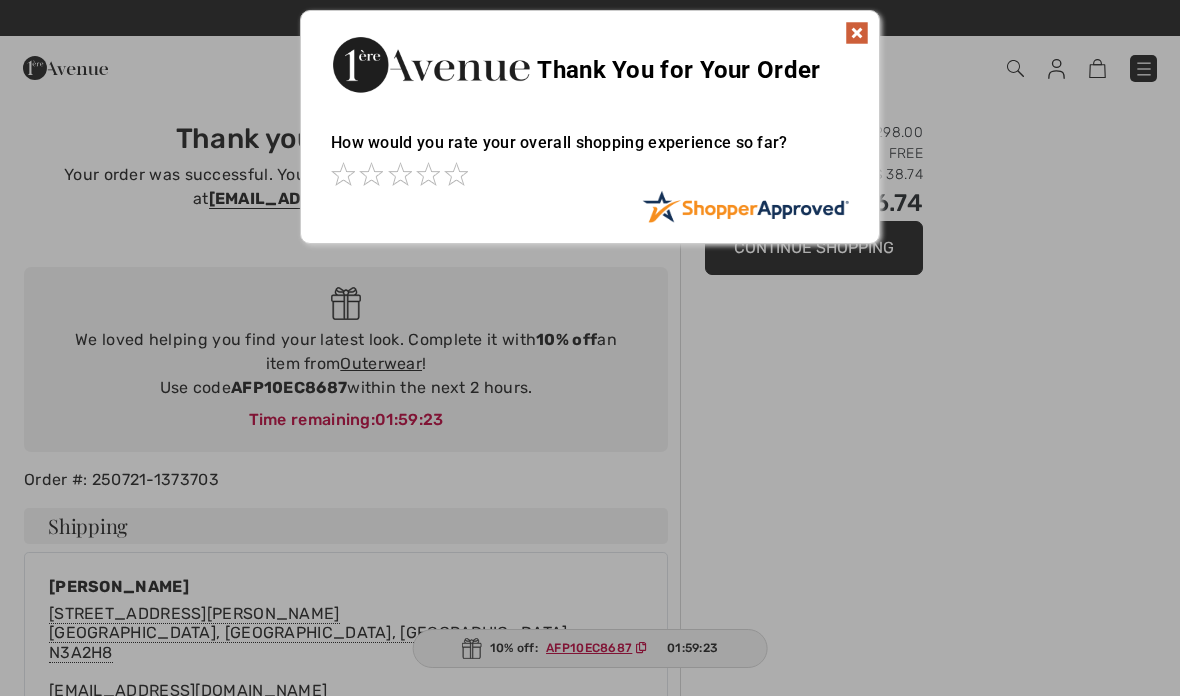 click at bounding box center (857, 33) 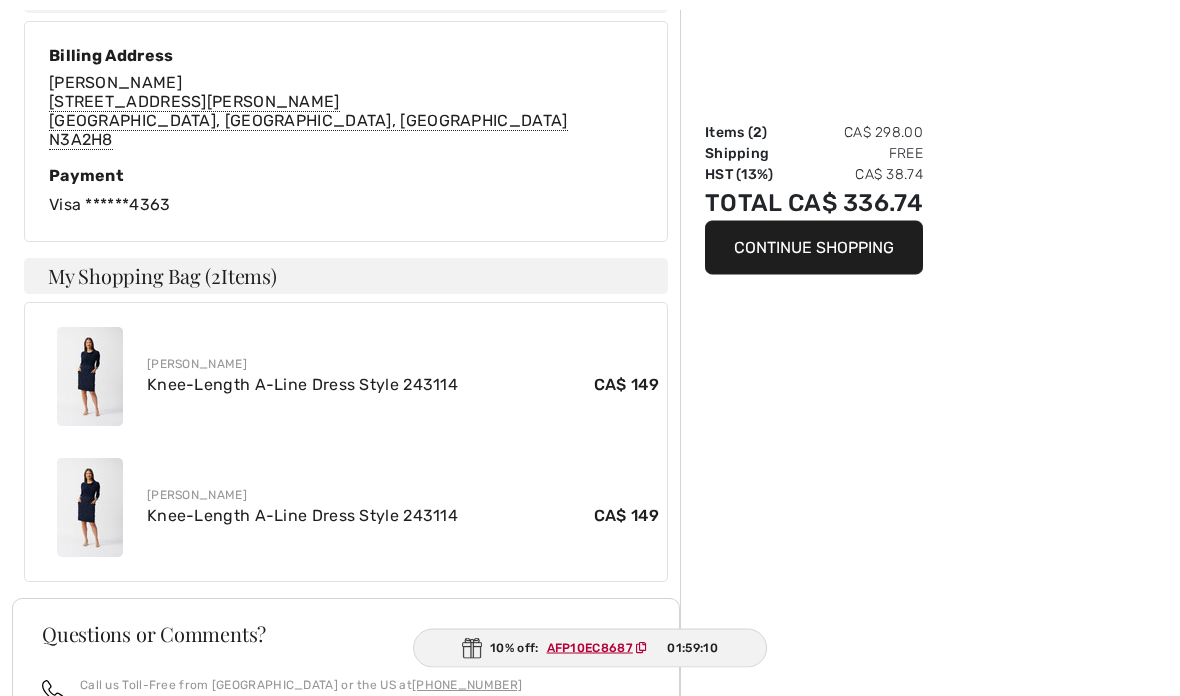 scroll, scrollTop: 843, scrollLeft: 0, axis: vertical 